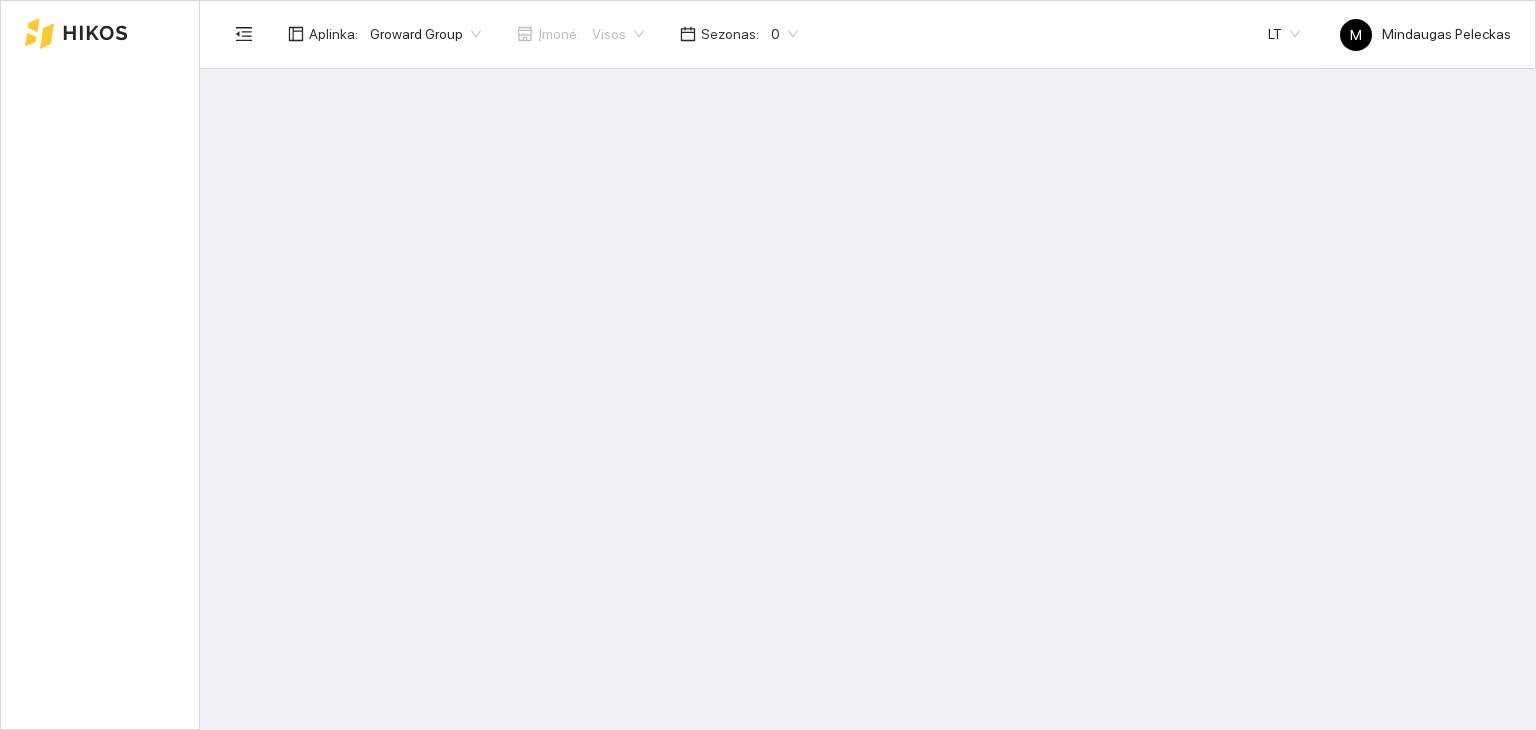 scroll, scrollTop: 0, scrollLeft: 0, axis: both 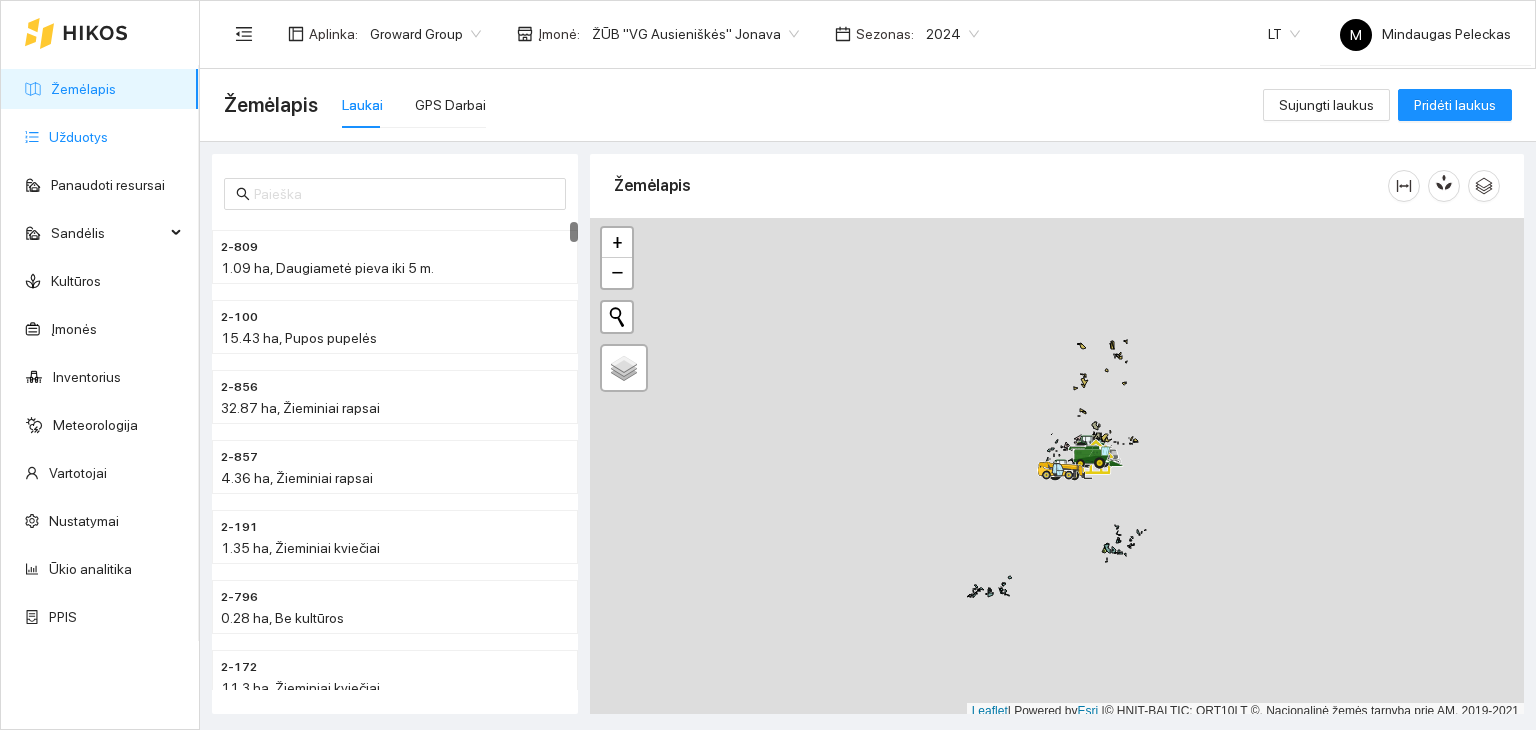 click on "Užduotys" at bounding box center [78, 137] 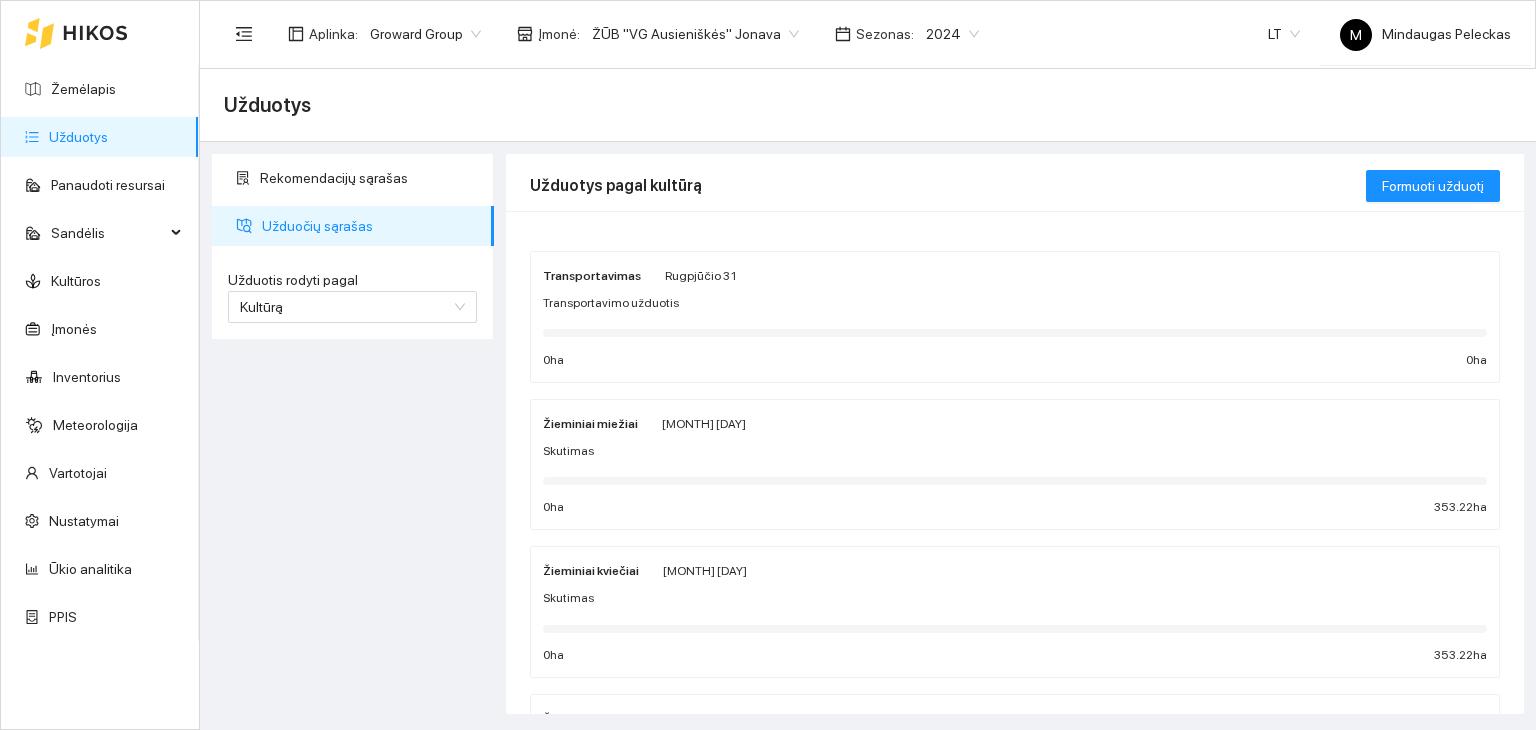 click on "2024" at bounding box center (952, 34) 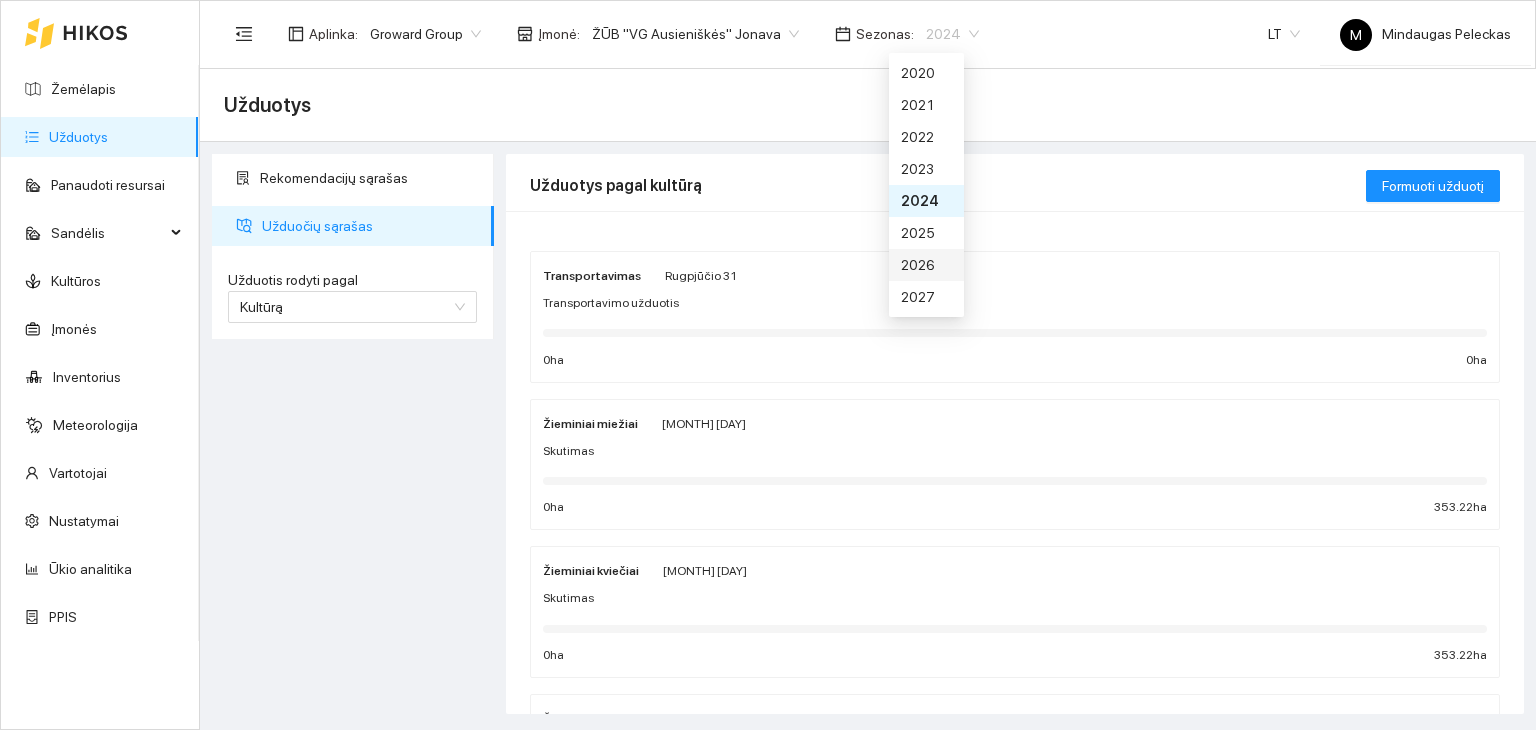 click on "2026" at bounding box center [926, 265] 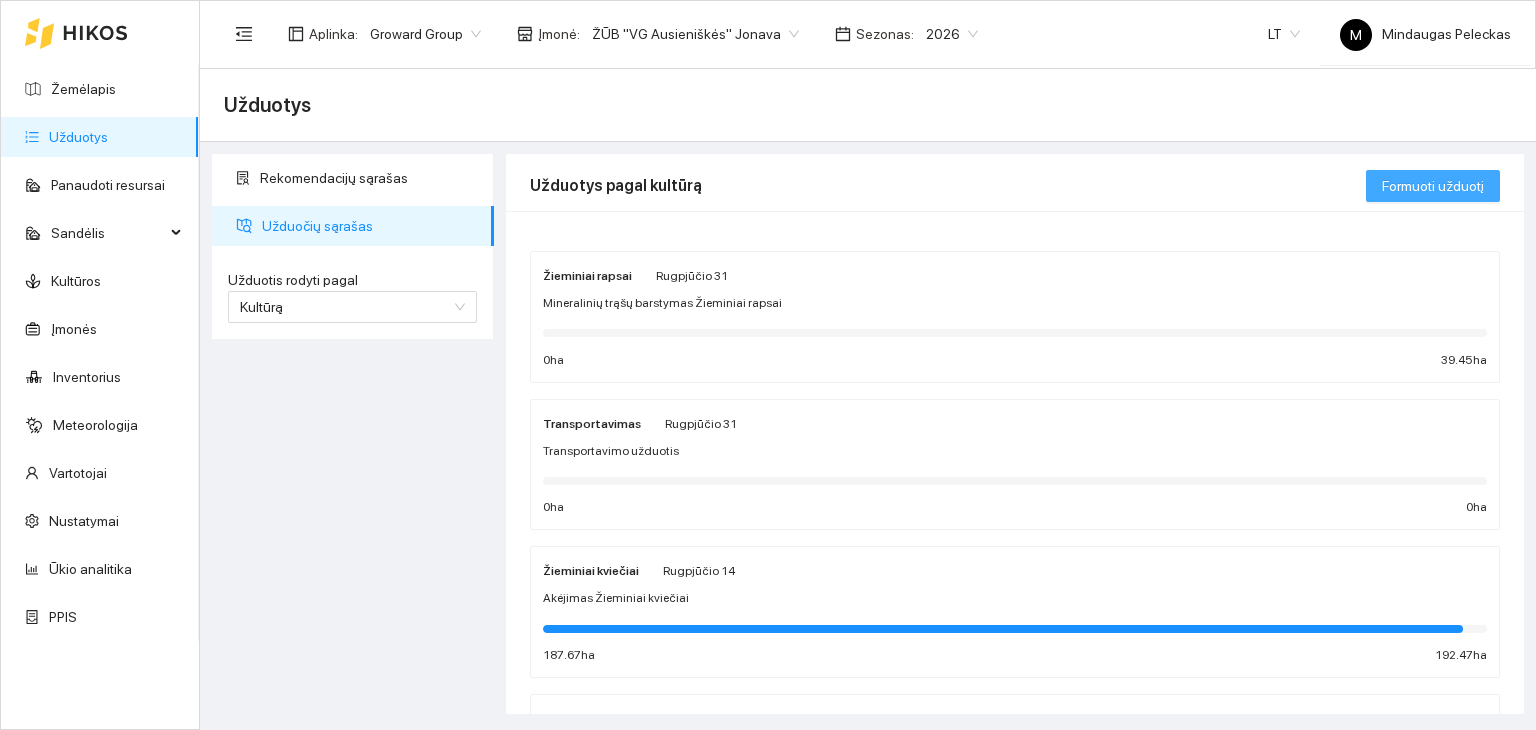click on "Formuoti užduotį" at bounding box center [1433, 186] 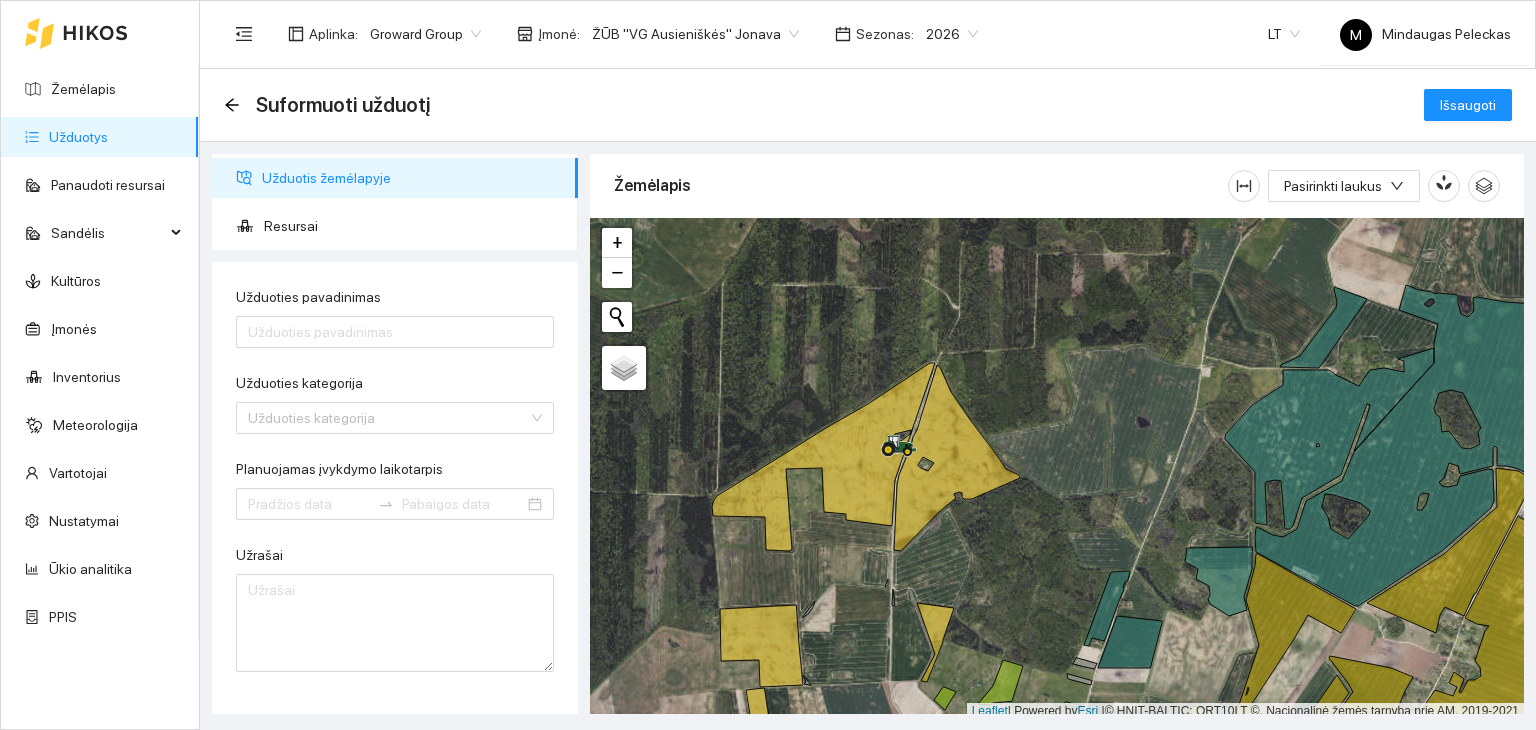 scroll, scrollTop: 5, scrollLeft: 0, axis: vertical 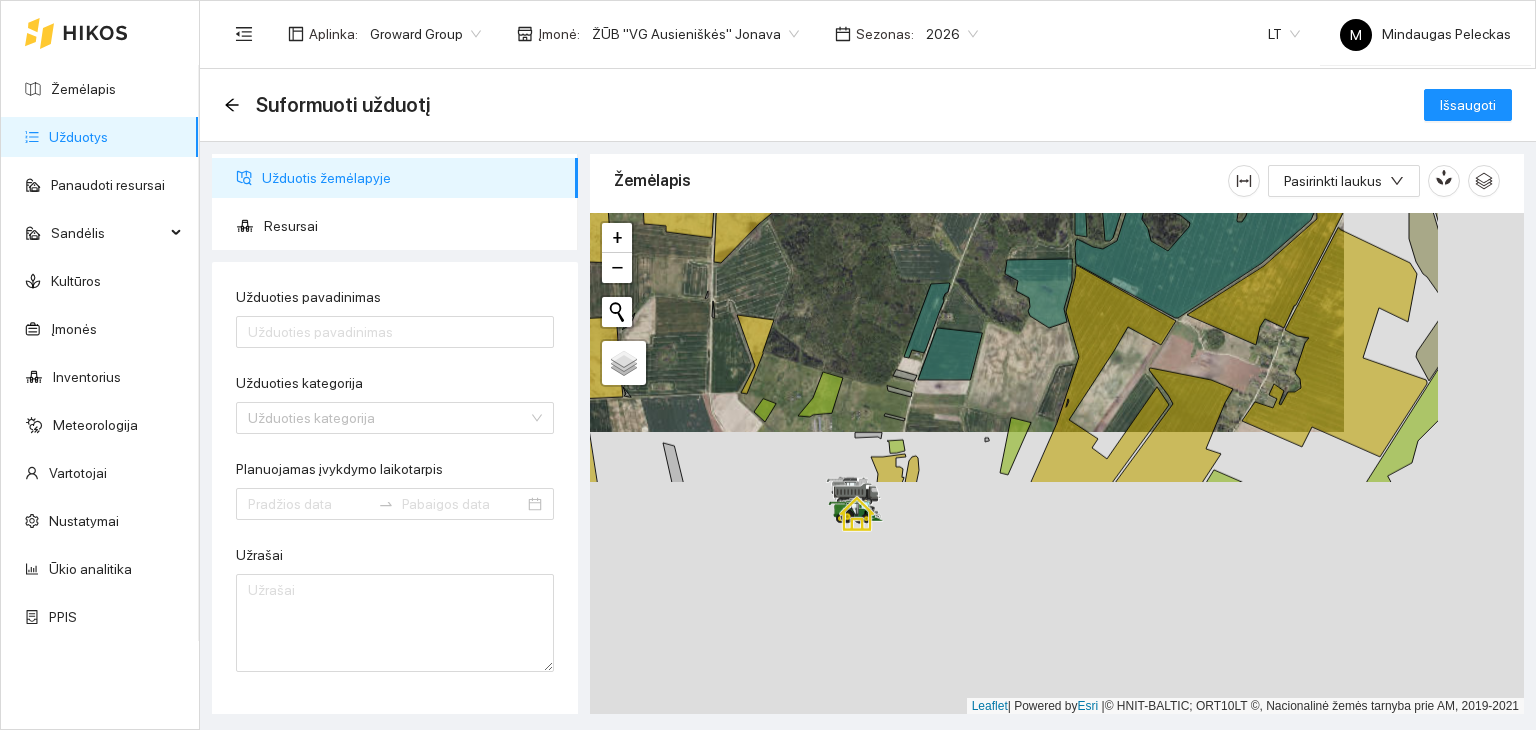 drag, startPoint x: 1198, startPoint y: 664, endPoint x: 1018, endPoint y: 383, distance: 333.70795 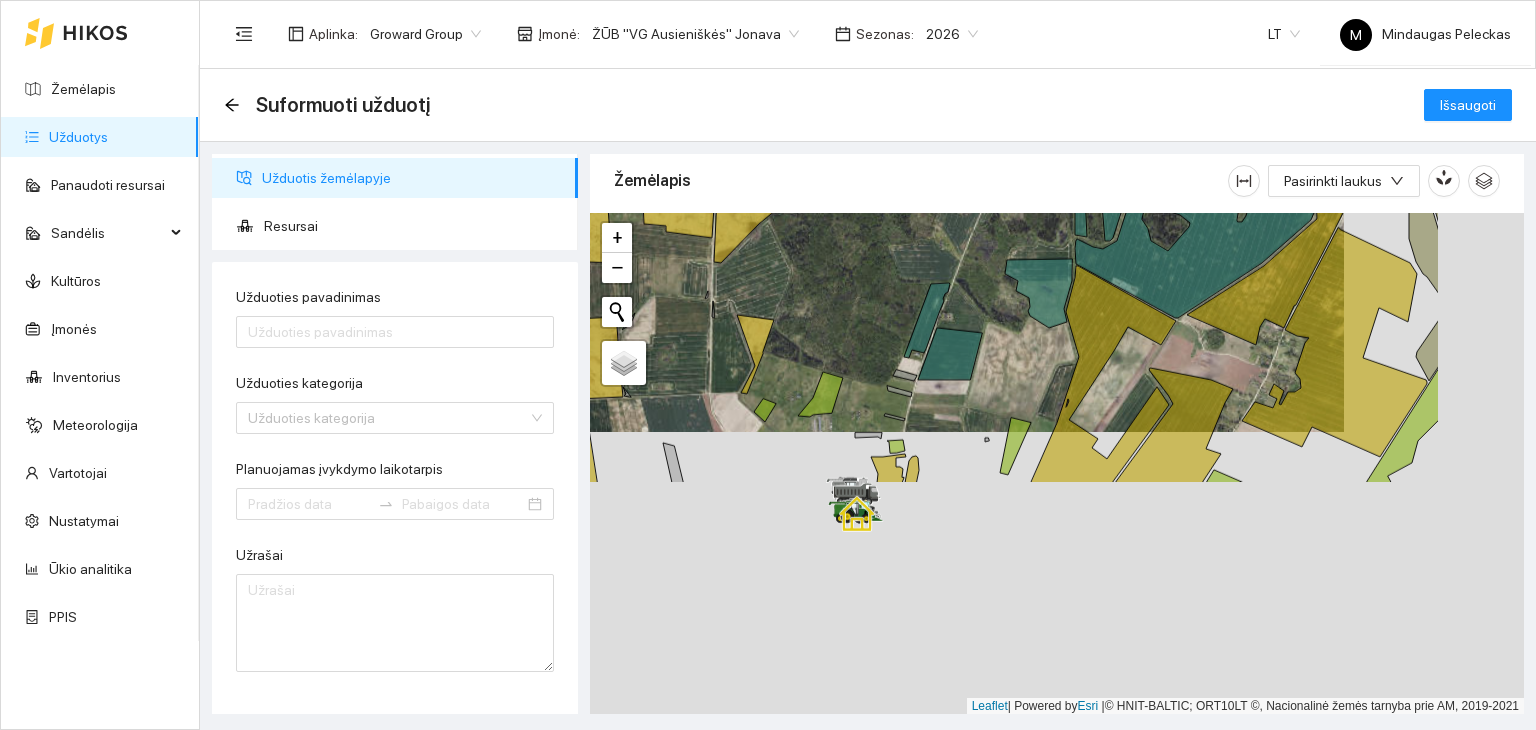 click at bounding box center (1057, 464) 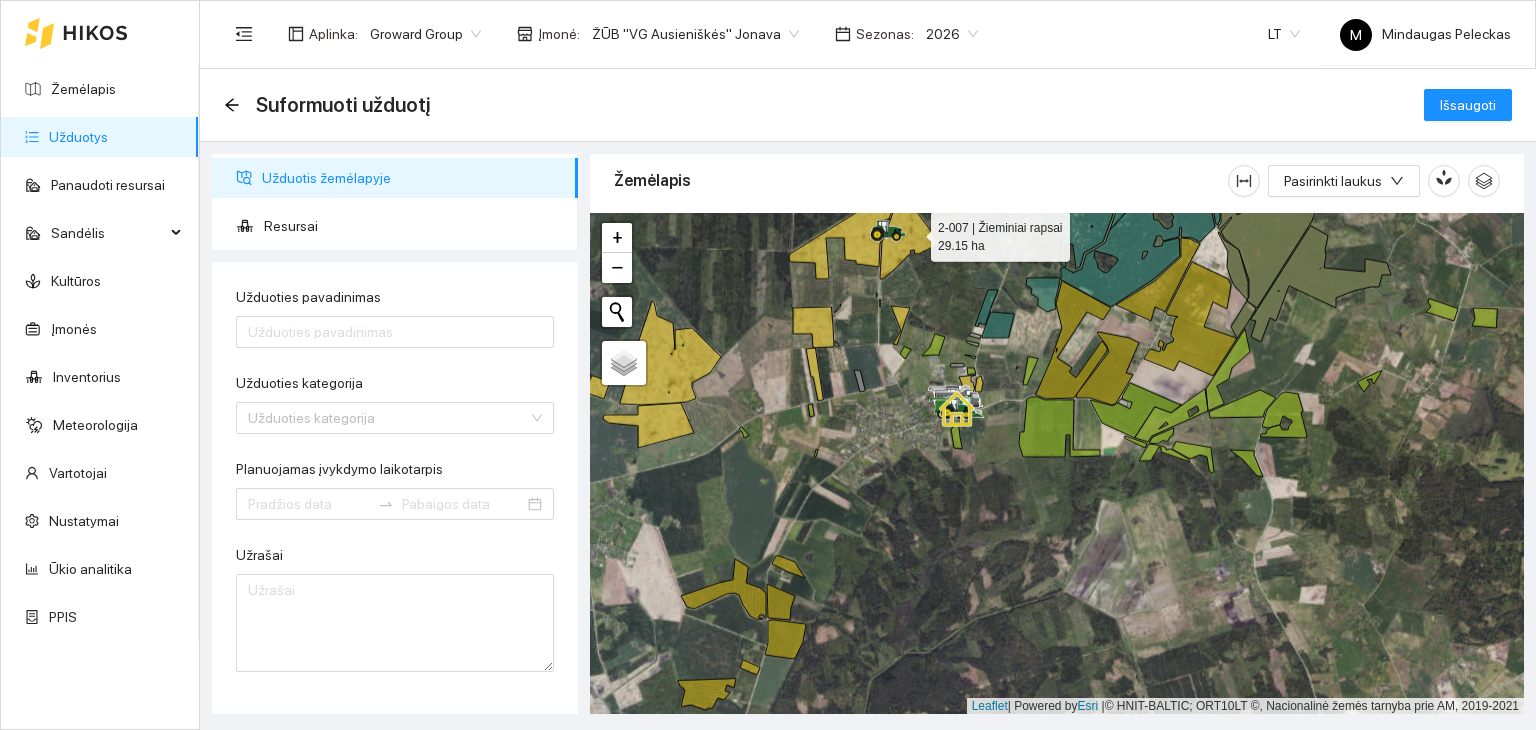 click 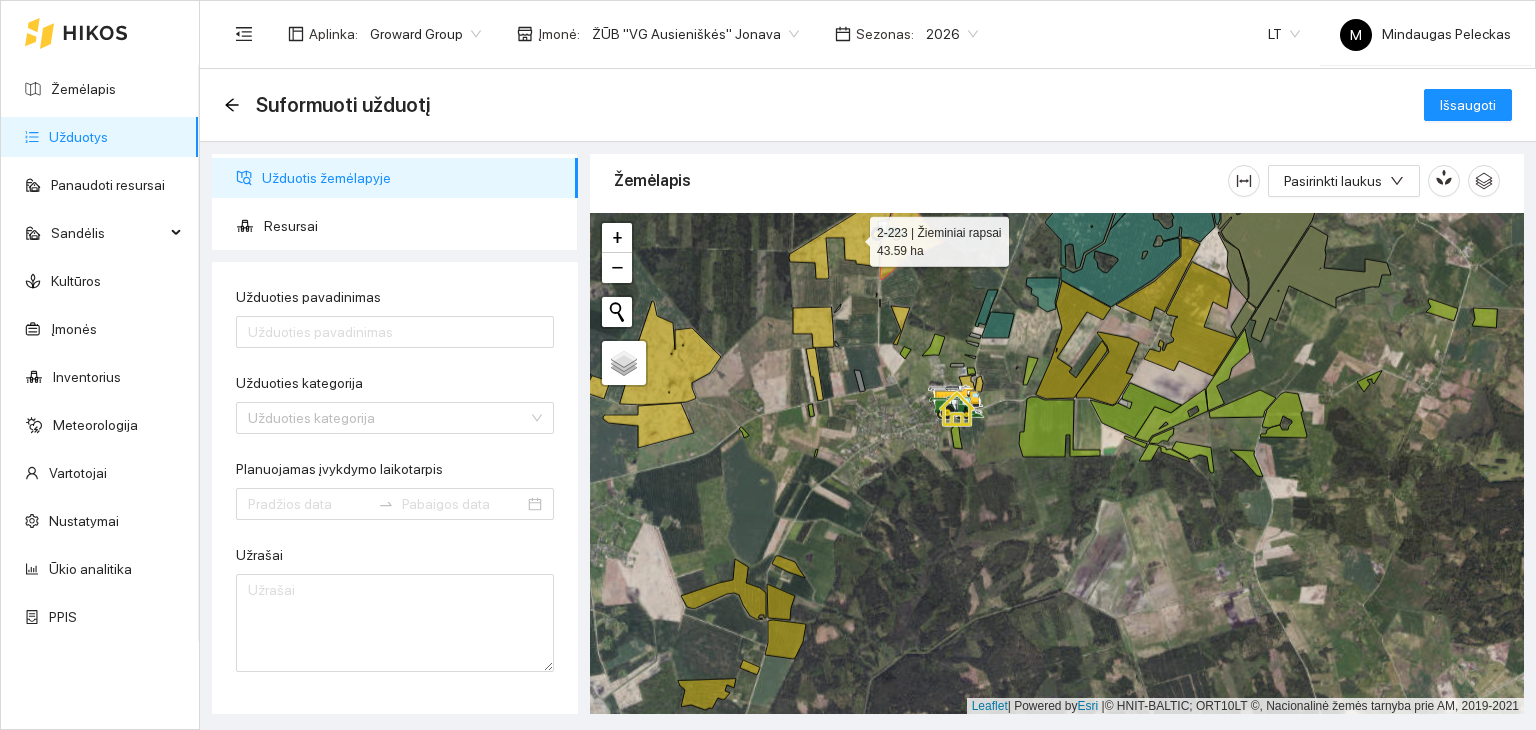 click 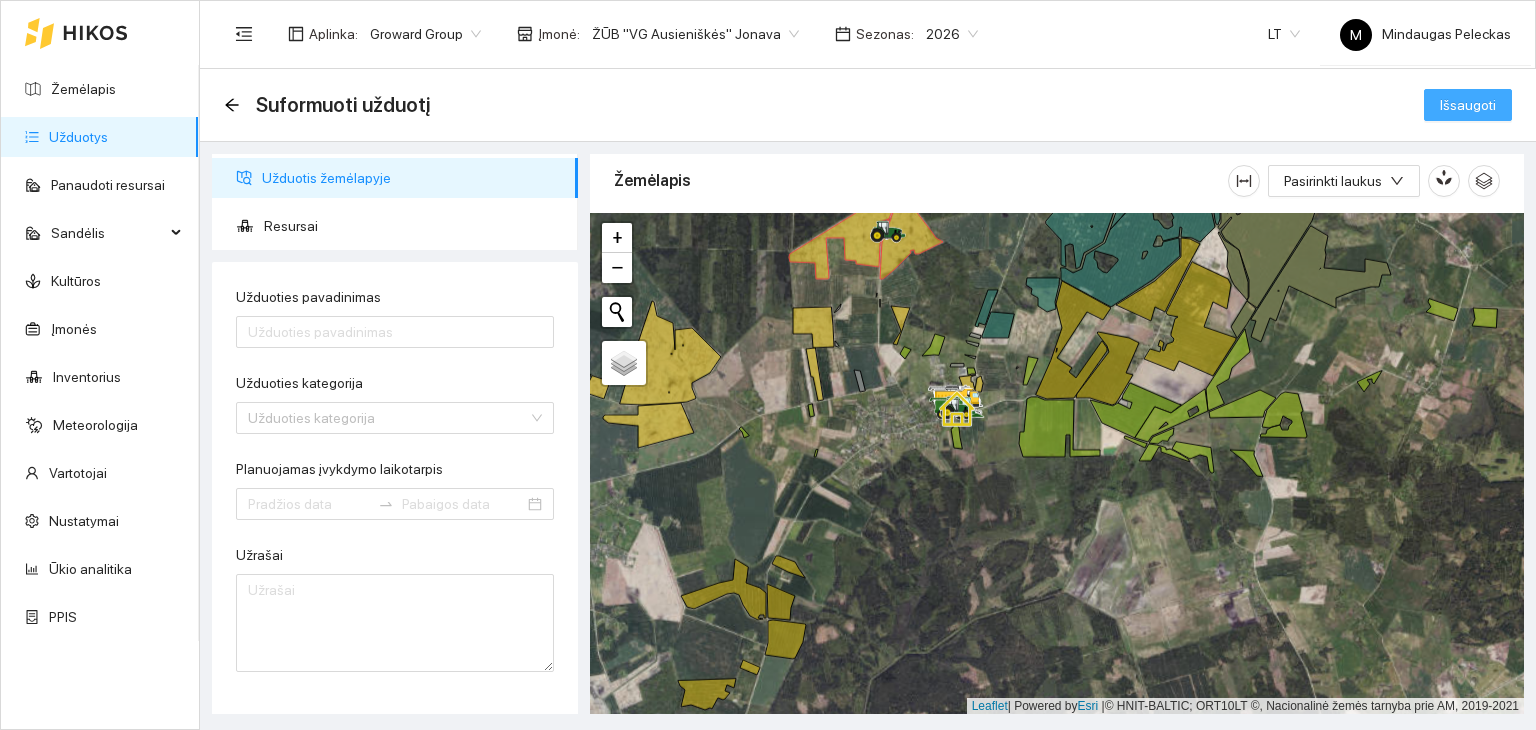 click on "Išsaugoti" at bounding box center [1468, 105] 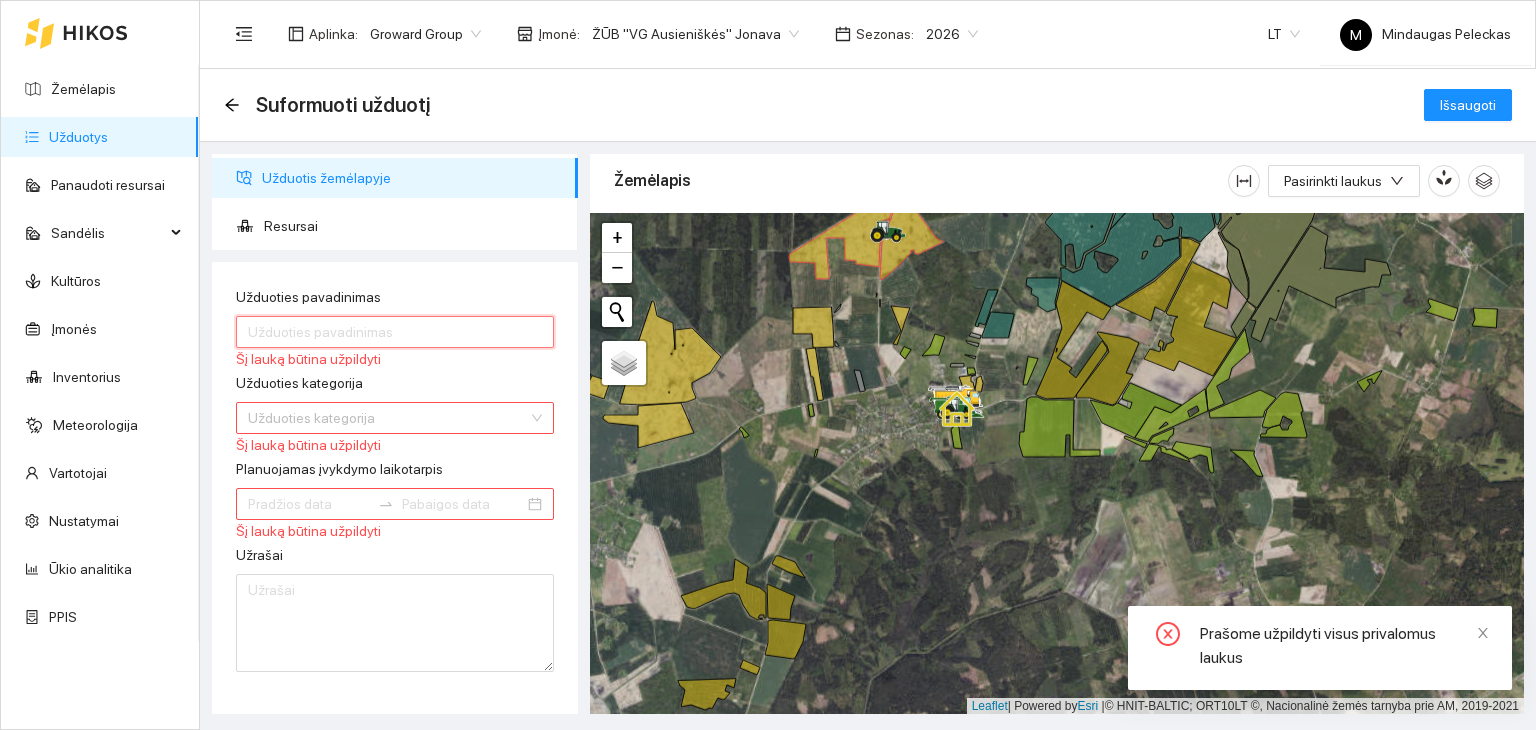 click on "Užduoties pavadinimas" at bounding box center (395, 332) 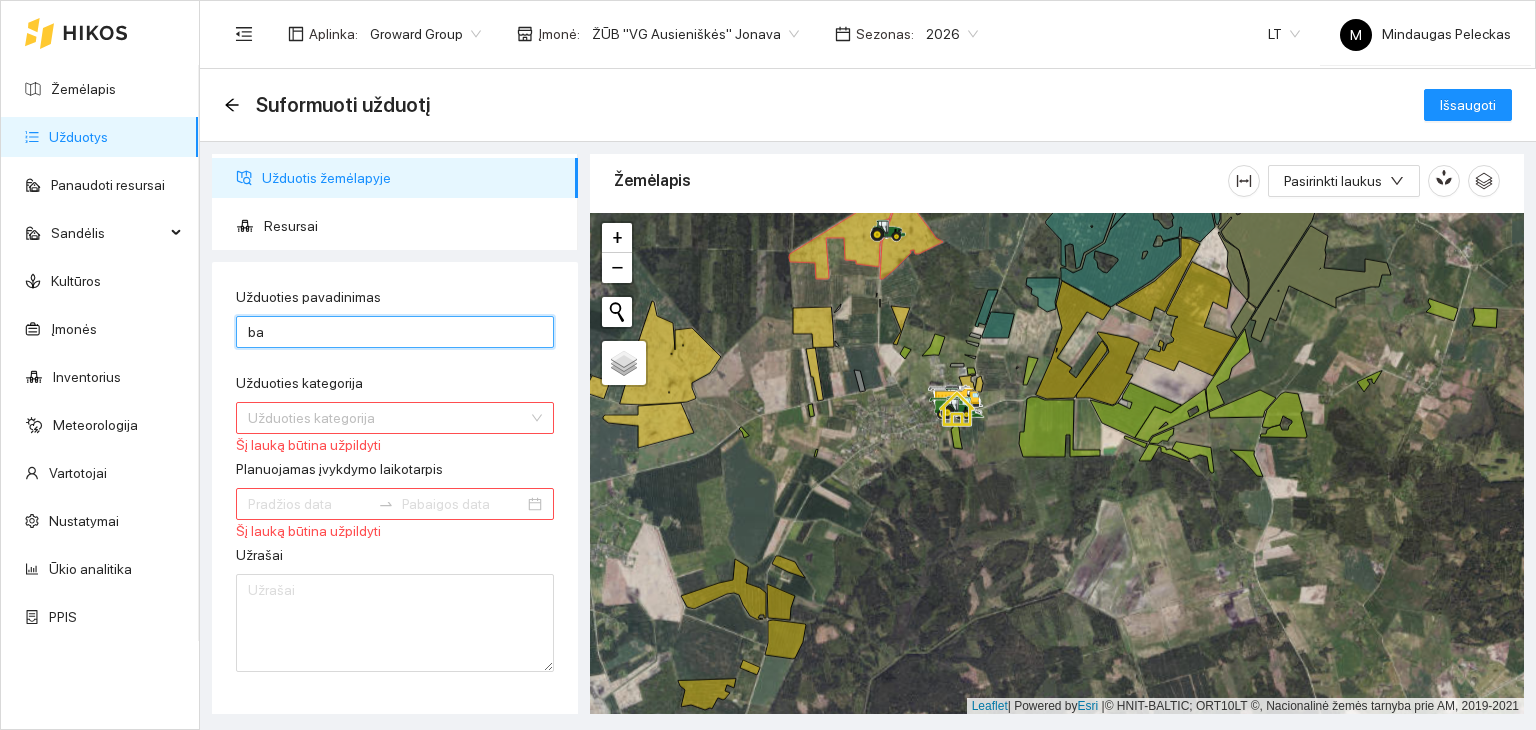 type on "b" 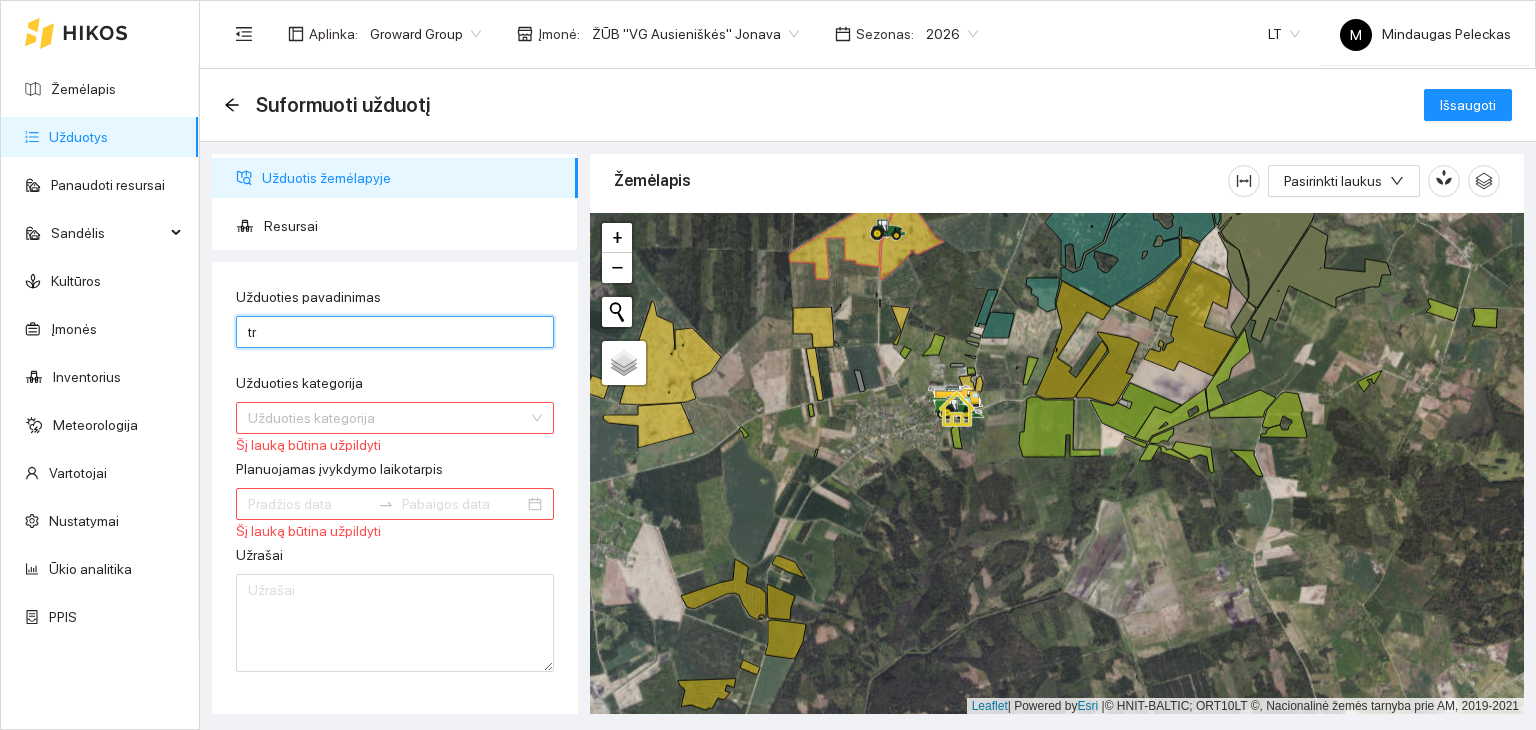 type on "Trąšų barstymas" 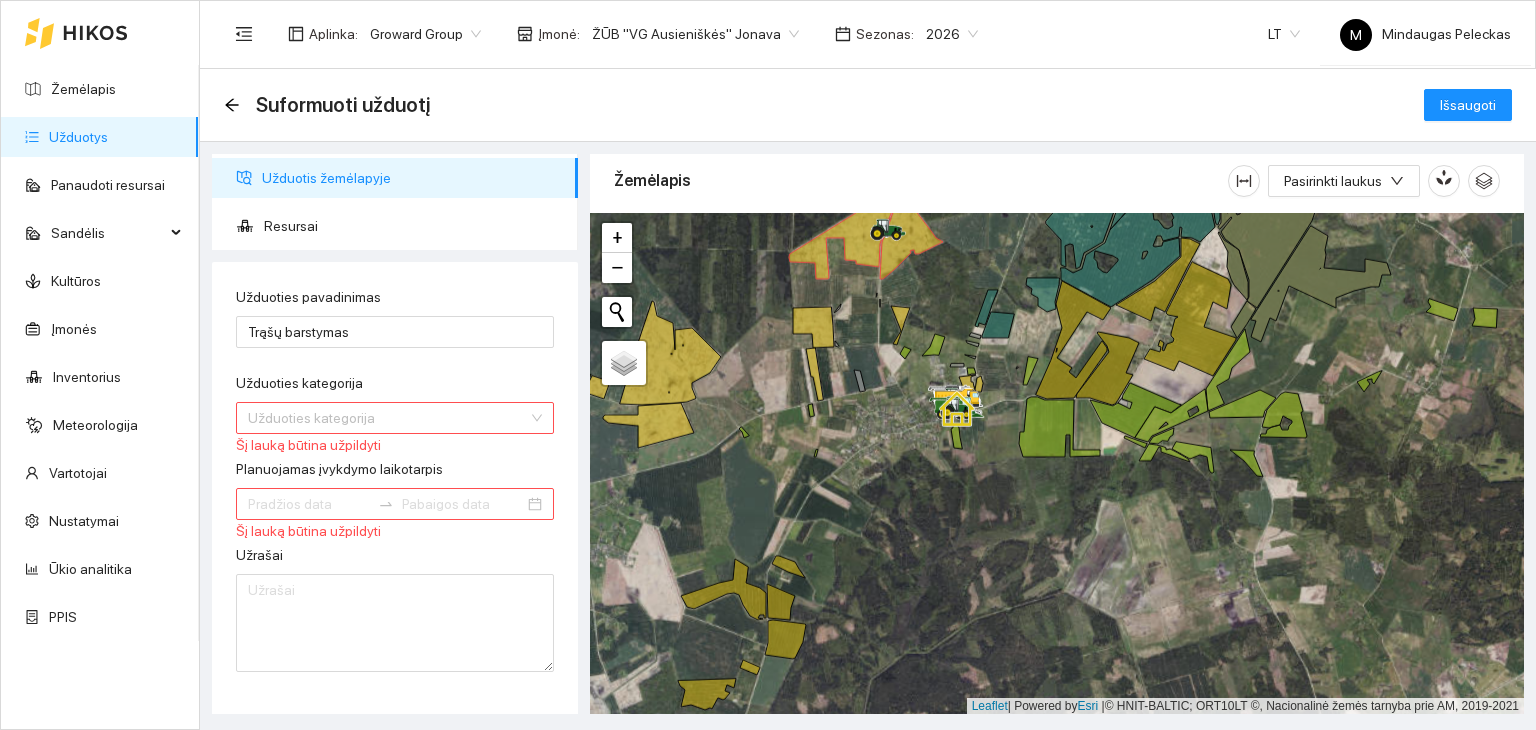 click on "Užduoties kategorija" at bounding box center [388, 418] 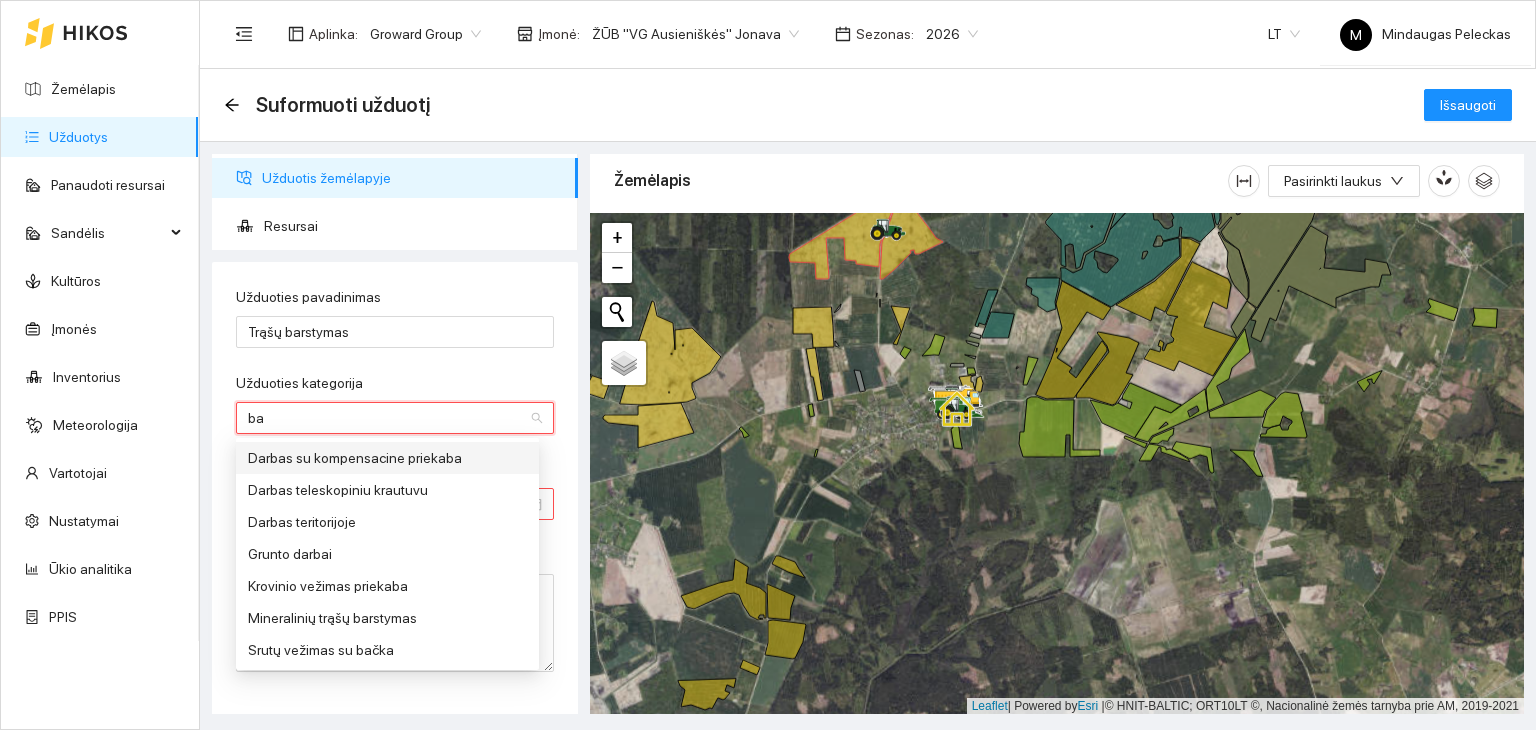 type on "bar" 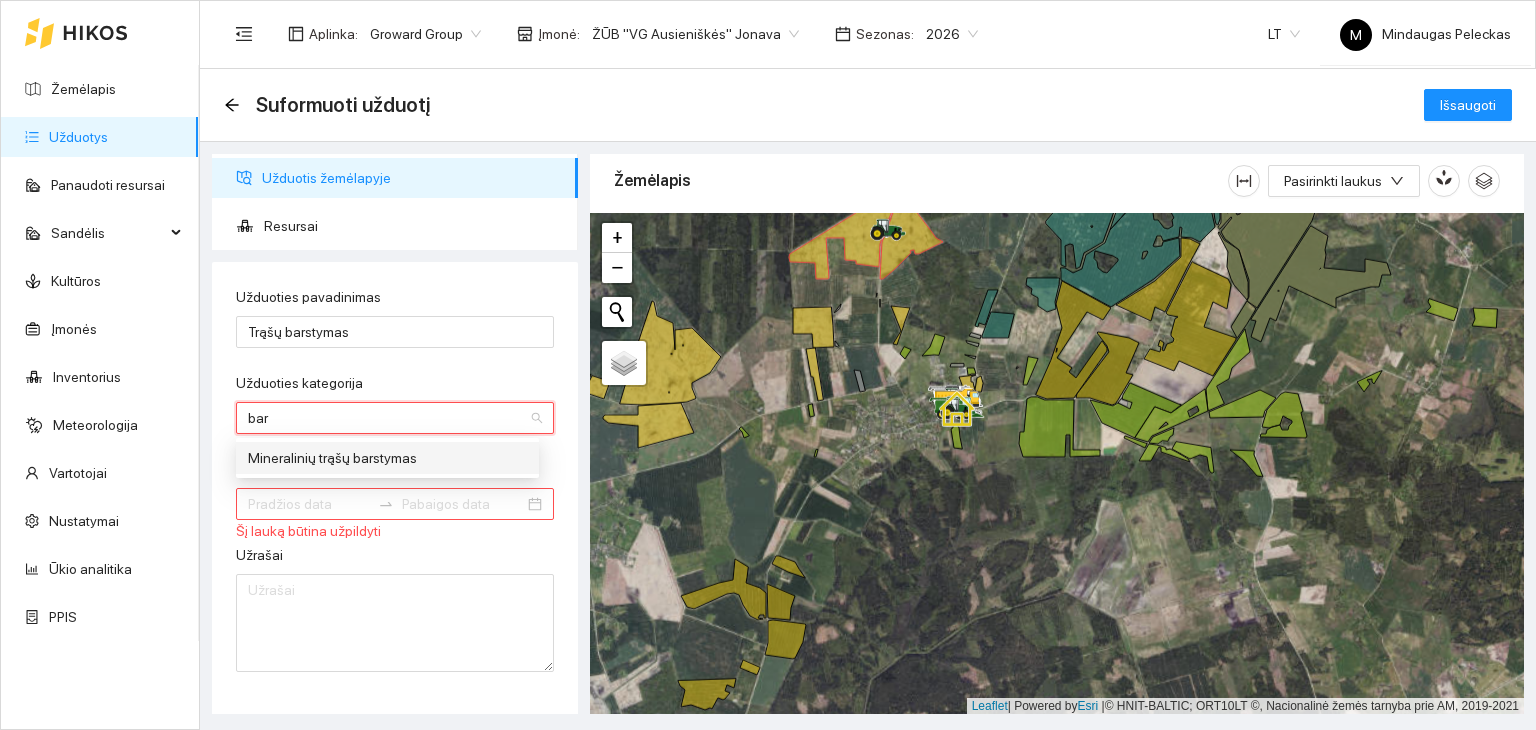 click on "Mineralinių trąšų barstymas" at bounding box center [387, 458] 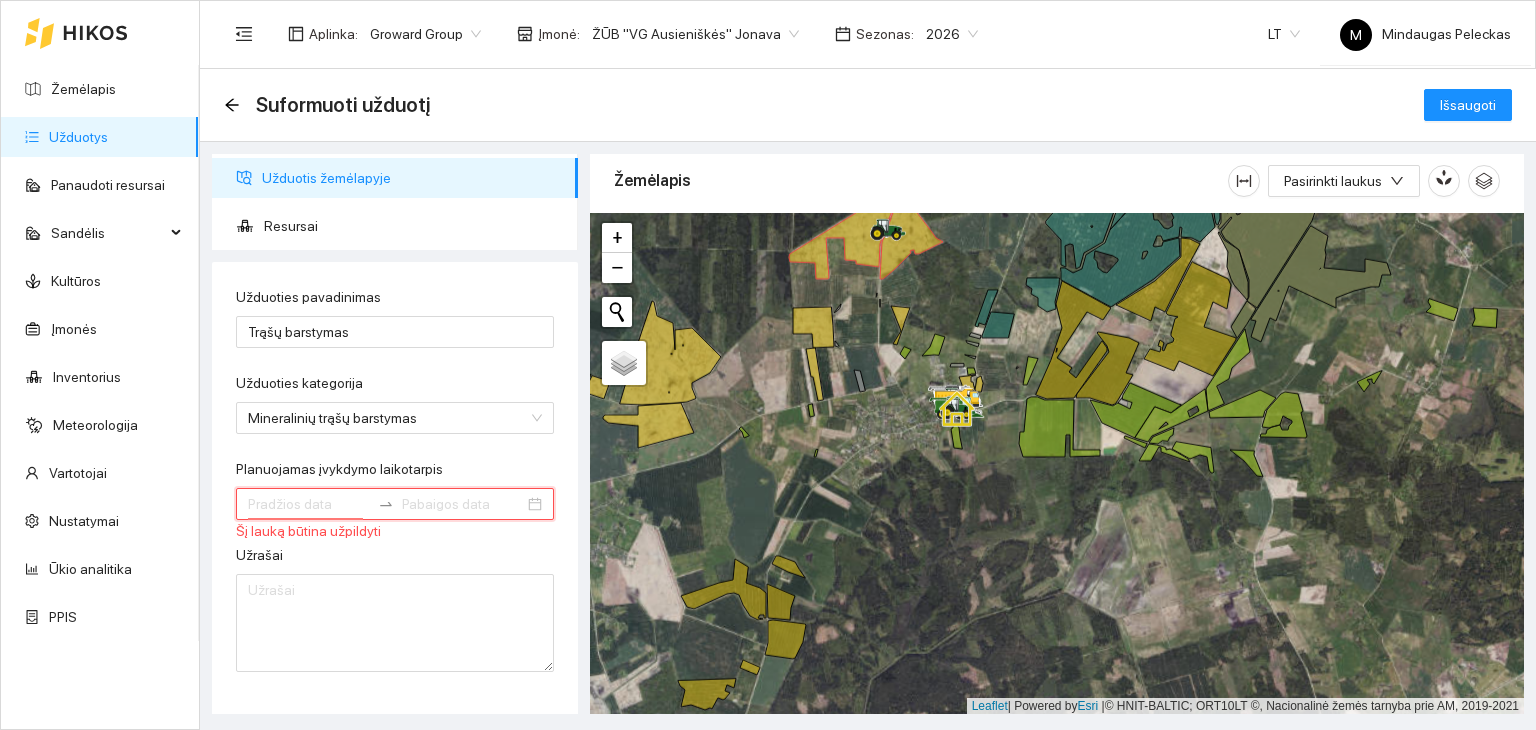 click on "Planuojamas įvykdymo laikotarpis" at bounding box center [309, 504] 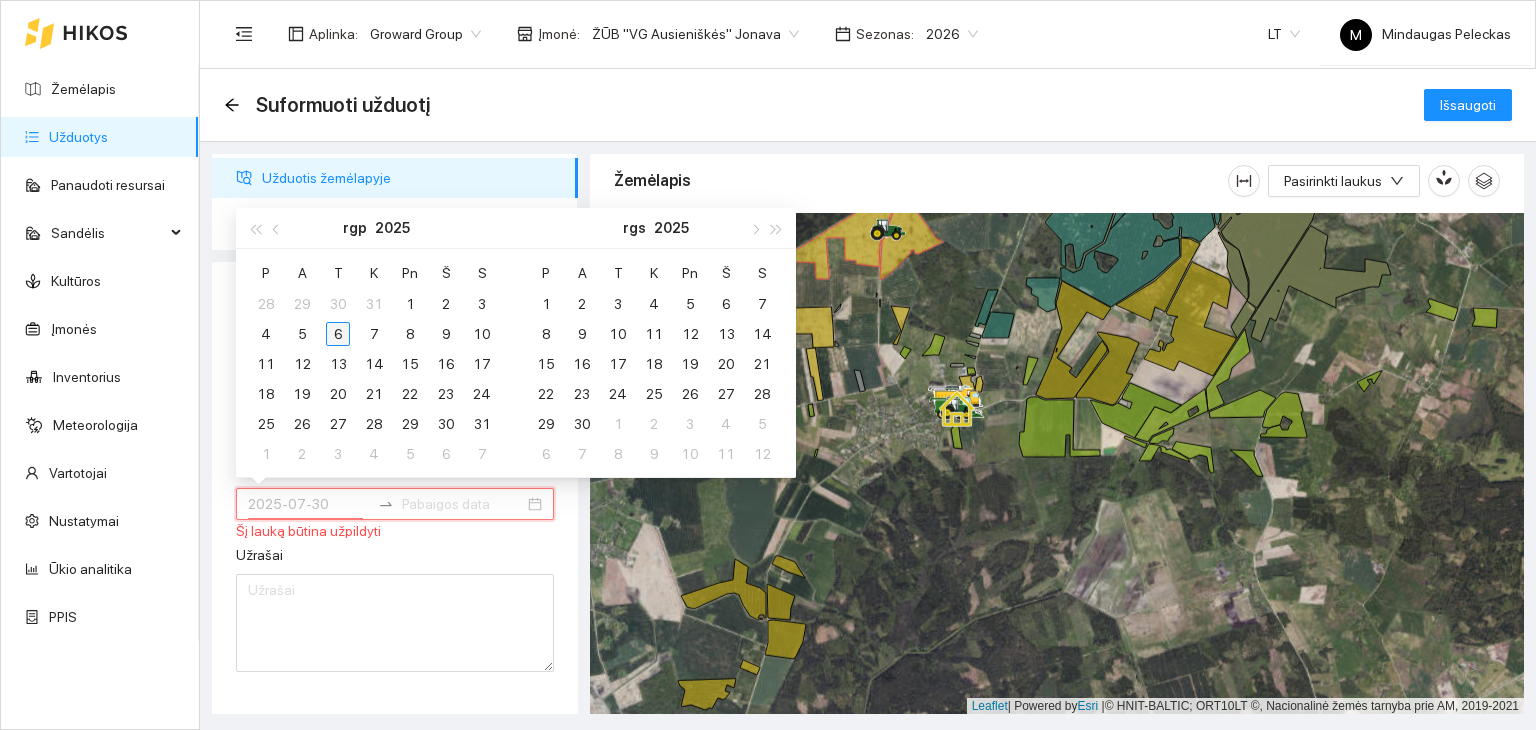 type on "2025-08-06" 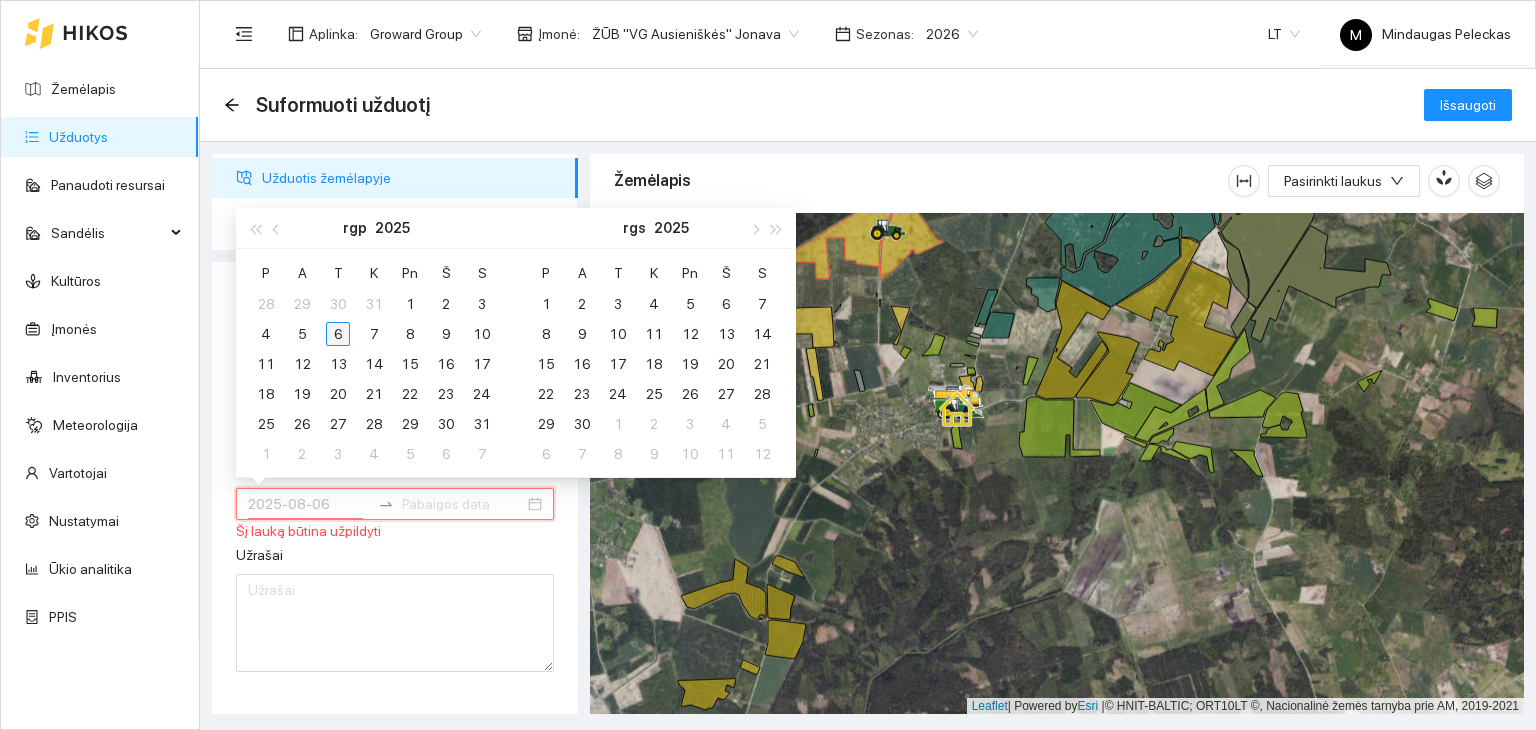 click on "6" at bounding box center (338, 334) 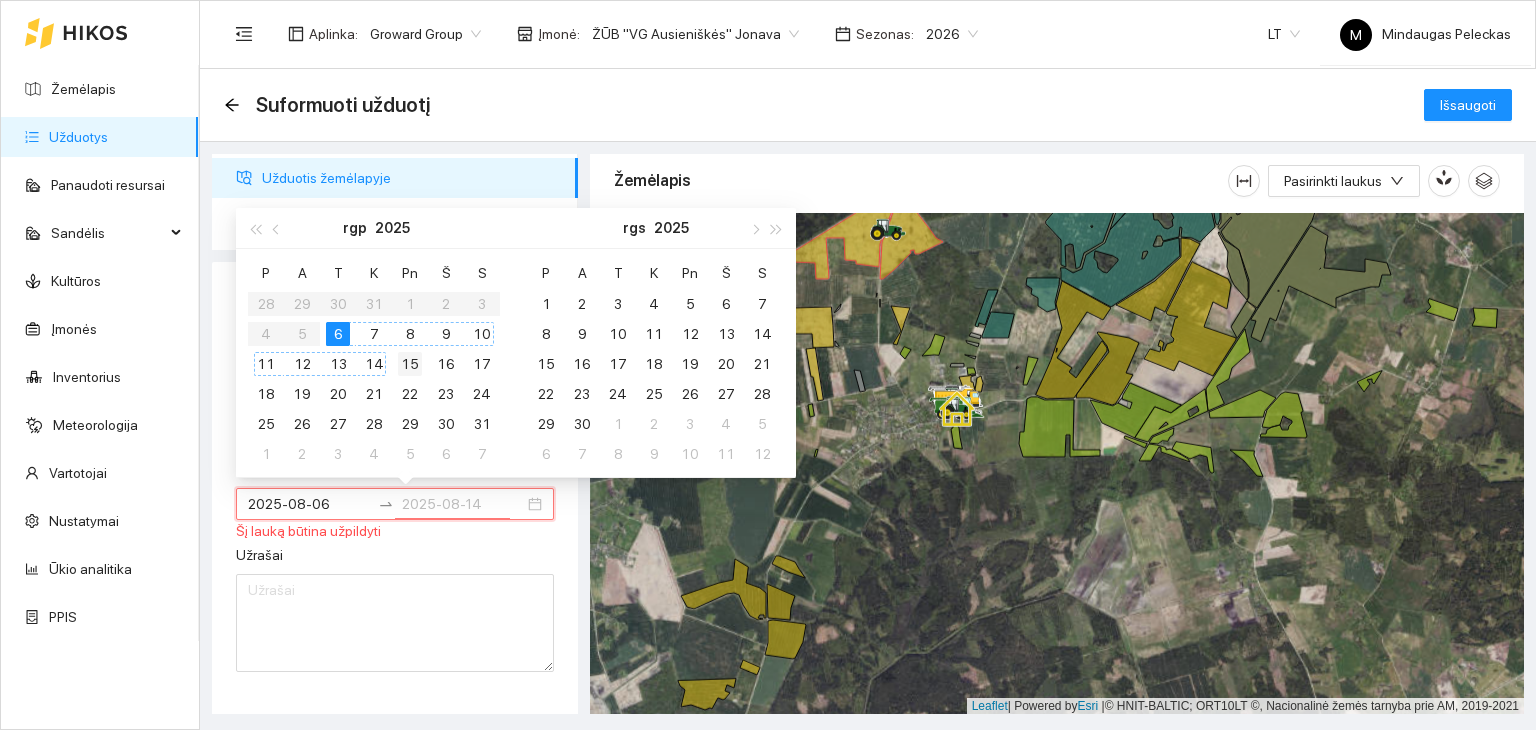 type on "2025-08-15" 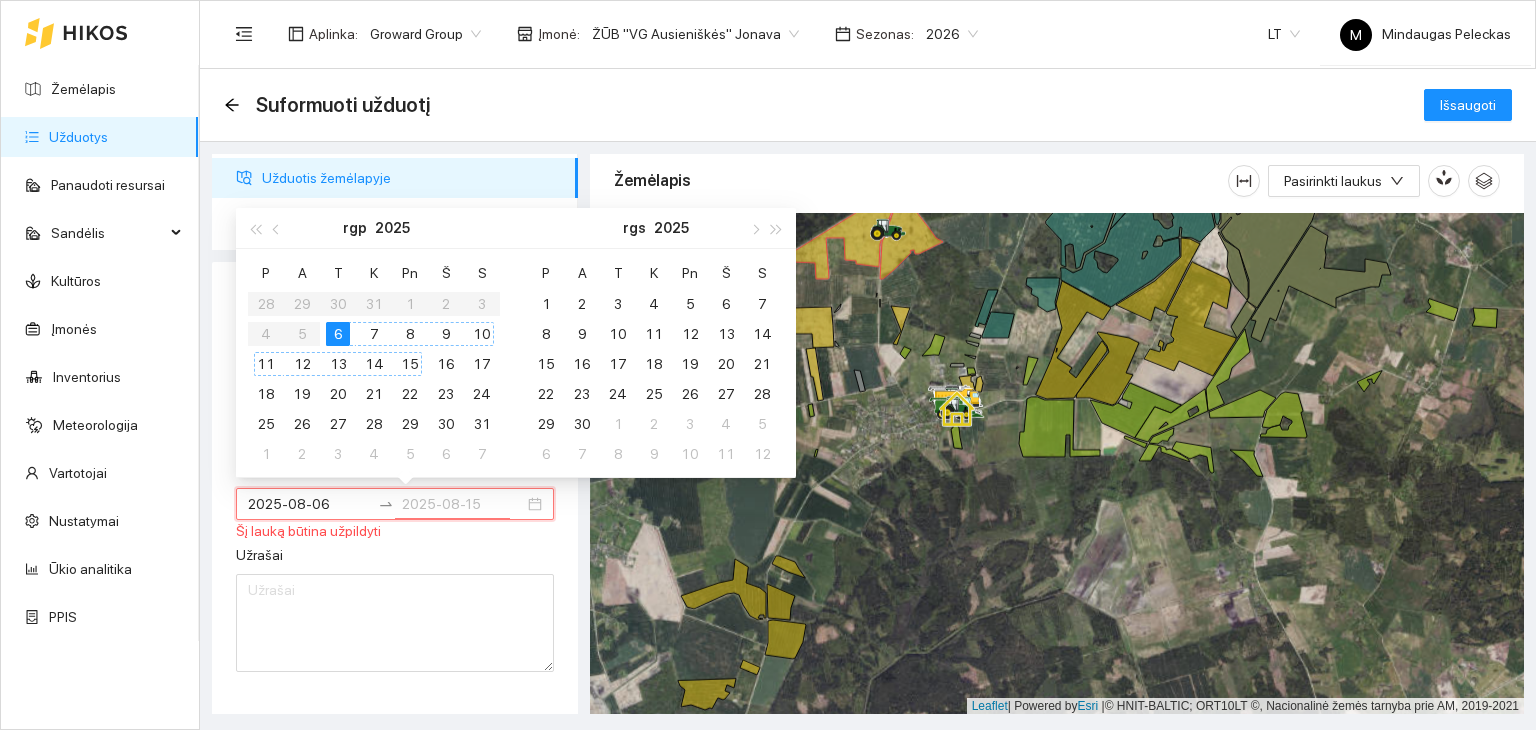 click on "15" at bounding box center [410, 364] 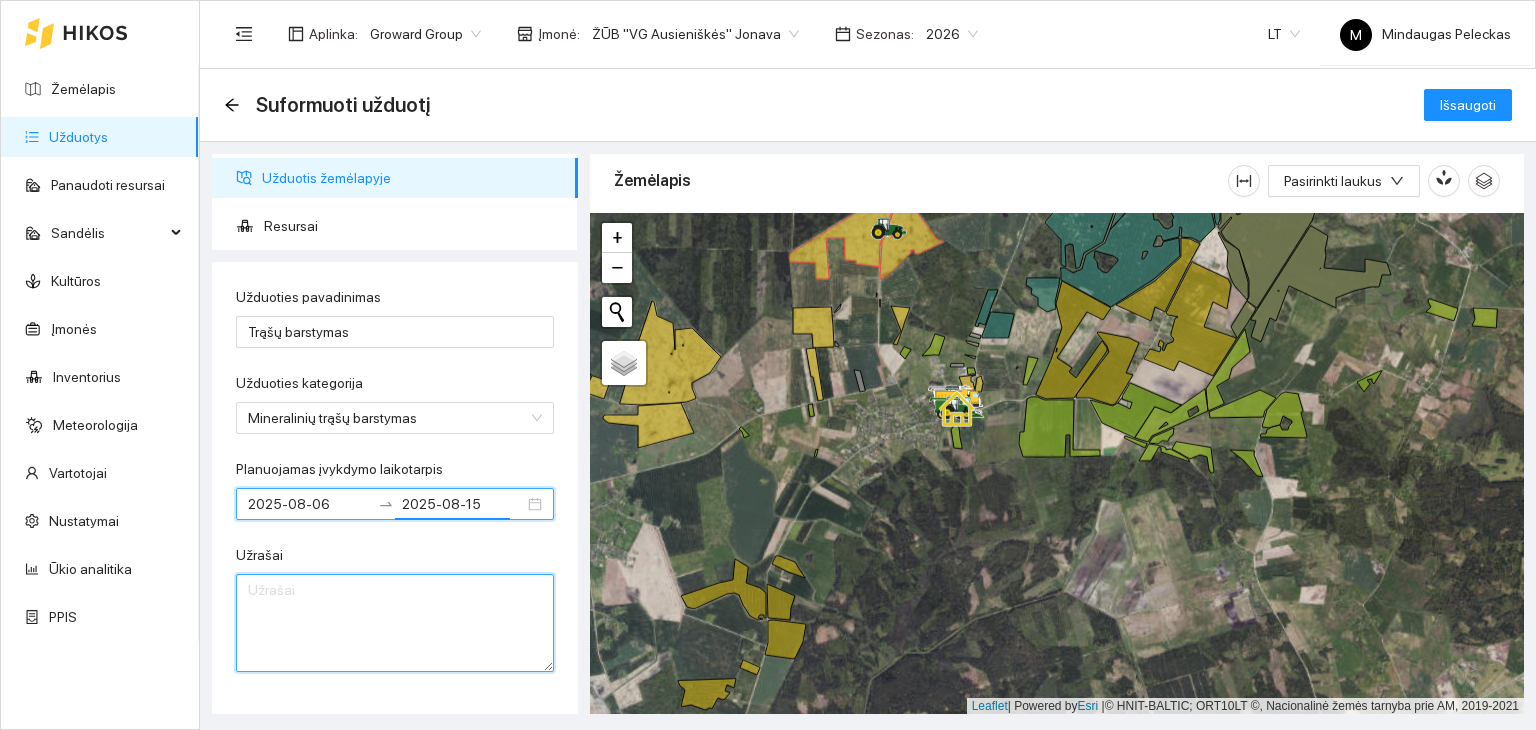 click on "Užrašai" at bounding box center (395, 623) 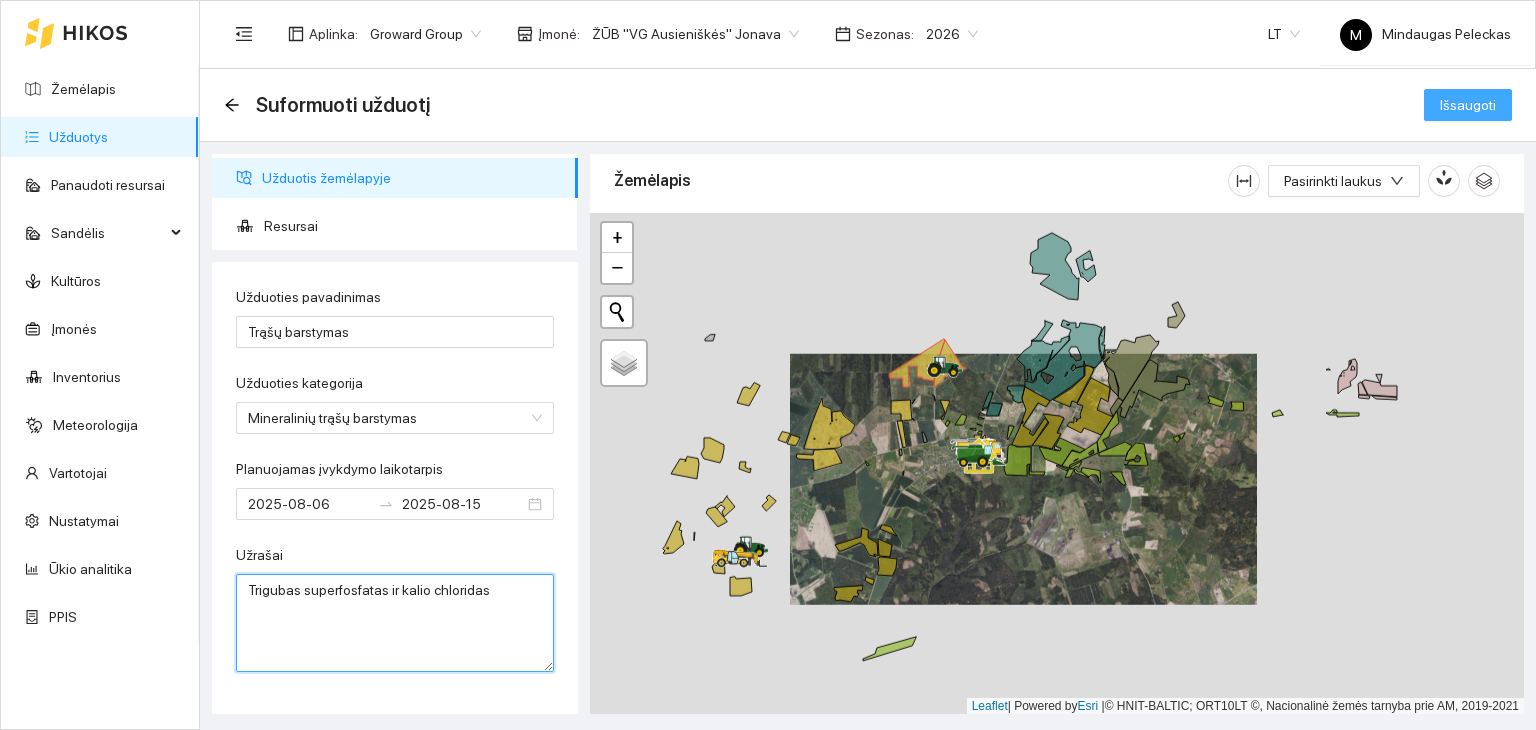 type on "Trigubas superfosfatas ir kalio chloridas" 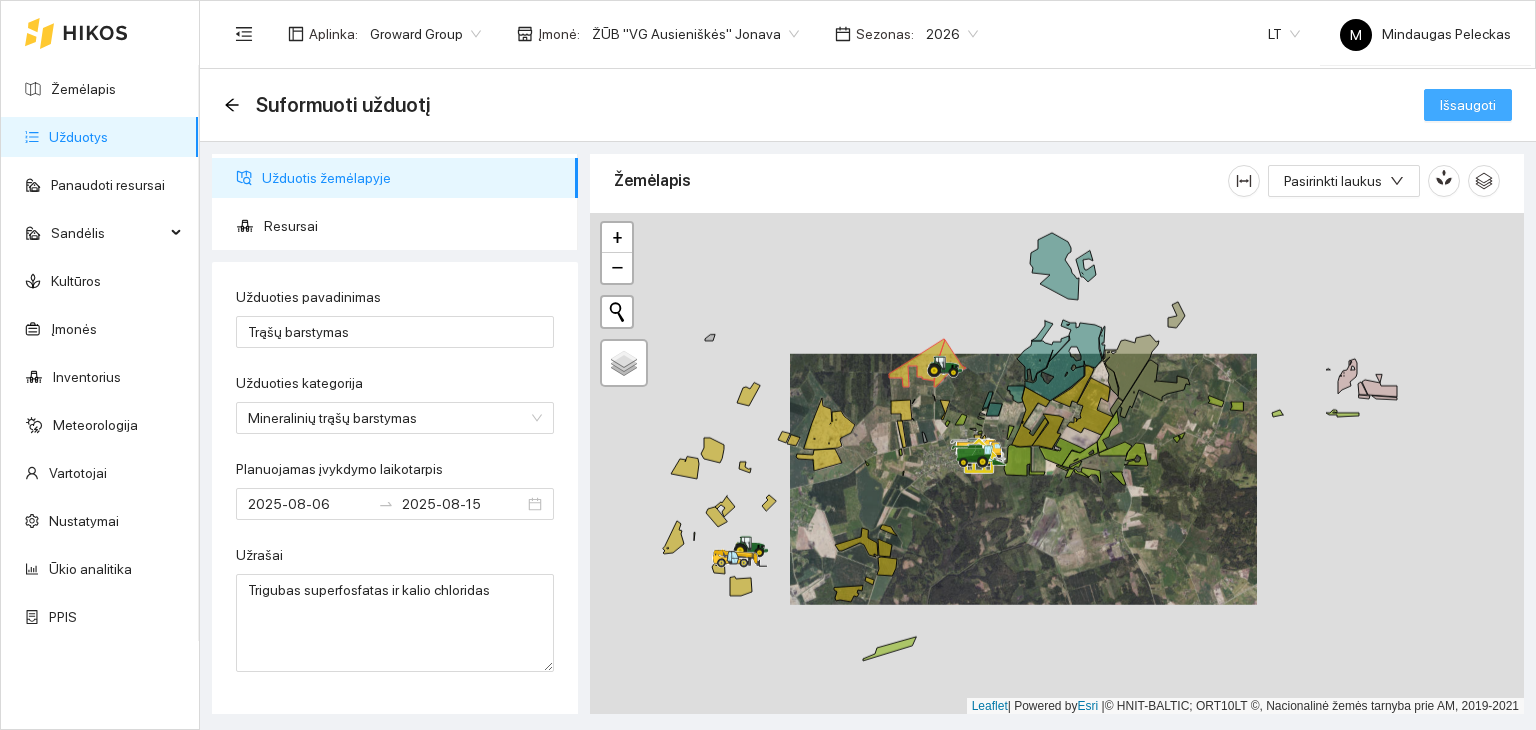 click on "Išsaugoti" at bounding box center (1468, 105) 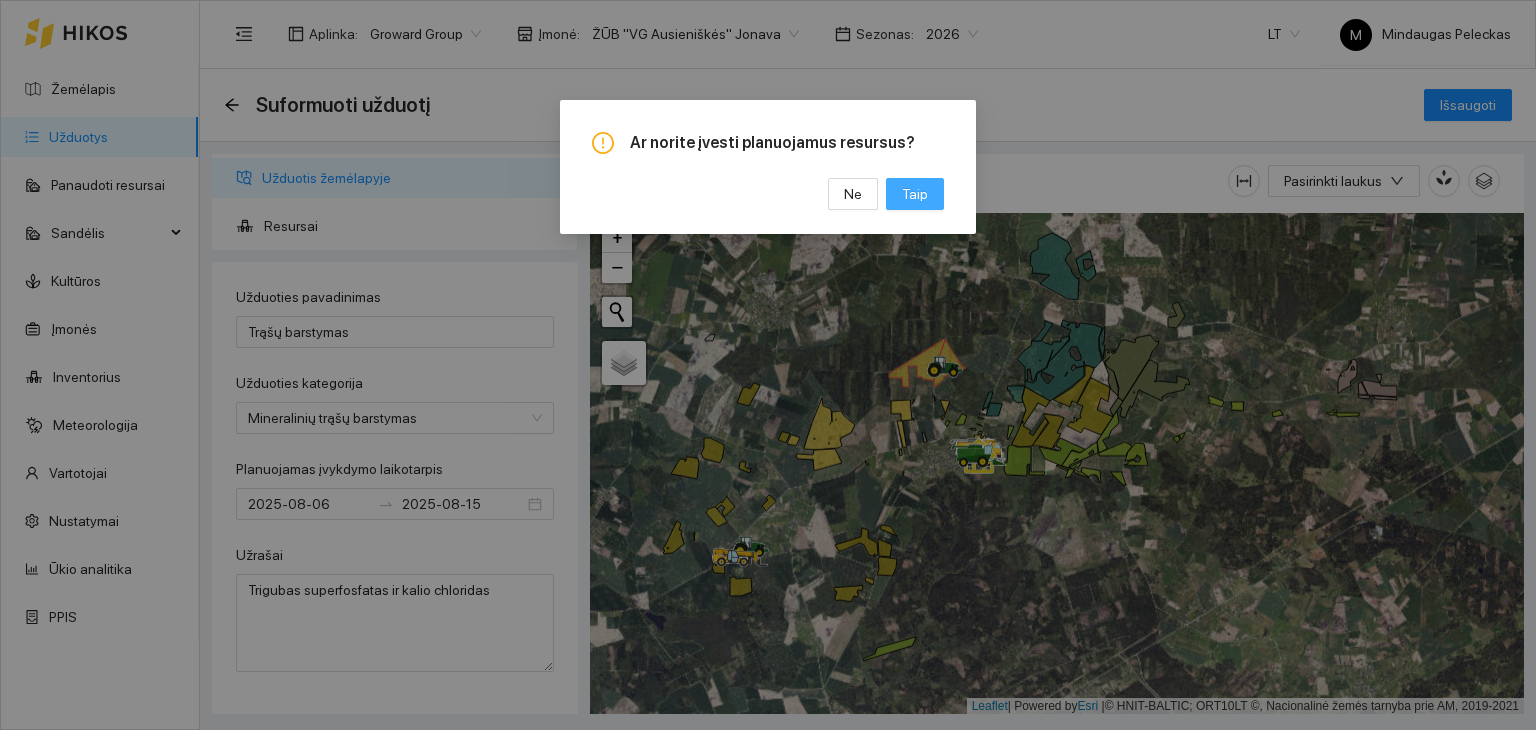 click on "Taip" at bounding box center (915, 194) 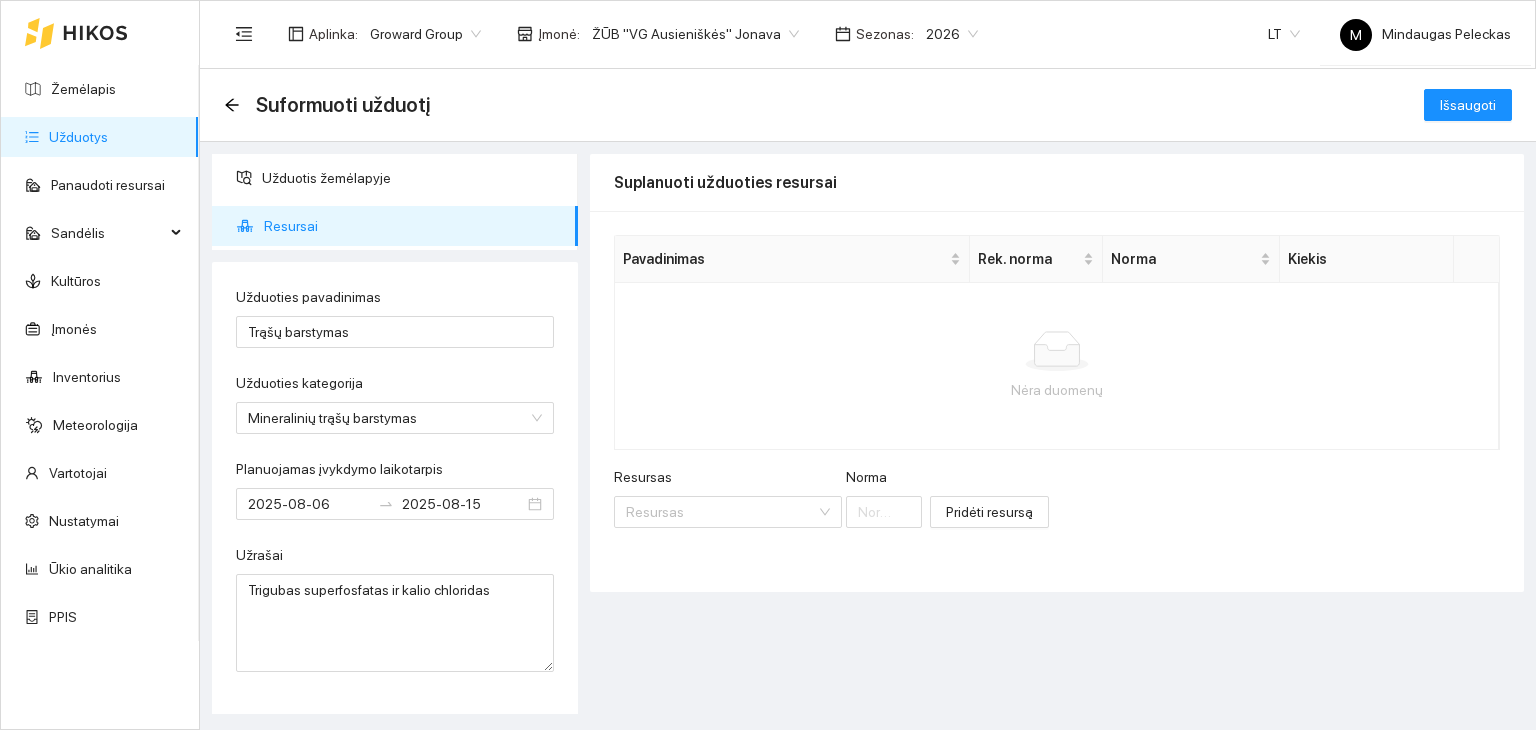 scroll, scrollTop: 0, scrollLeft: 0, axis: both 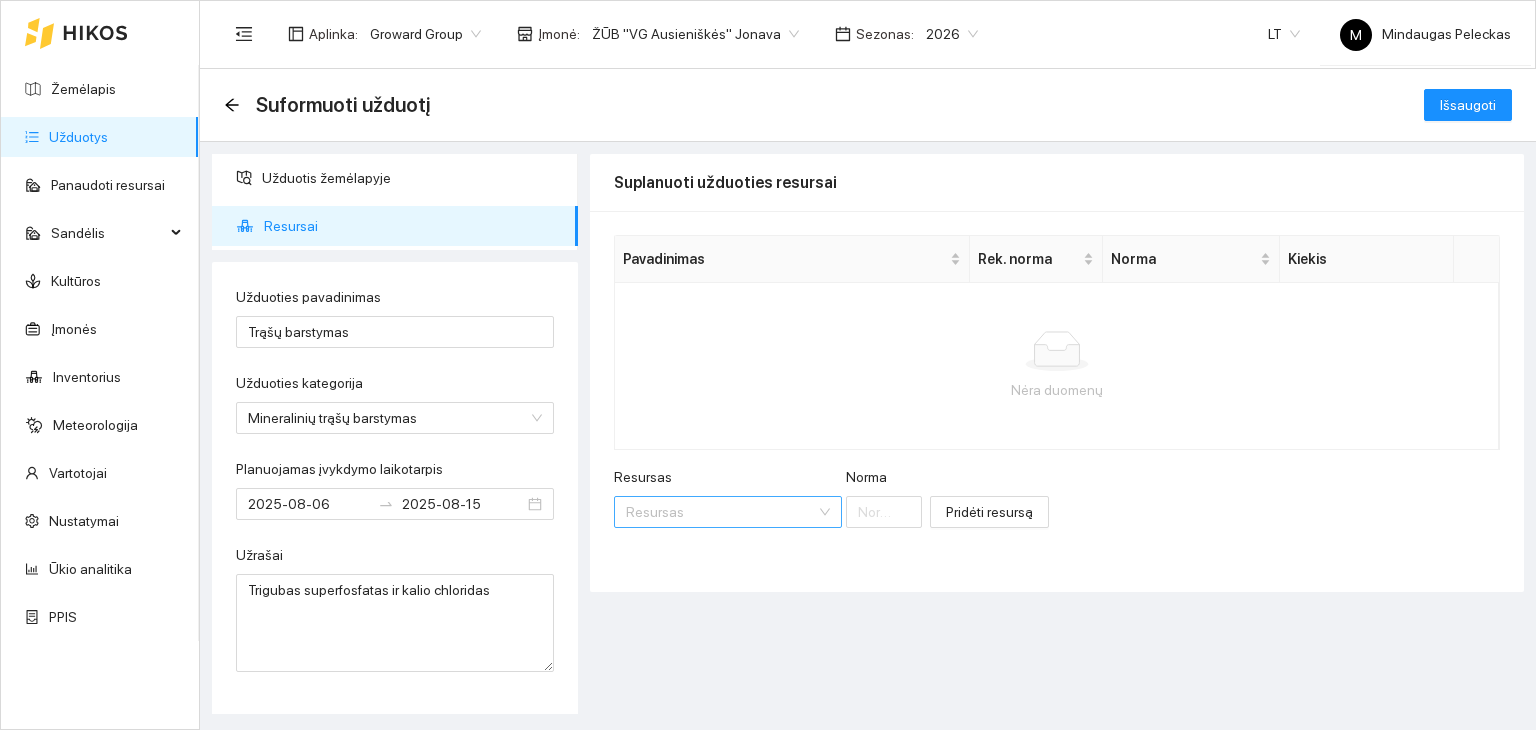 click on "Resursas" at bounding box center (721, 512) 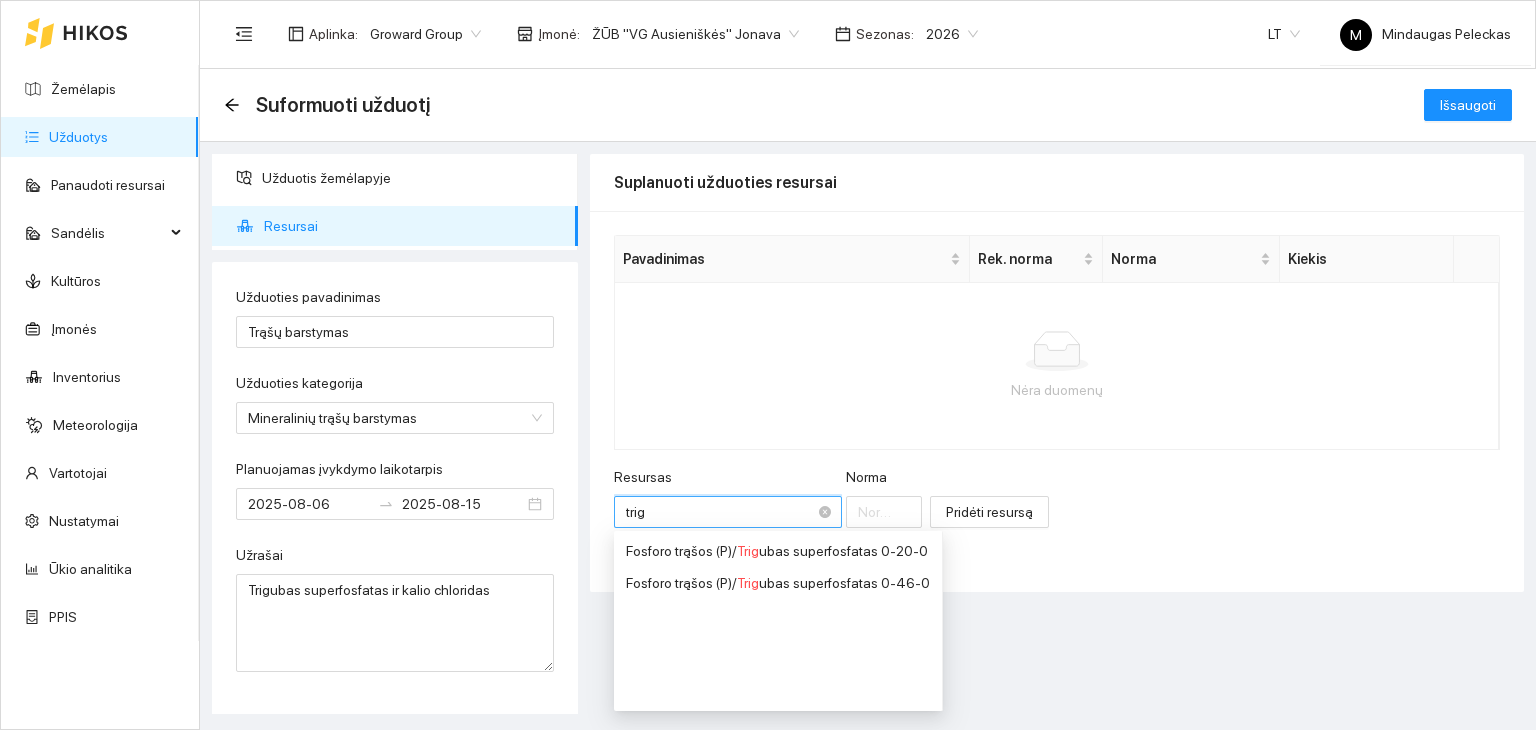 type on "trigu" 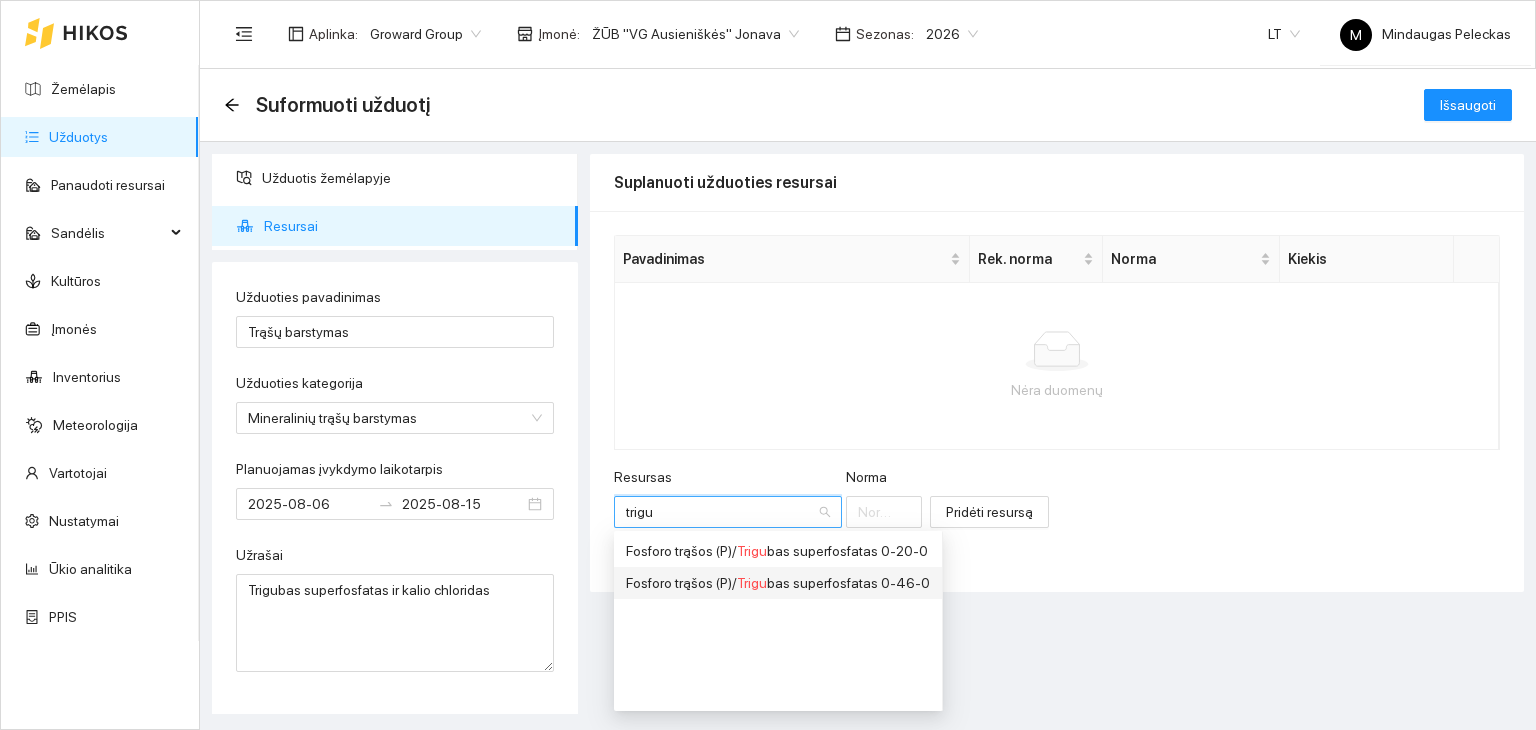 click on "Fosforo trąšos (P)  /  Trigu bas superfosfatas 0-46-0" at bounding box center [778, 583] 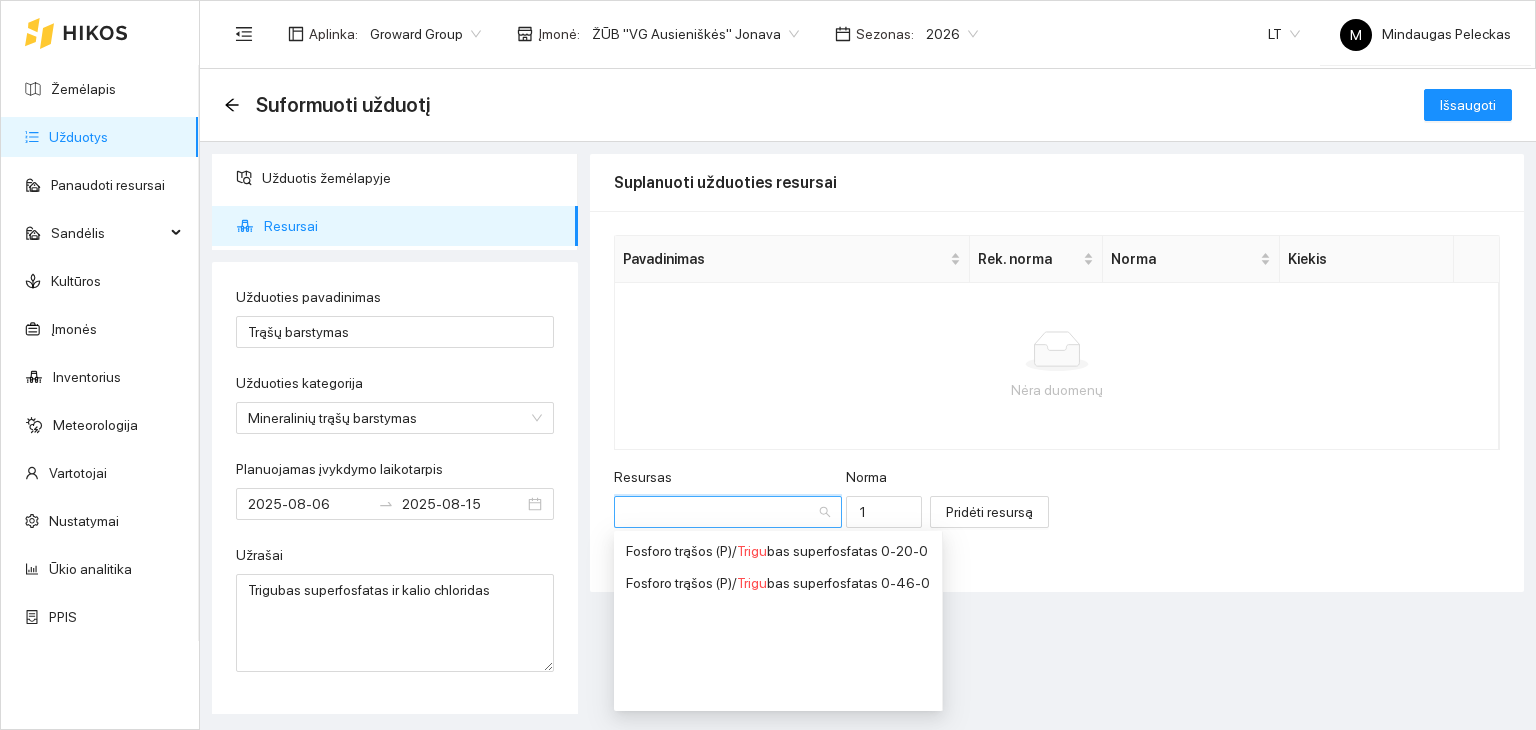 scroll, scrollTop: 240, scrollLeft: 0, axis: vertical 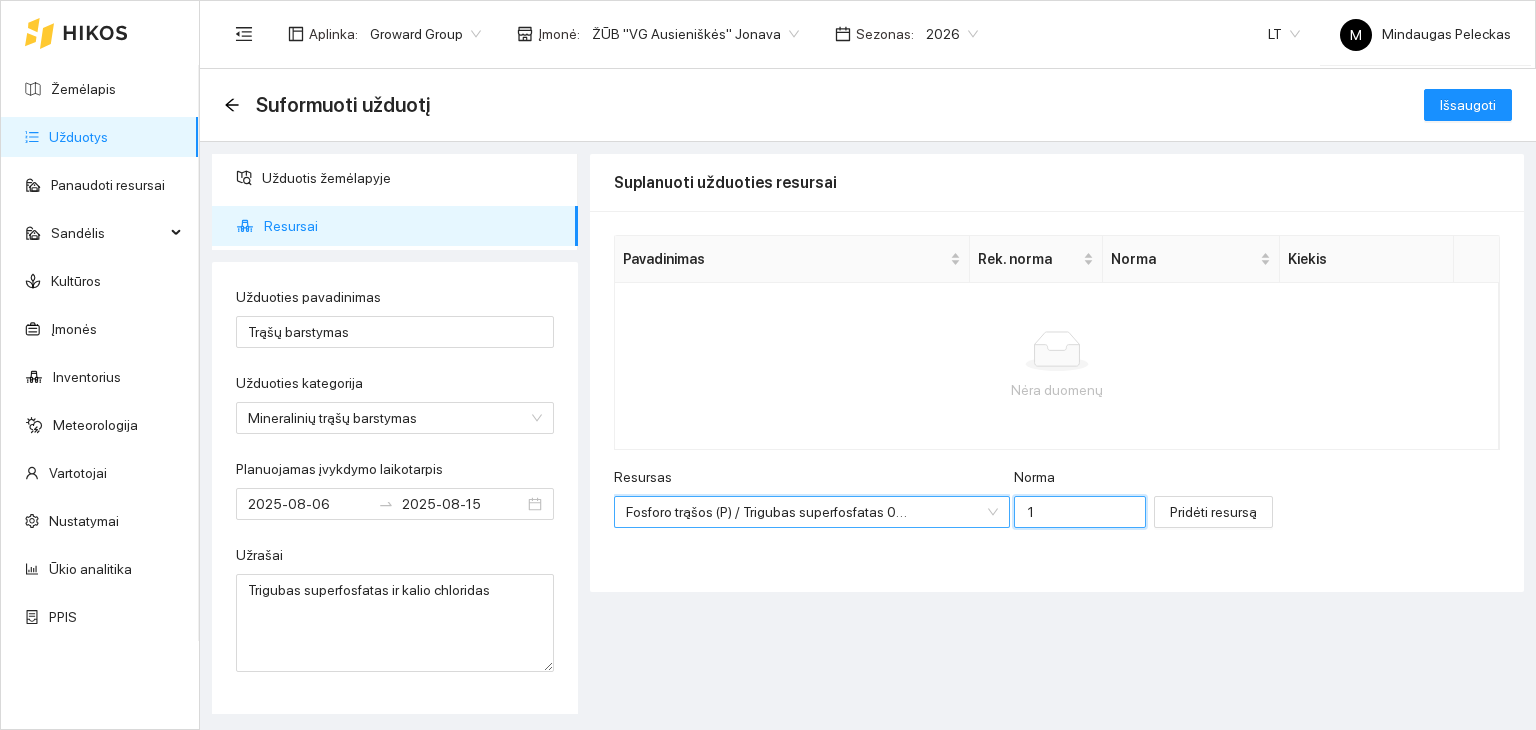 click on "1" at bounding box center (1080, 512) 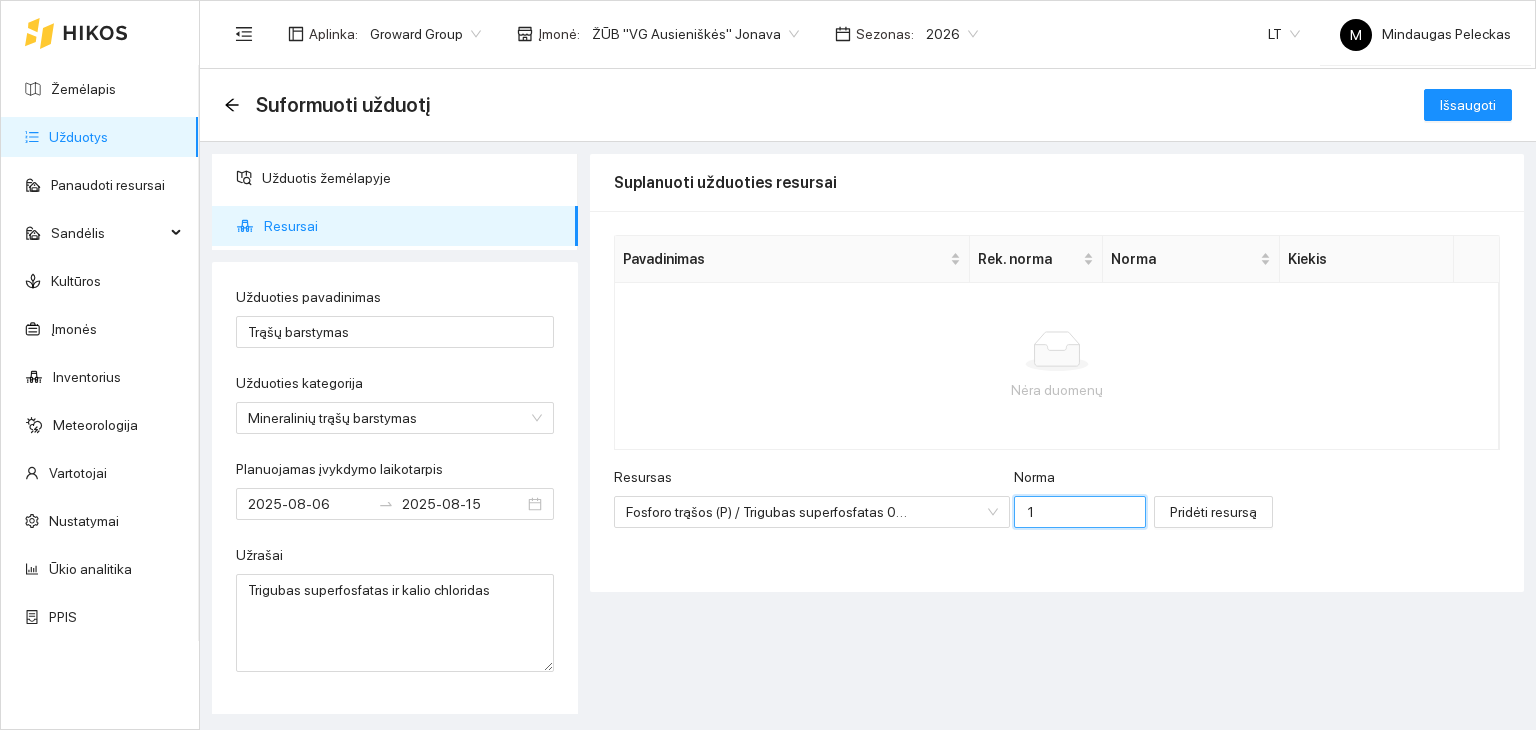 click on "1" at bounding box center (1080, 512) 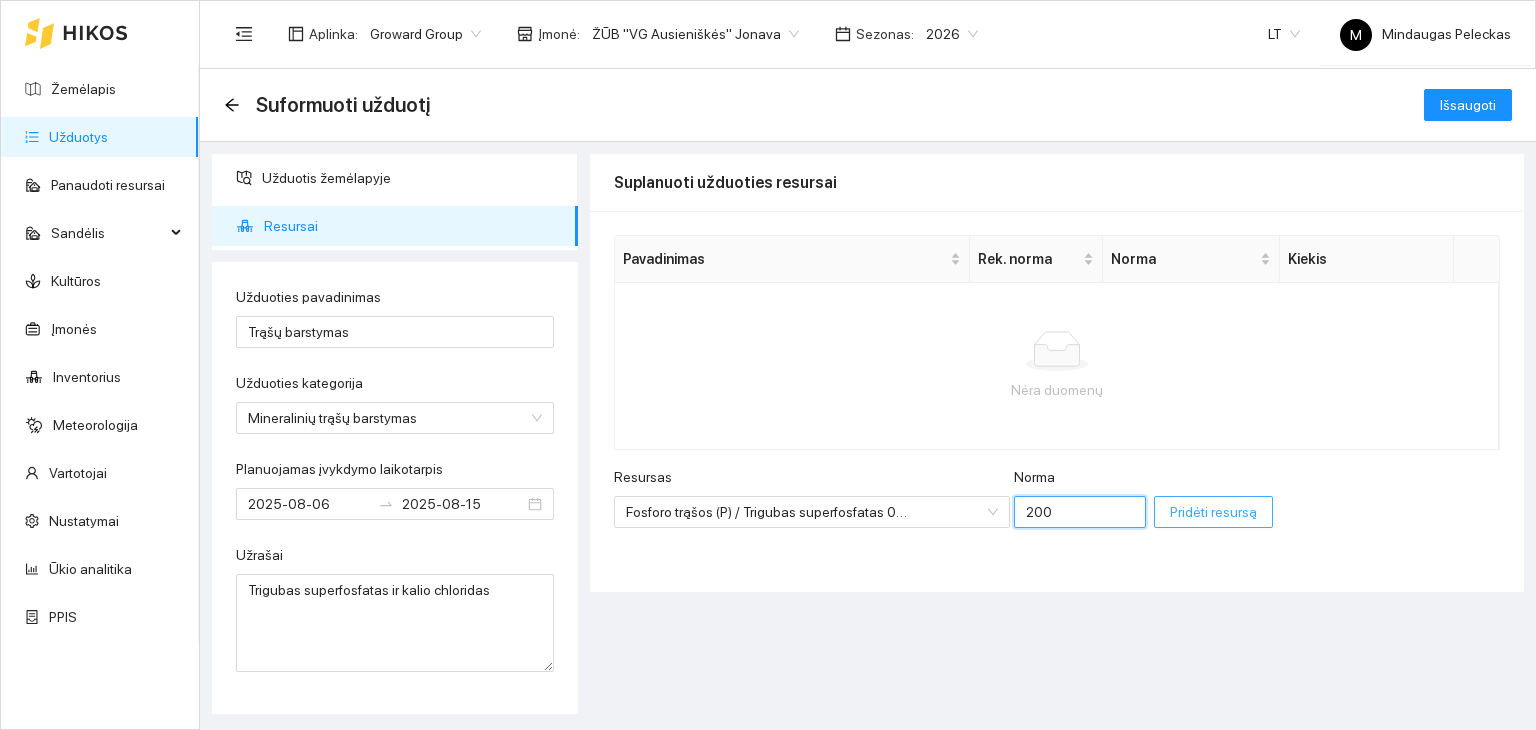 type on "200" 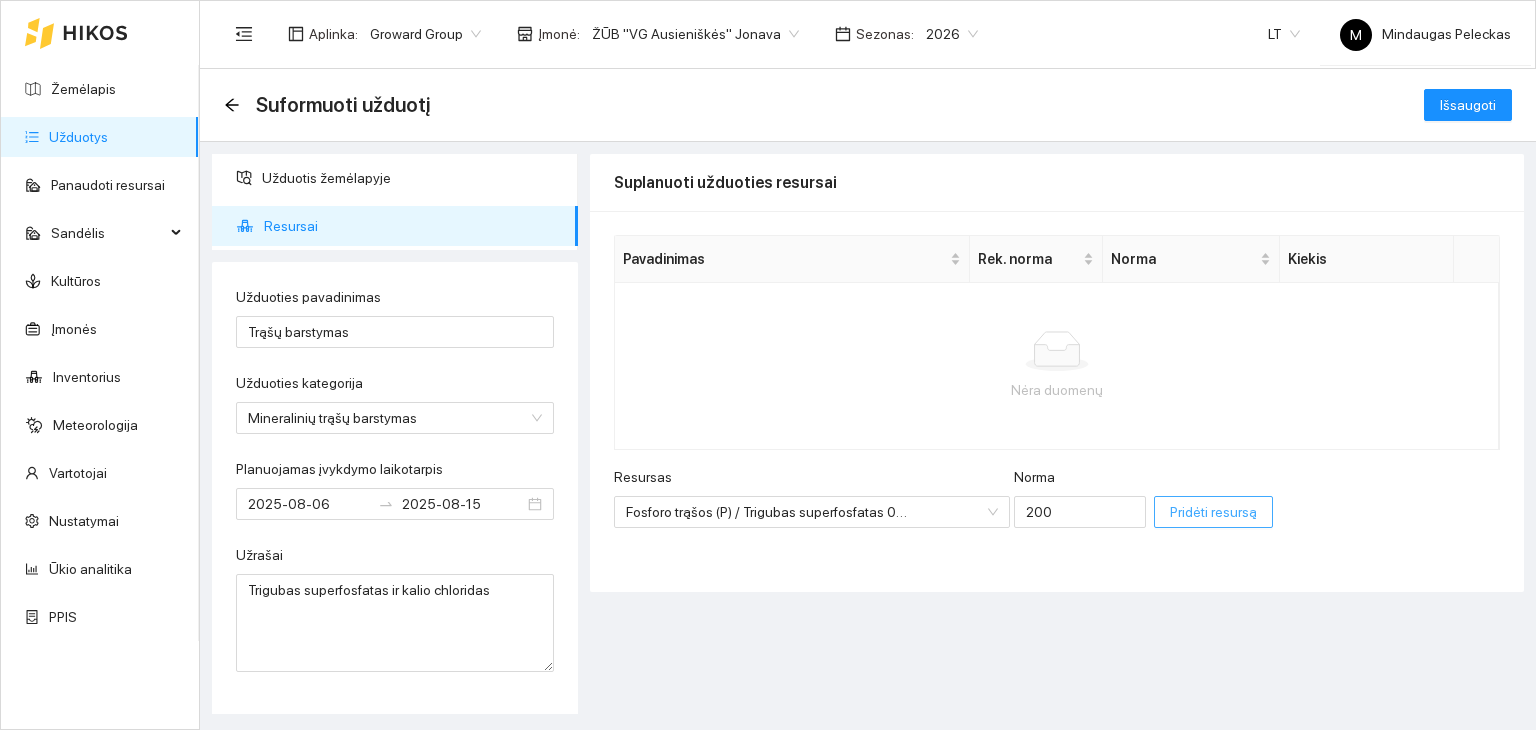 click on "Pridėti resursą" at bounding box center (1213, 512) 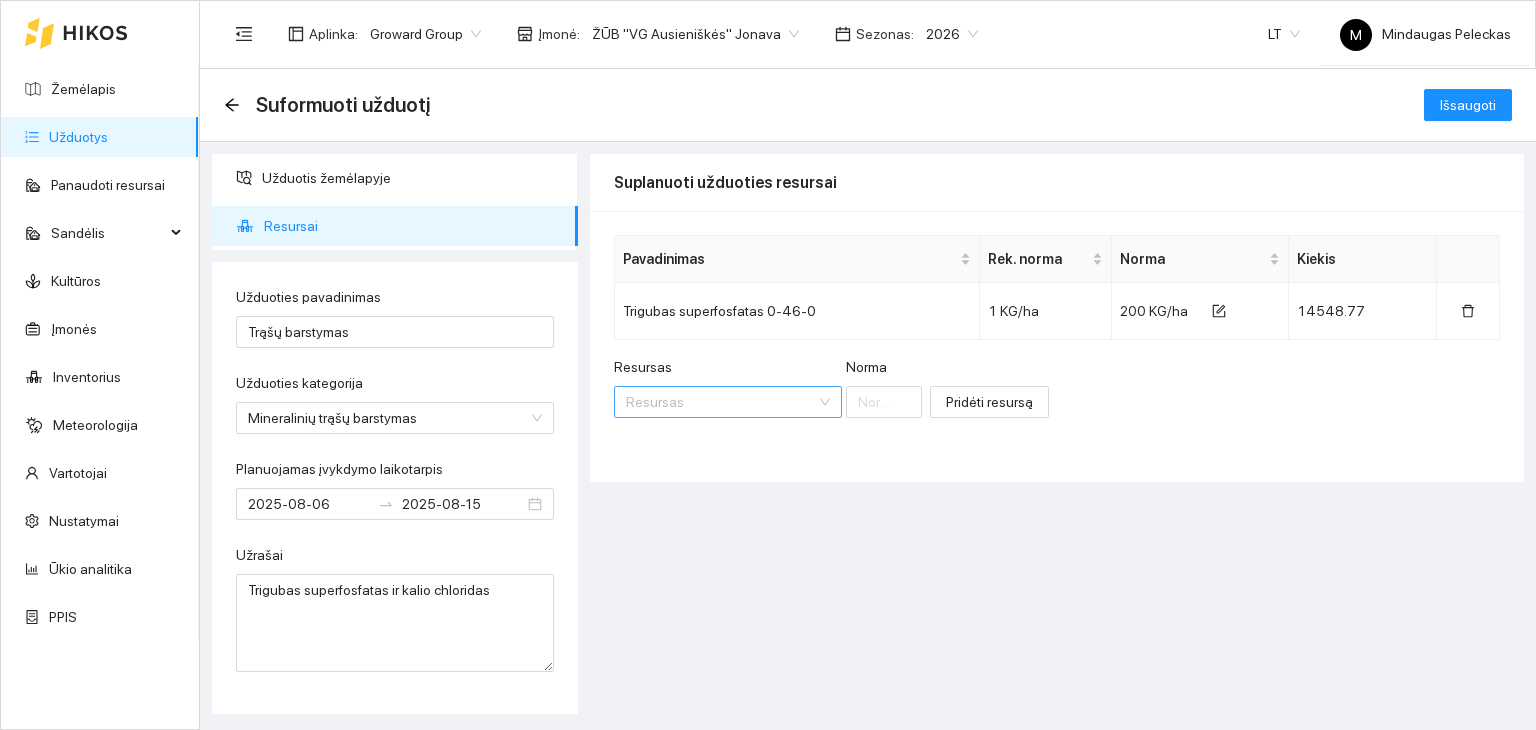 click on "Resursas" at bounding box center (721, 402) 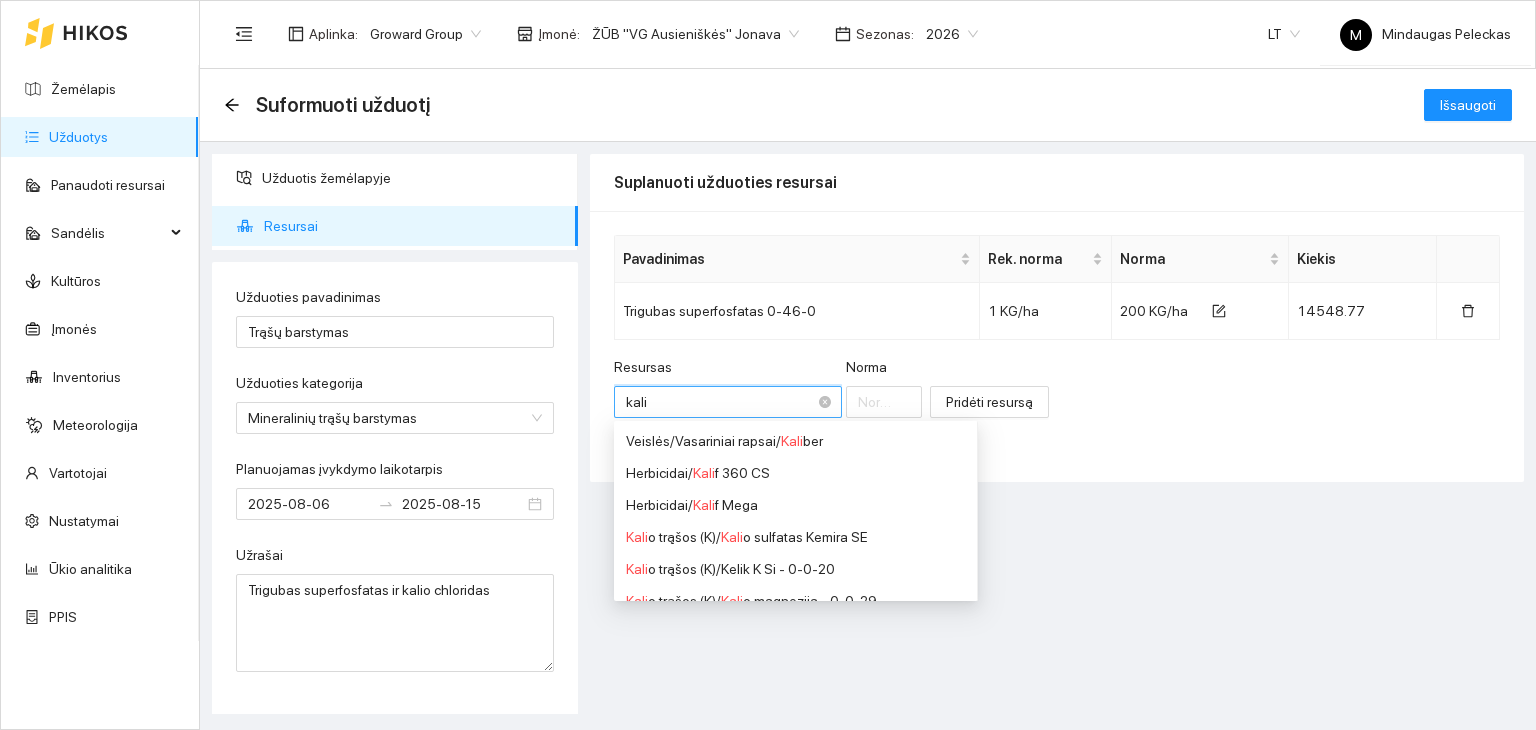 type on "kalio" 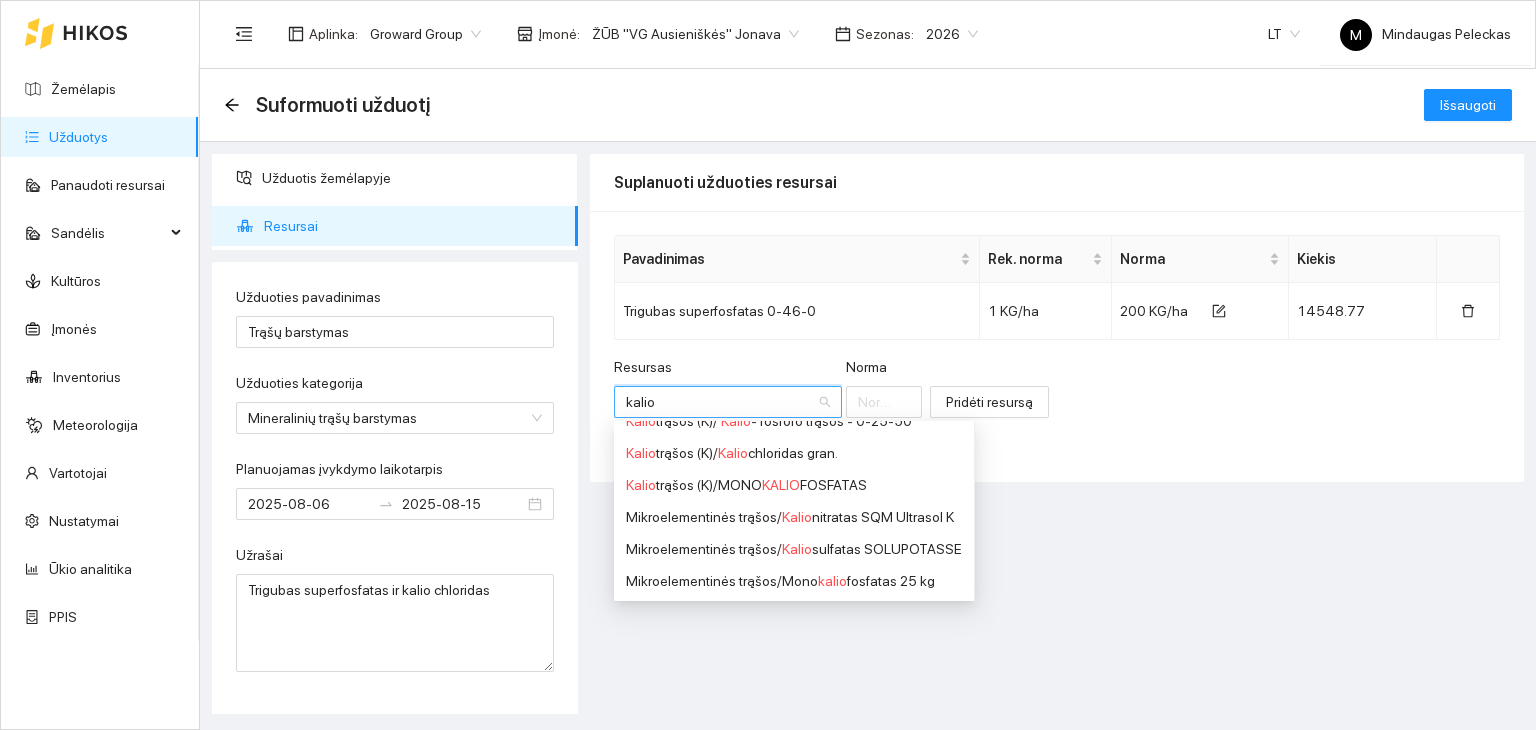 scroll, scrollTop: 144, scrollLeft: 0, axis: vertical 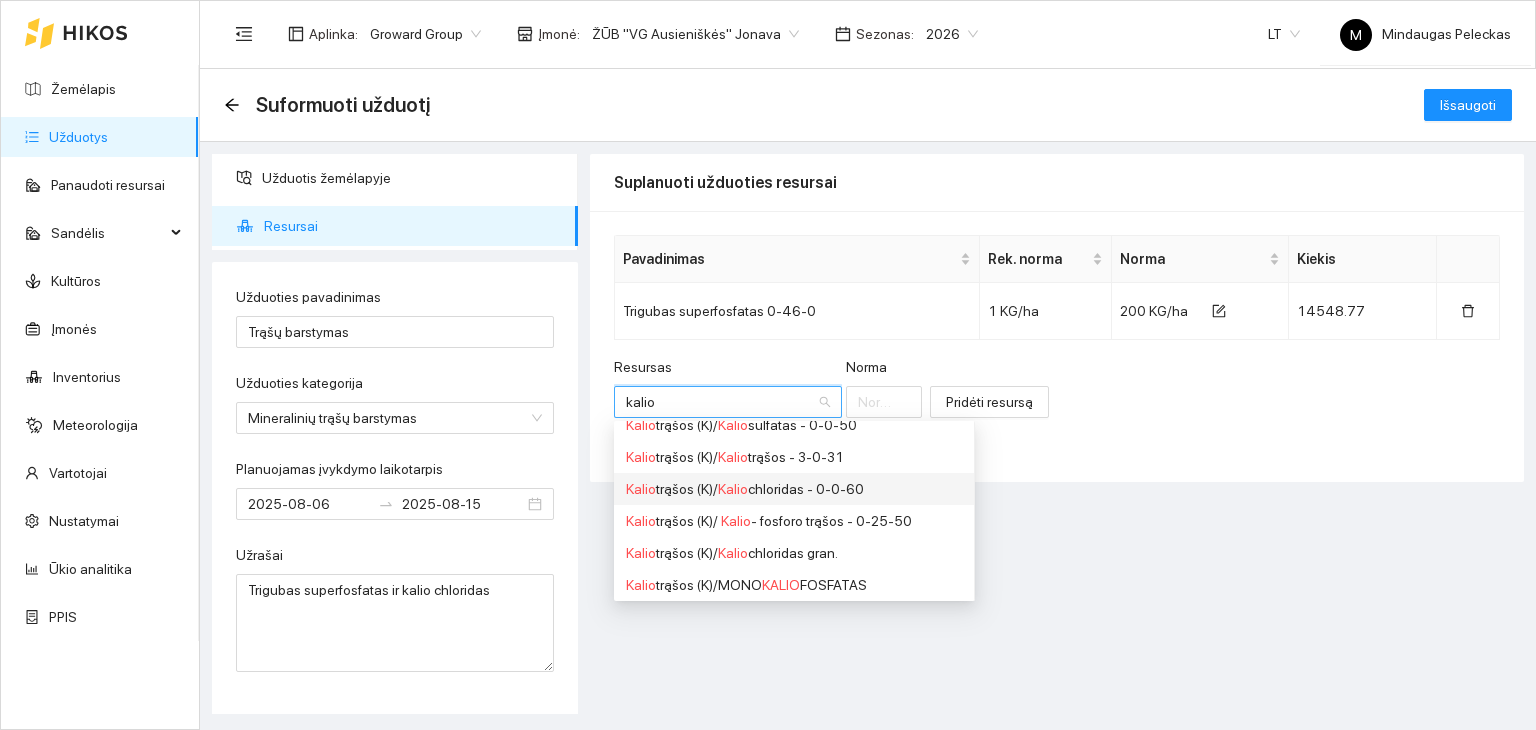 click on "Kalio  trąšos (K)  /  Kalio  chloridas - 0-0-60" at bounding box center (794, 489) 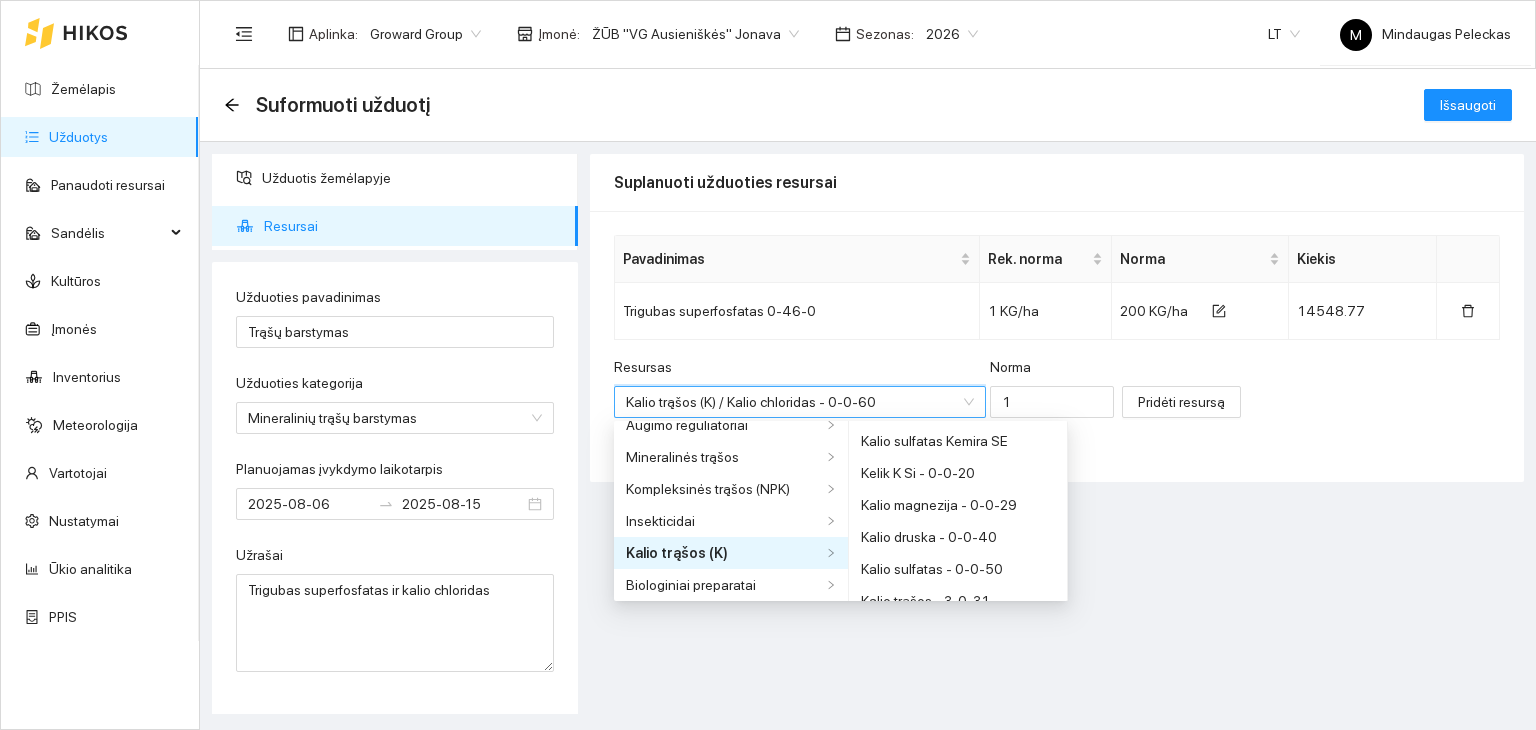 scroll, scrollTop: 48, scrollLeft: 0, axis: vertical 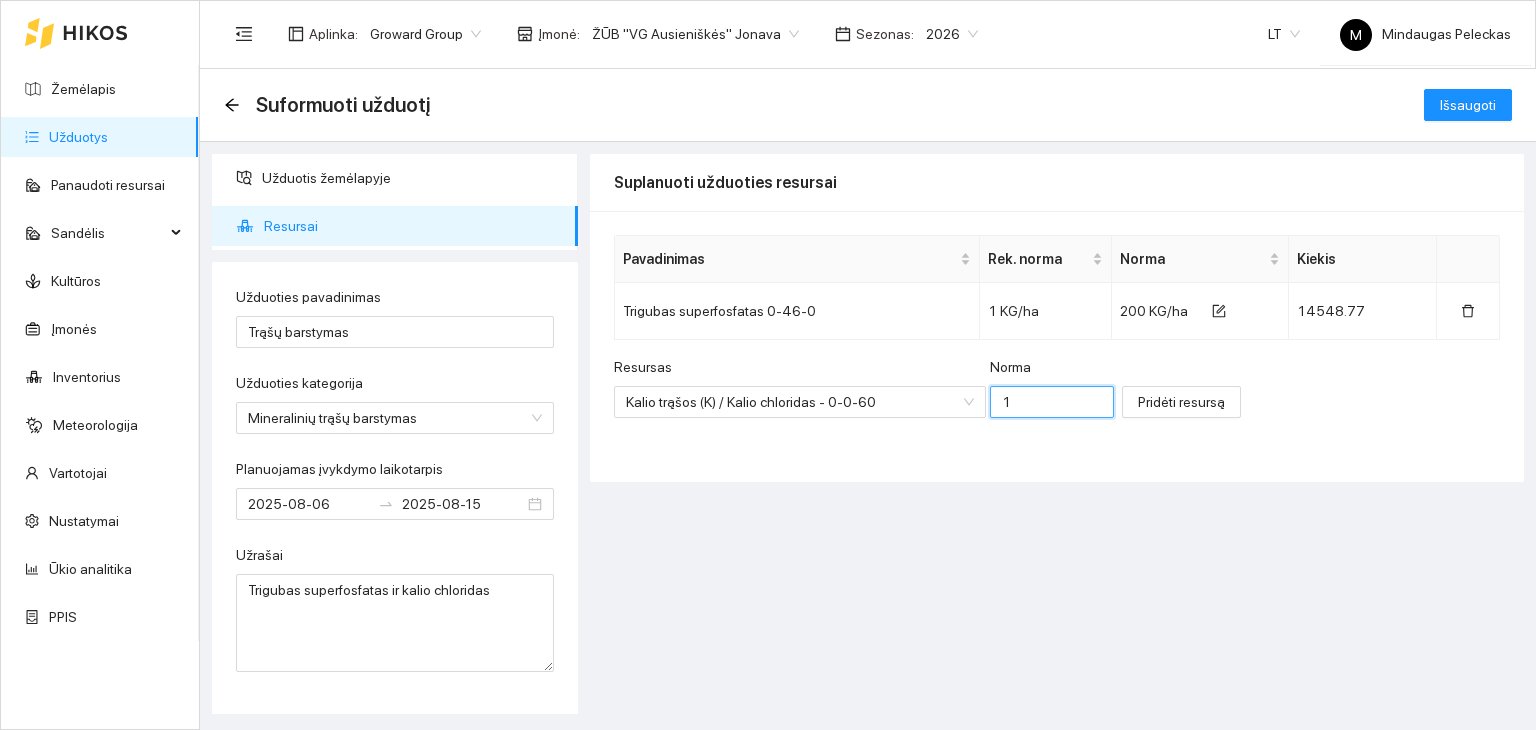 click on "1" at bounding box center (1052, 402) 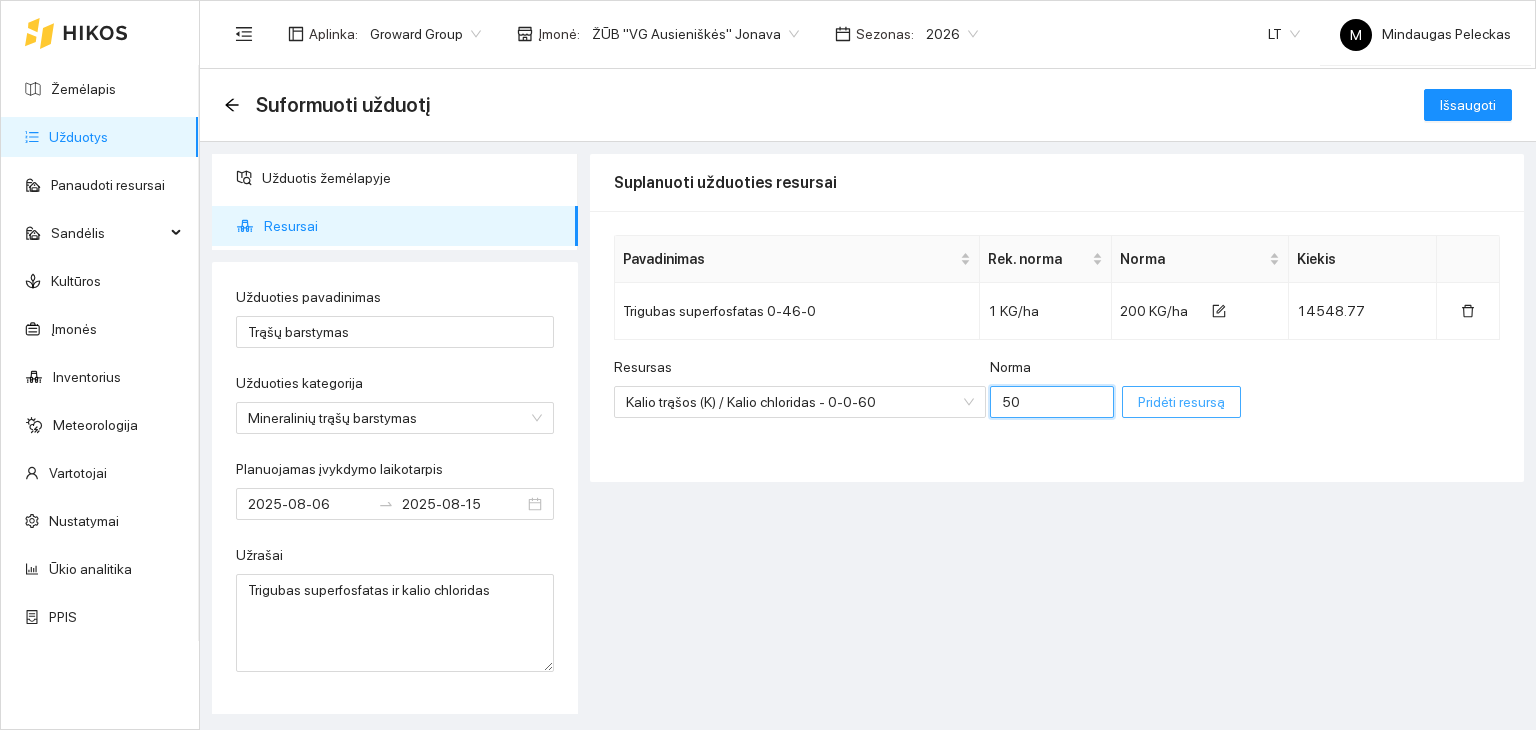 type on "50" 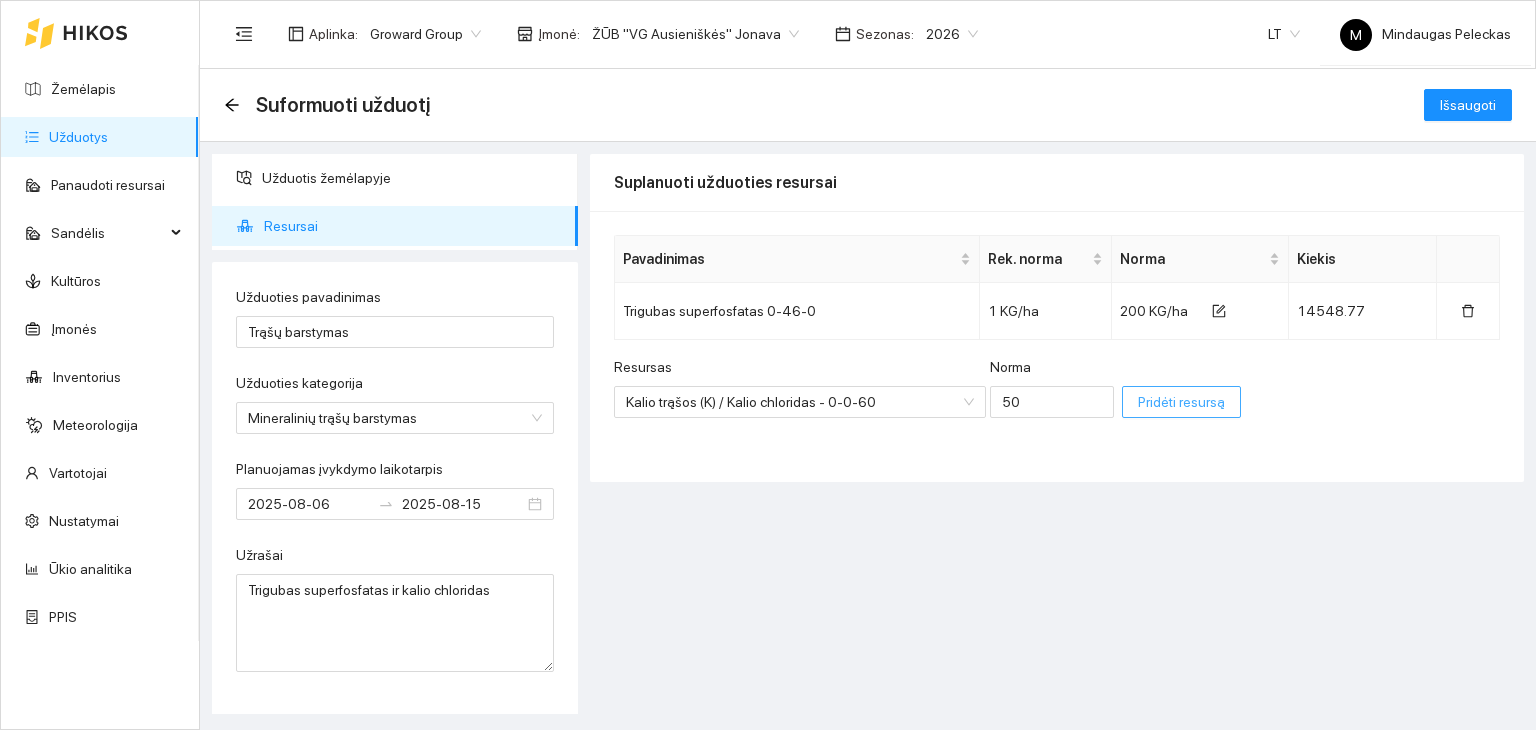 click on "Pridėti resursą" at bounding box center [1181, 402] 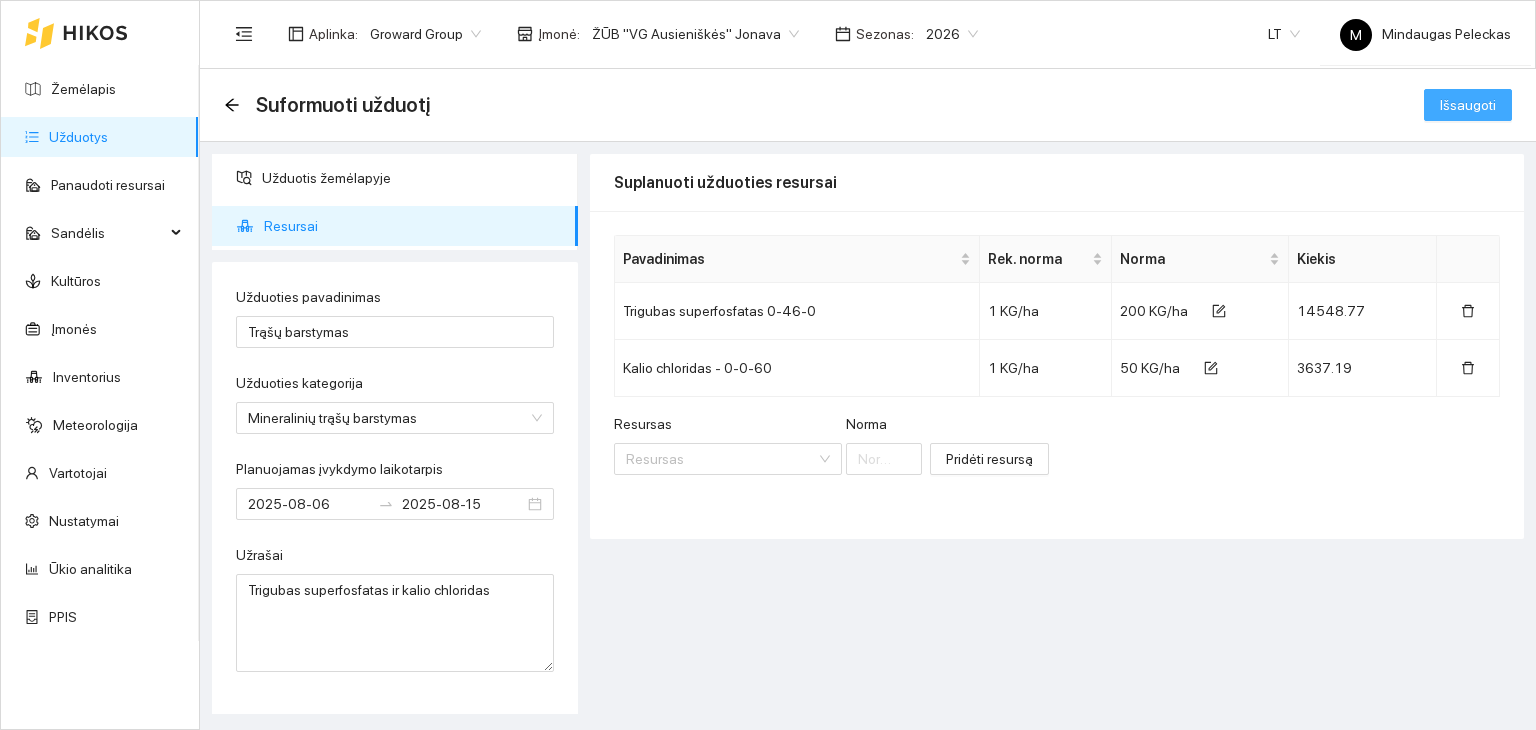 click on "Išsaugoti" at bounding box center (1468, 105) 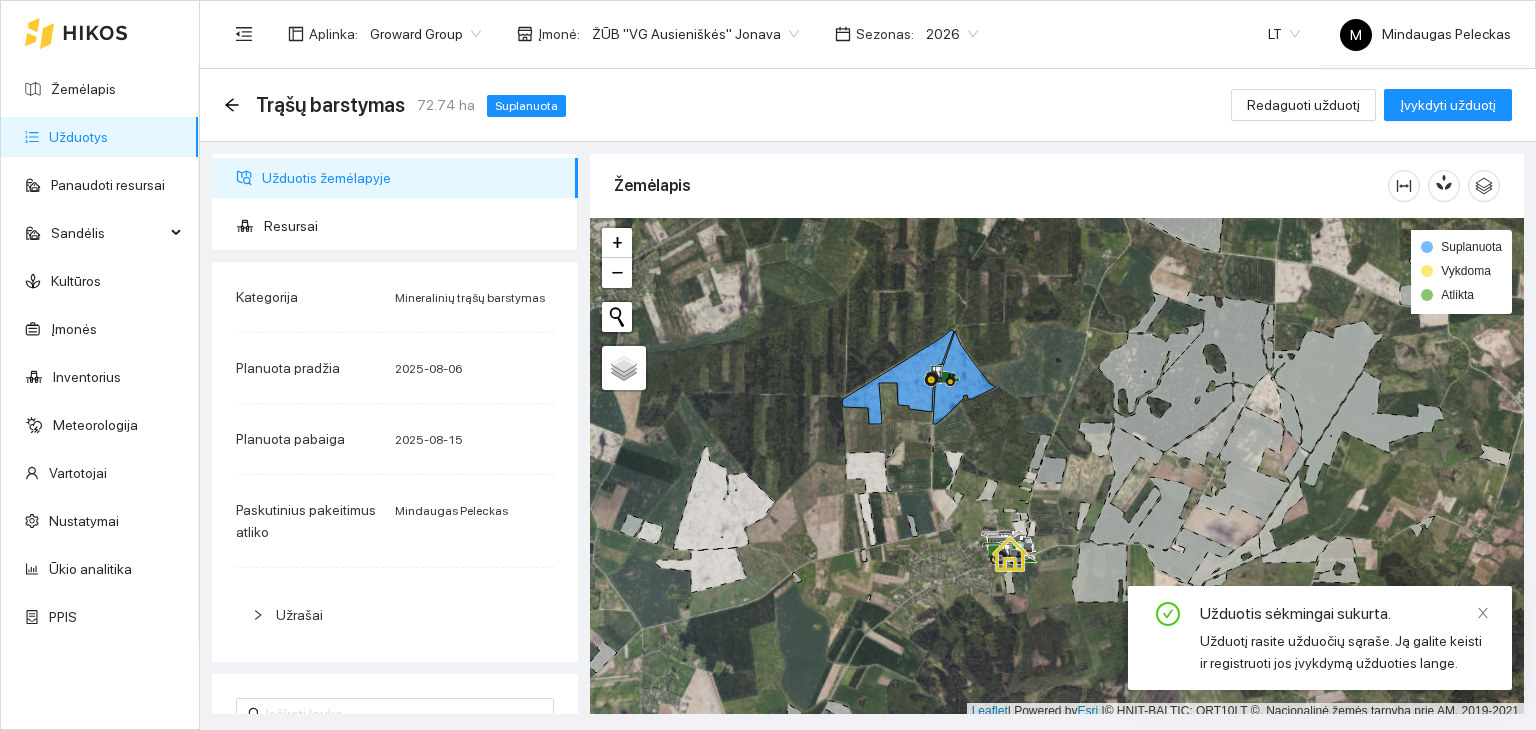click on "Užduotys" at bounding box center [78, 137] 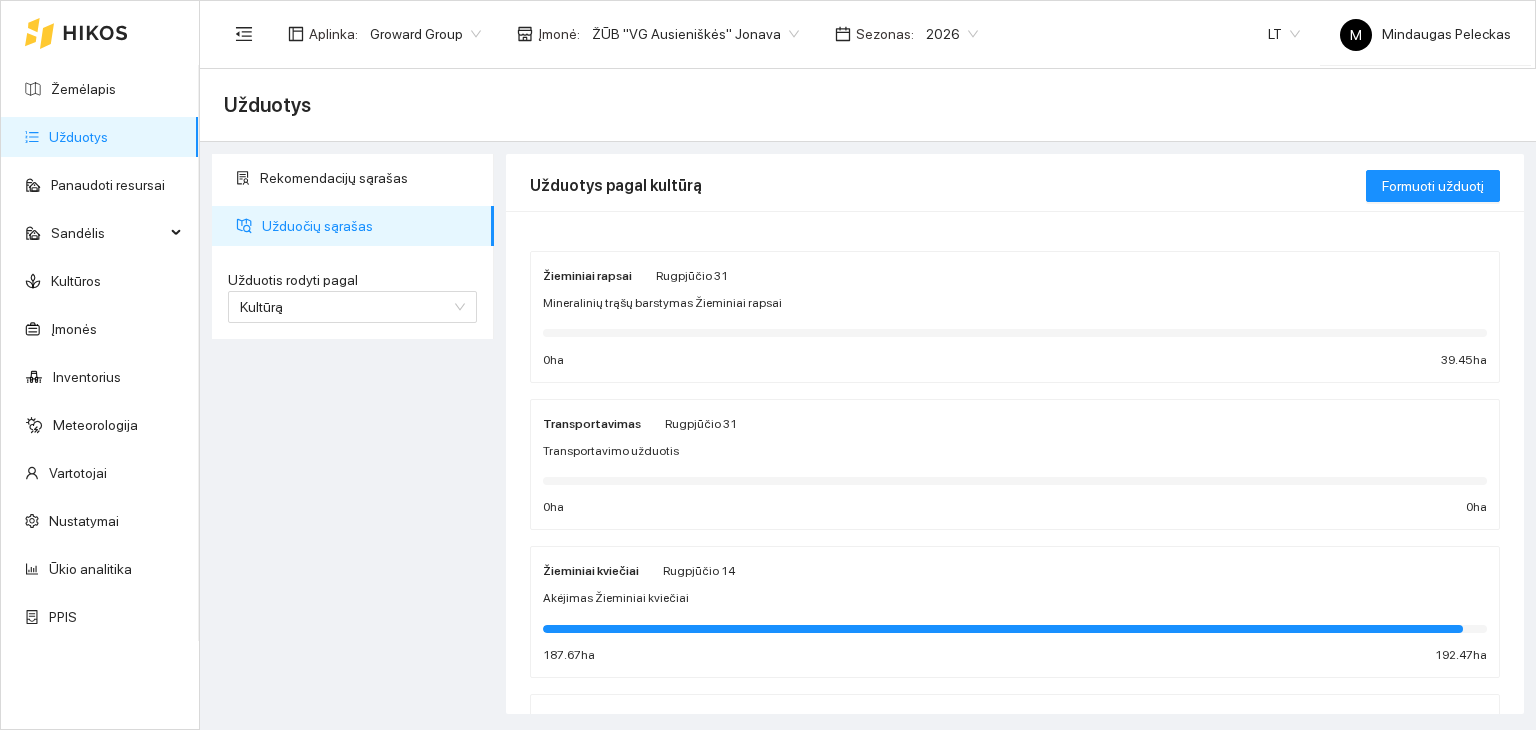 click on "Mineralinių trąšų barstymas Žieminiai rapsai" at bounding box center (662, 303) 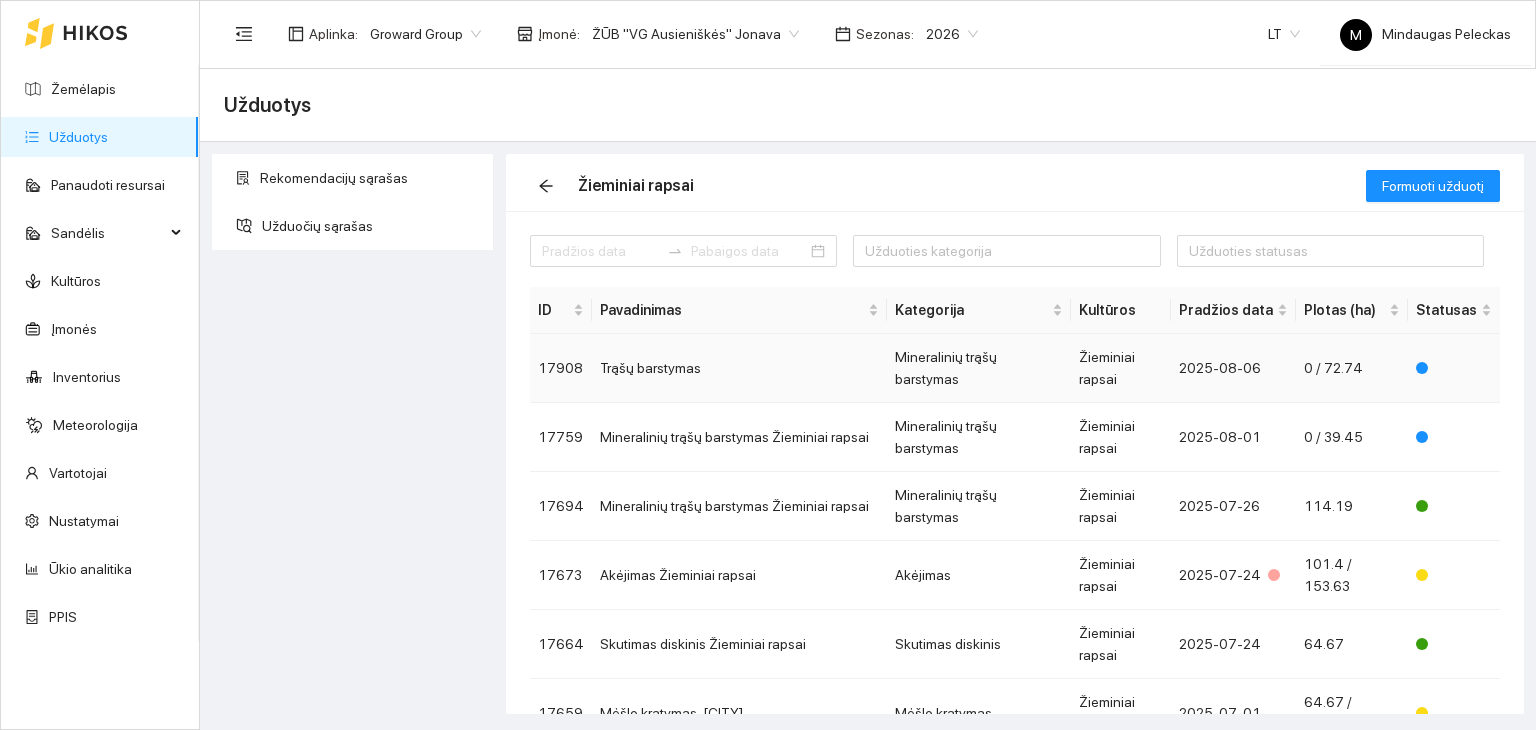 click on "Trąšų barstymas" at bounding box center [739, 368] 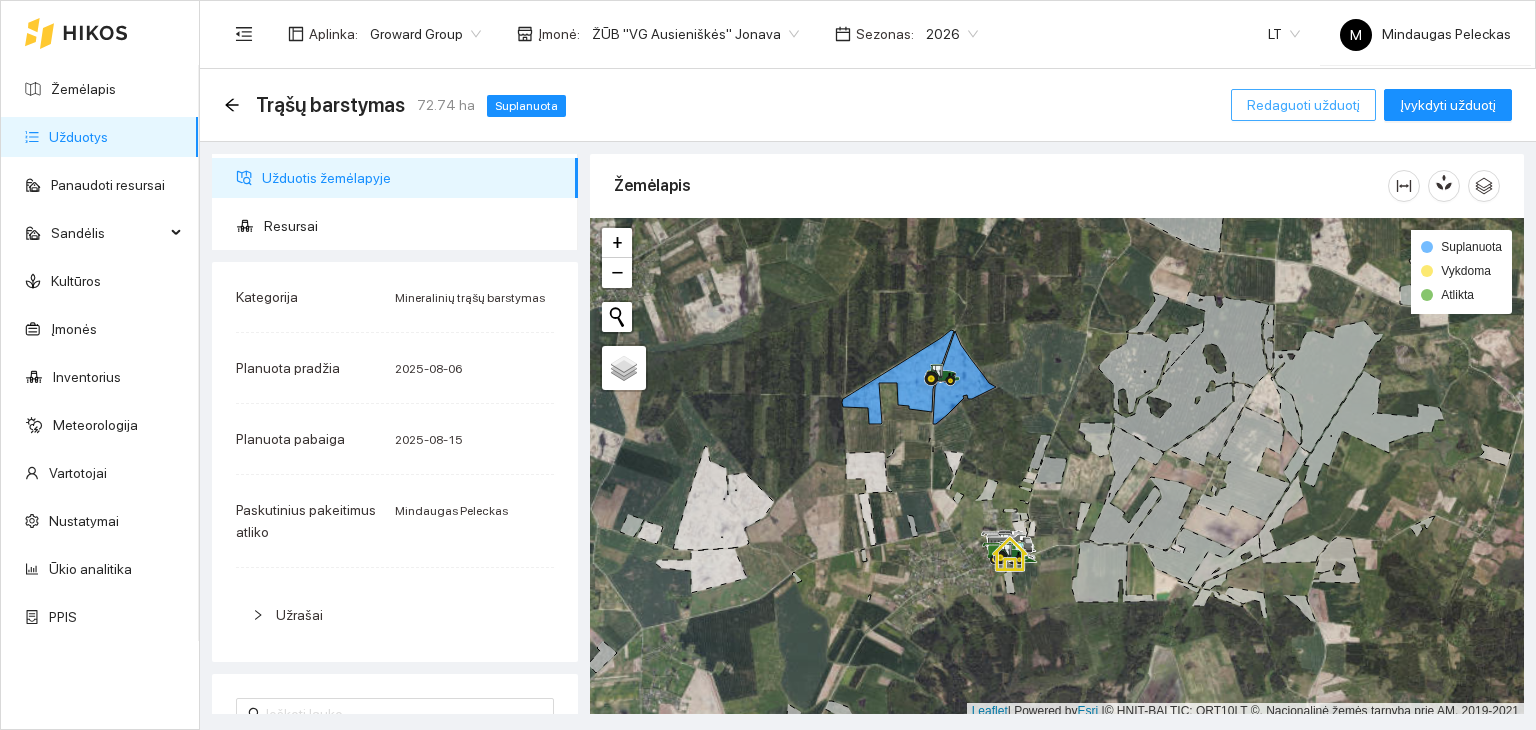 click on "Redaguoti užduotį" at bounding box center (1303, 105) 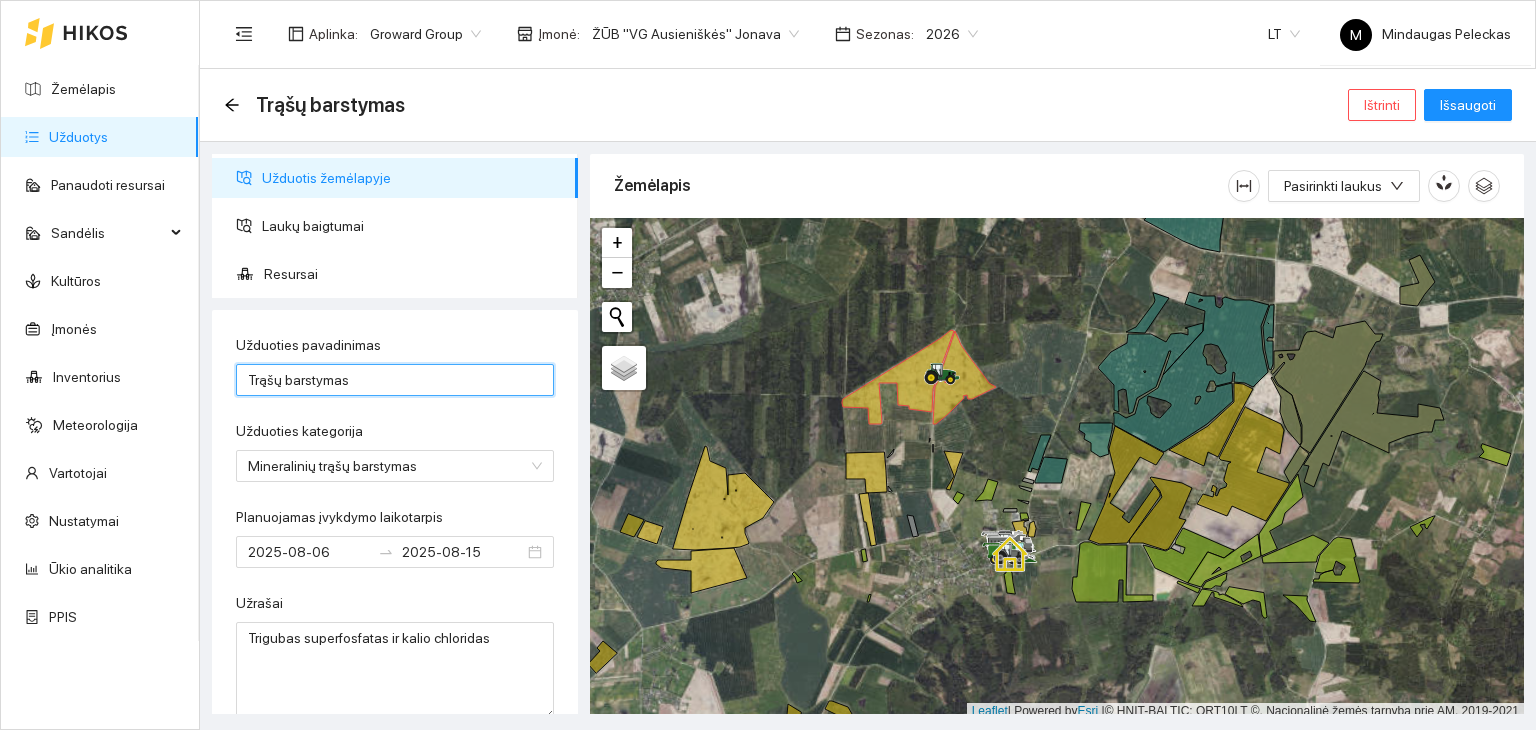 click on "Trąšų barstymas" at bounding box center (395, 380) 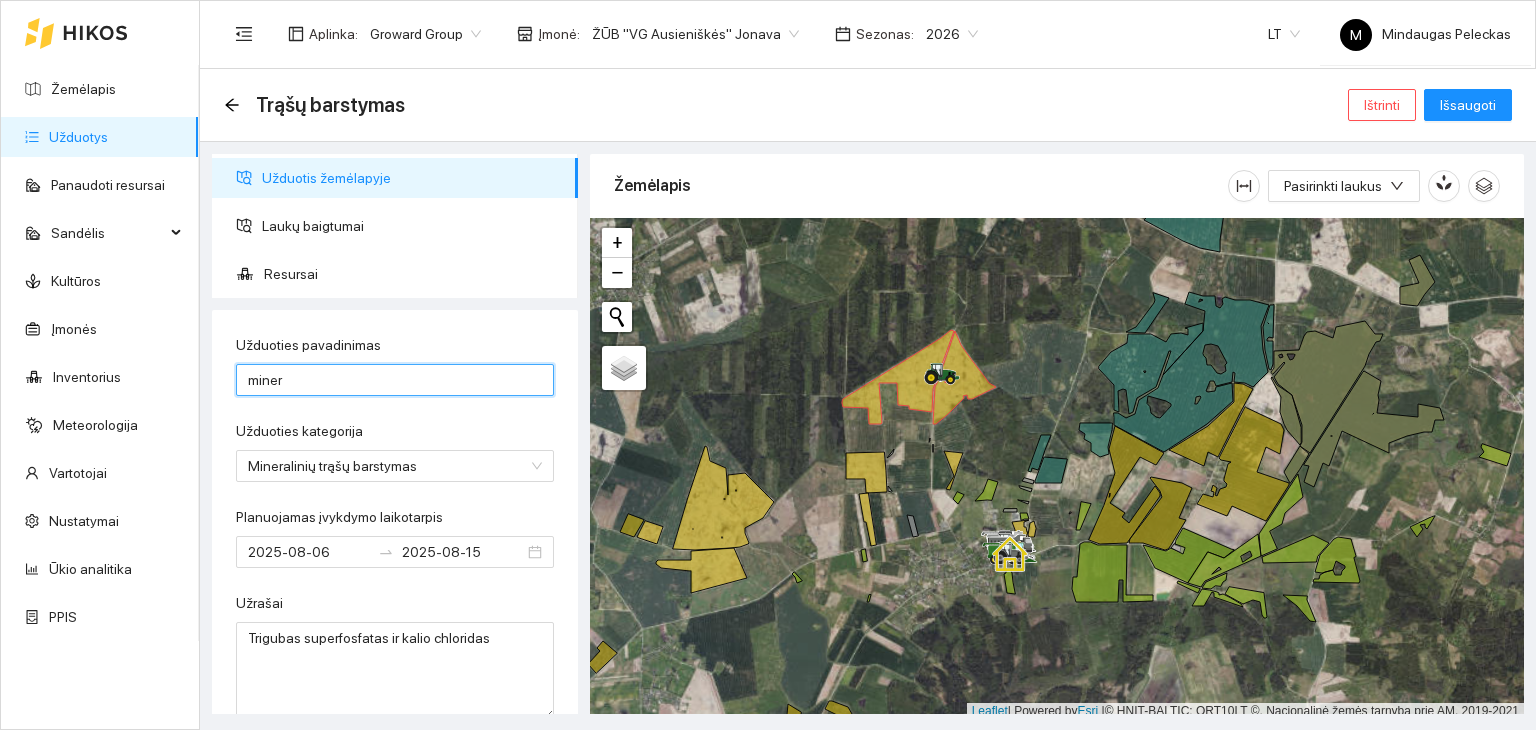 type on "Mineralinių trąšų barstymas Žieminiai rapsai" 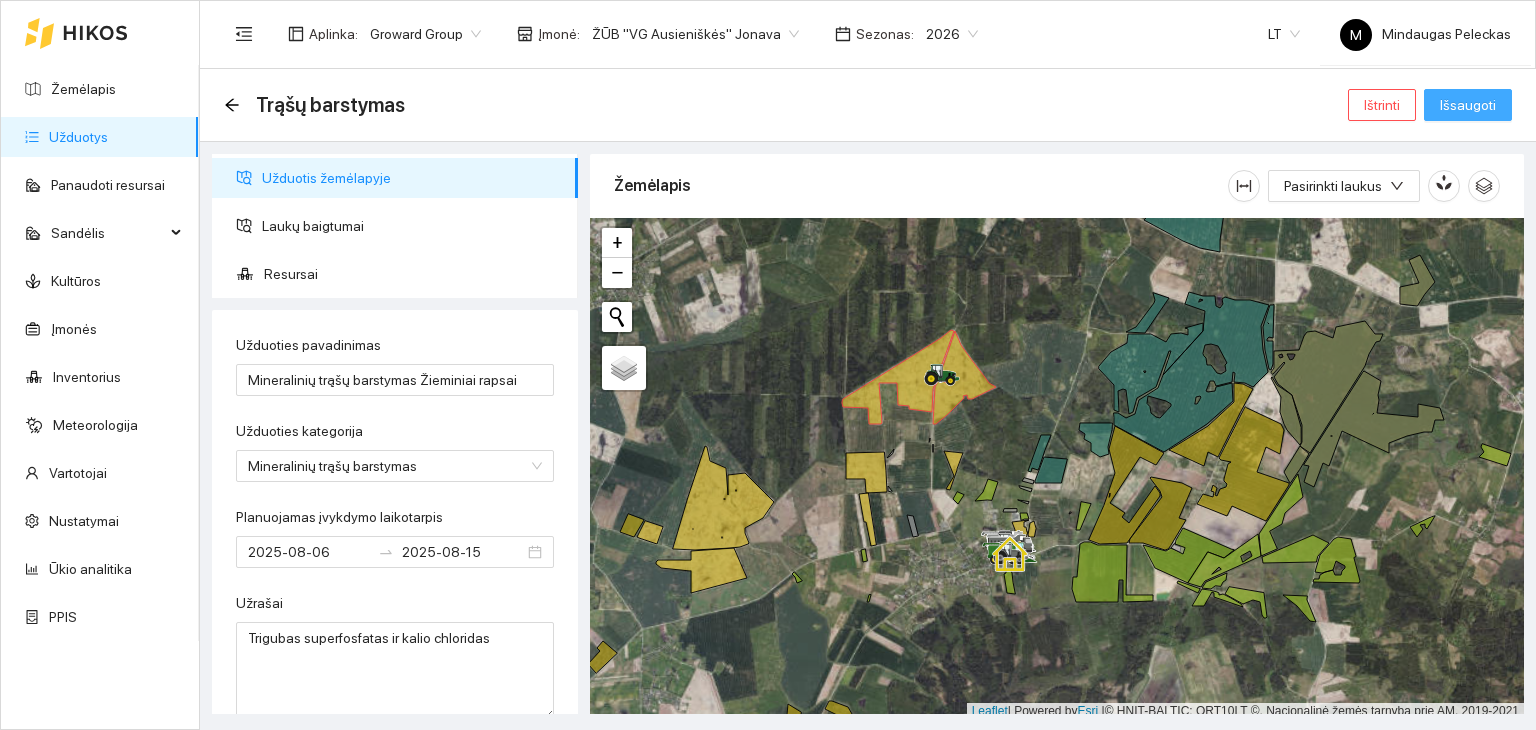 click on "Išsaugoti" at bounding box center (1468, 105) 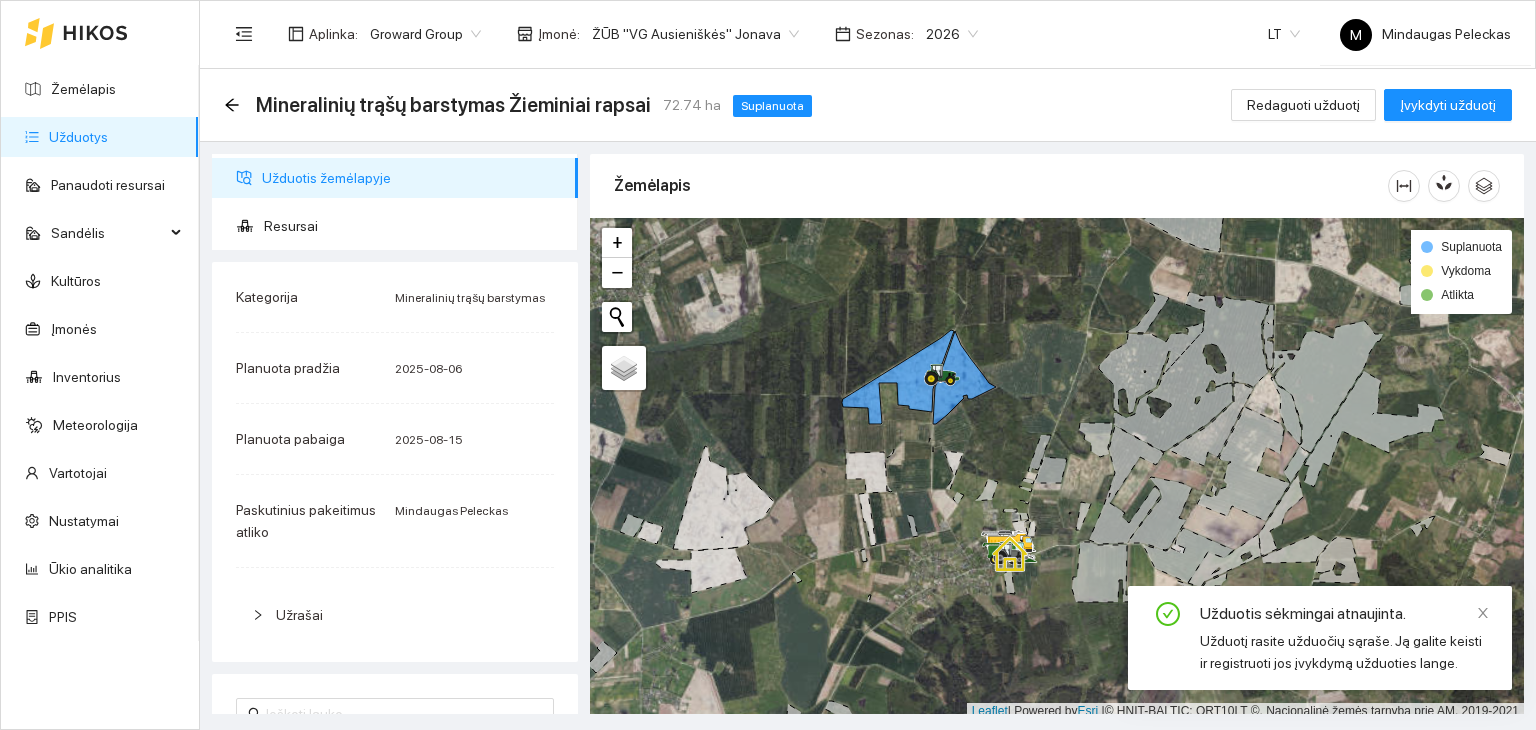 click on "Užduotys" at bounding box center (78, 137) 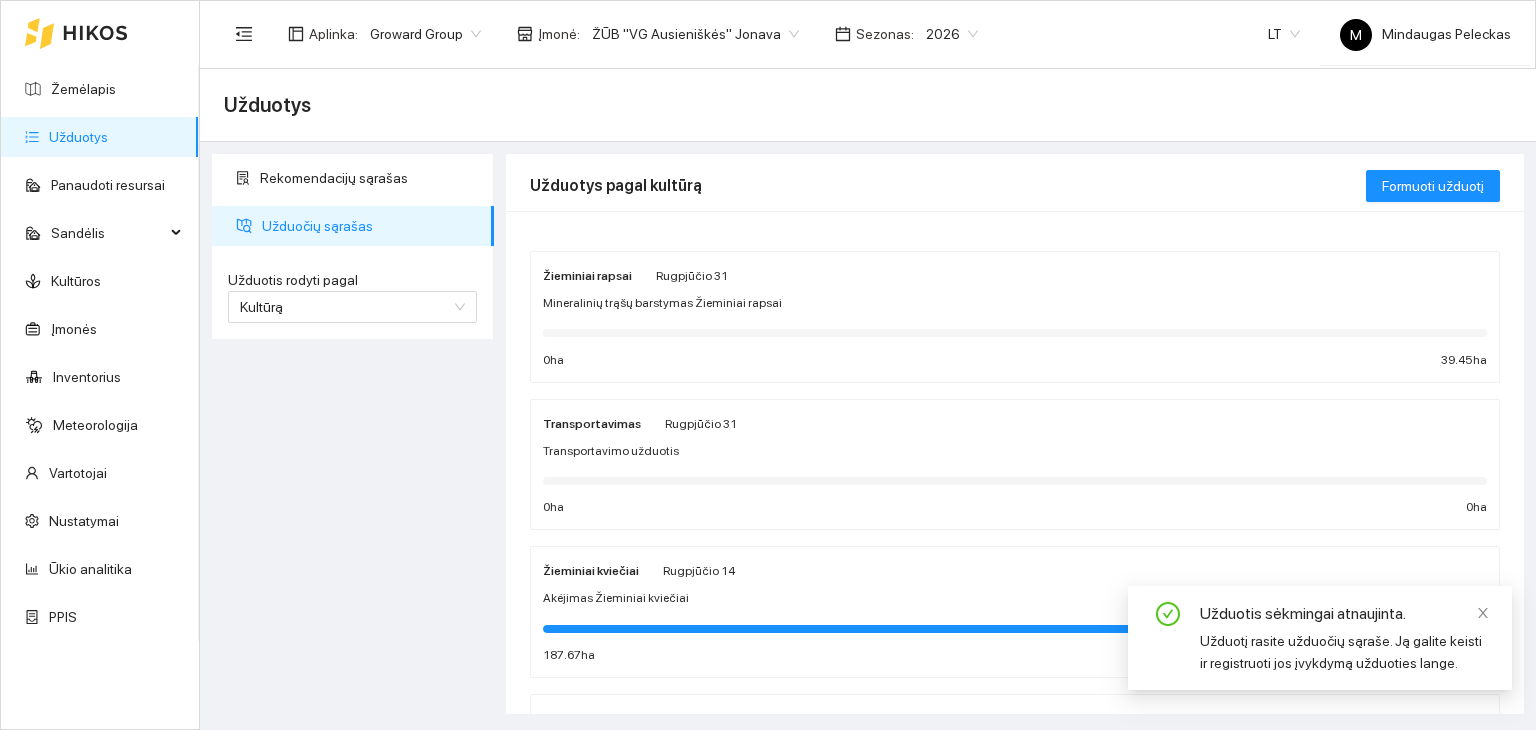 click on "Mineralinių trąšų barstymas Žieminiai rapsai" at bounding box center [662, 303] 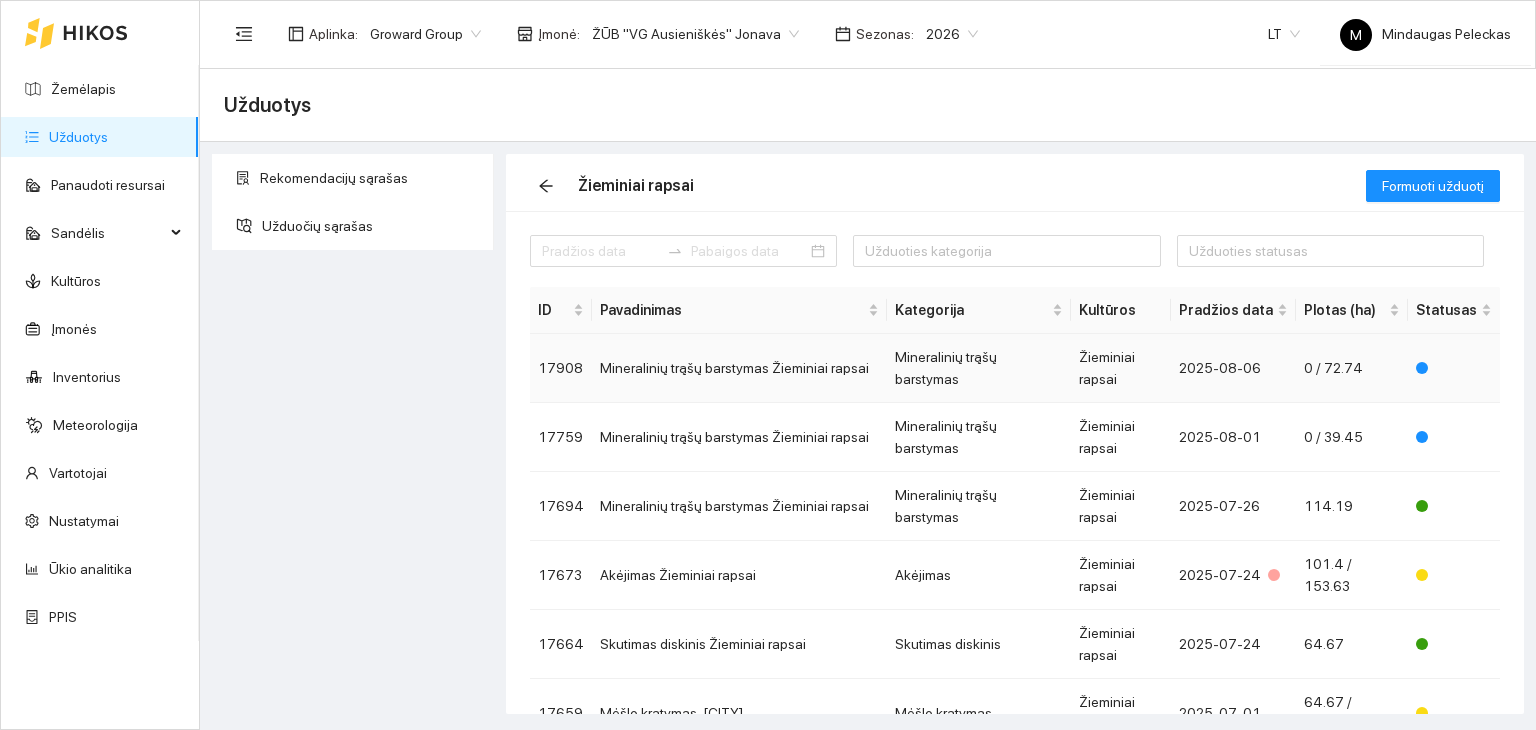 click on "Mineralinių trąšų barstymas Žieminiai rapsai" at bounding box center (739, 368) 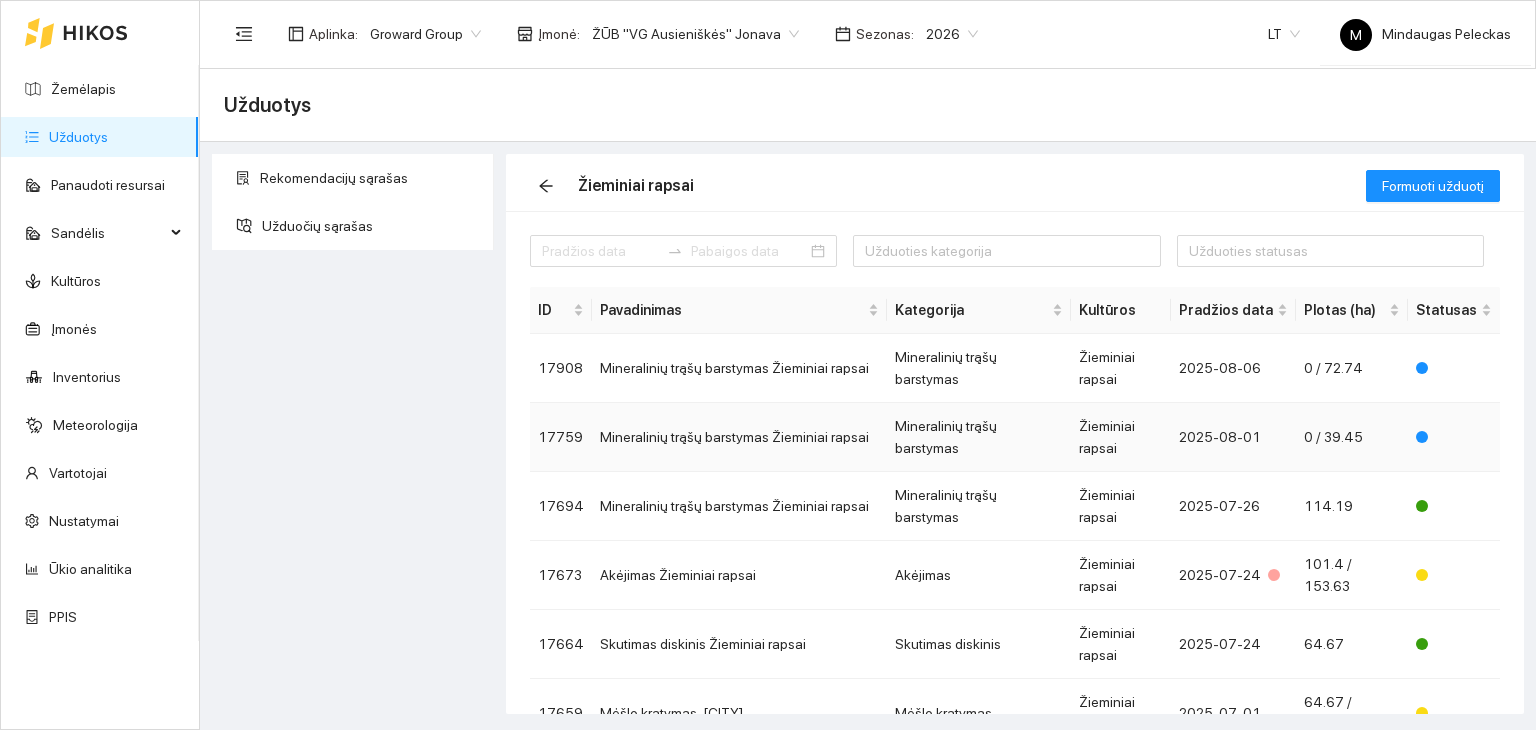 click on "Mineralinių trąšų barstymas Žieminiai rapsai" at bounding box center [739, 437] 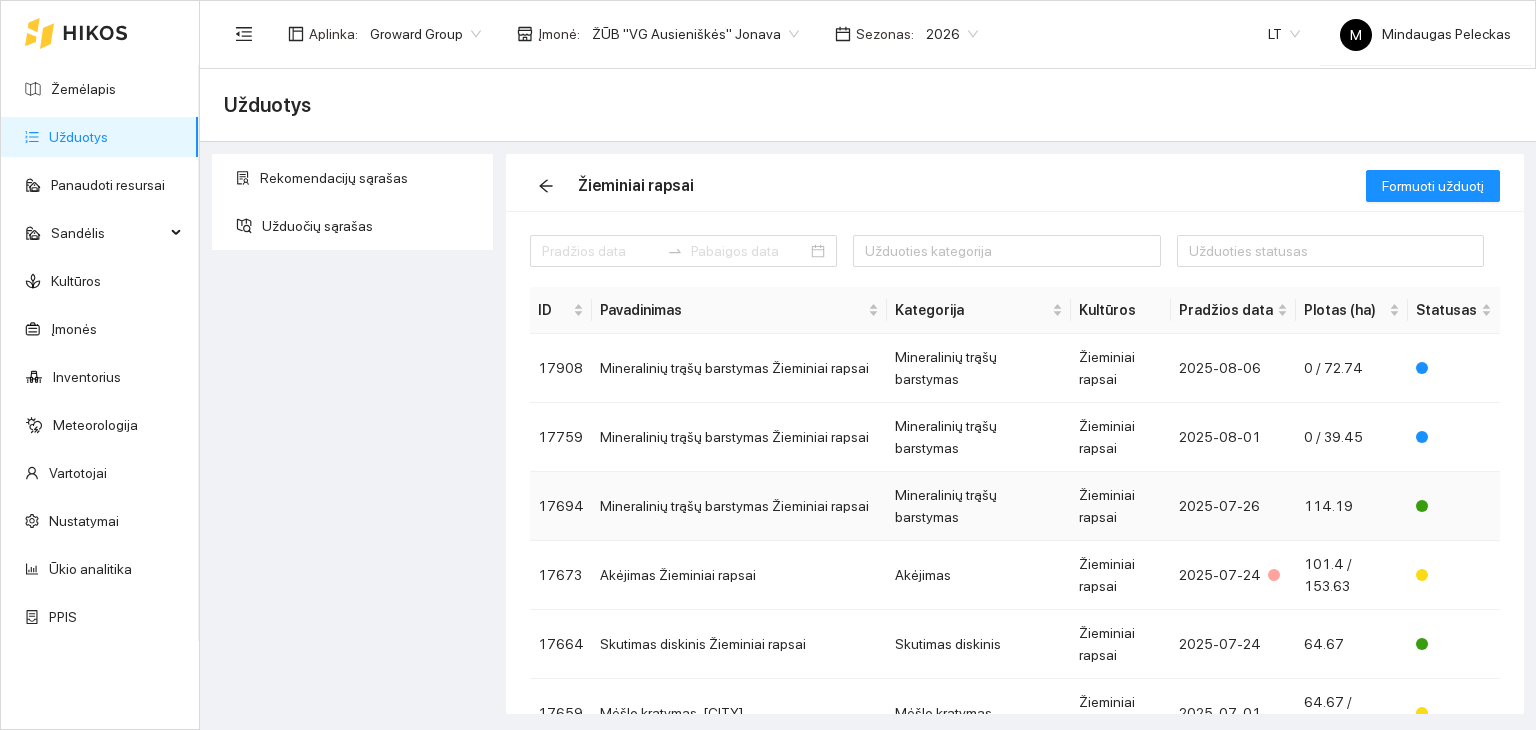 scroll, scrollTop: 100, scrollLeft: 0, axis: vertical 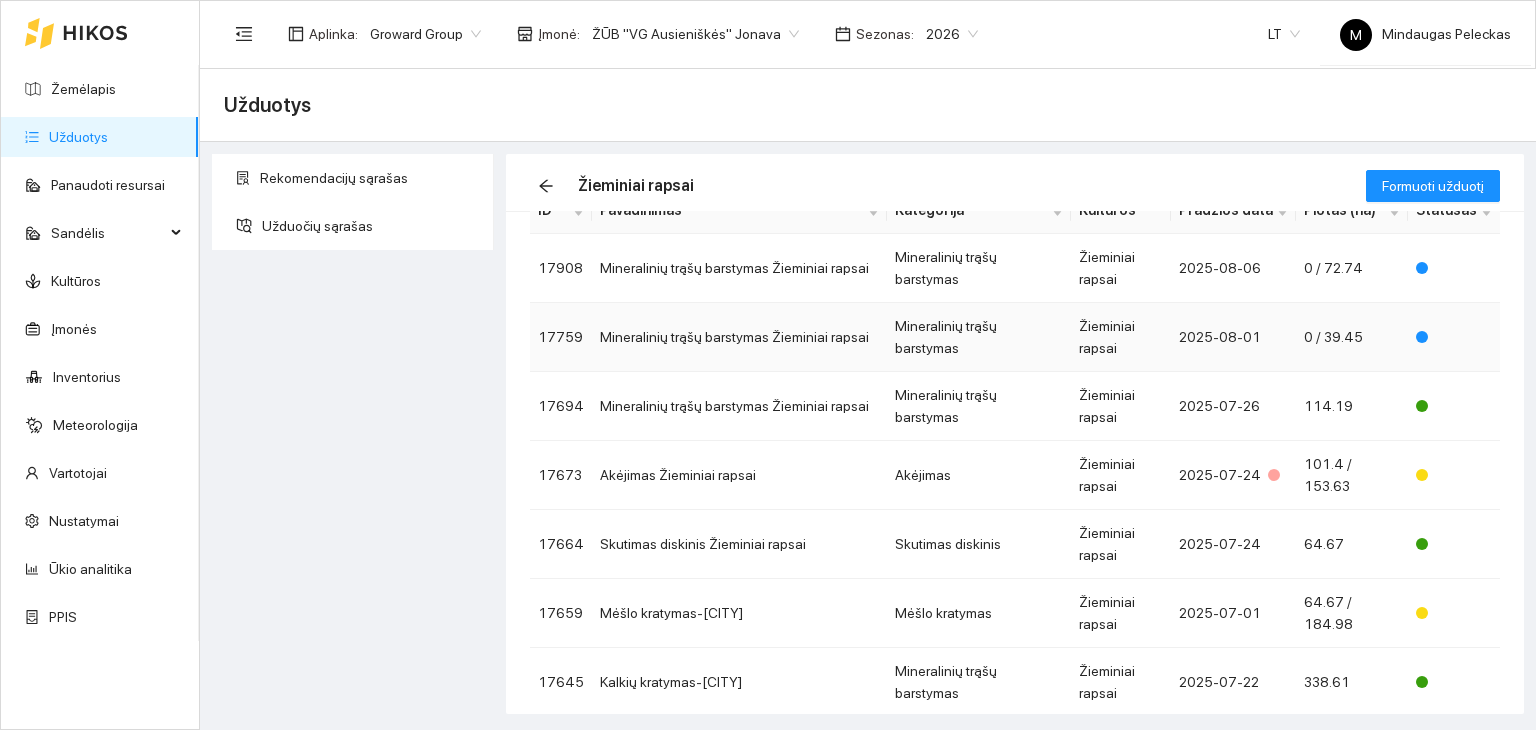 click on "Mineralinių trąšų barstymas" at bounding box center [979, 337] 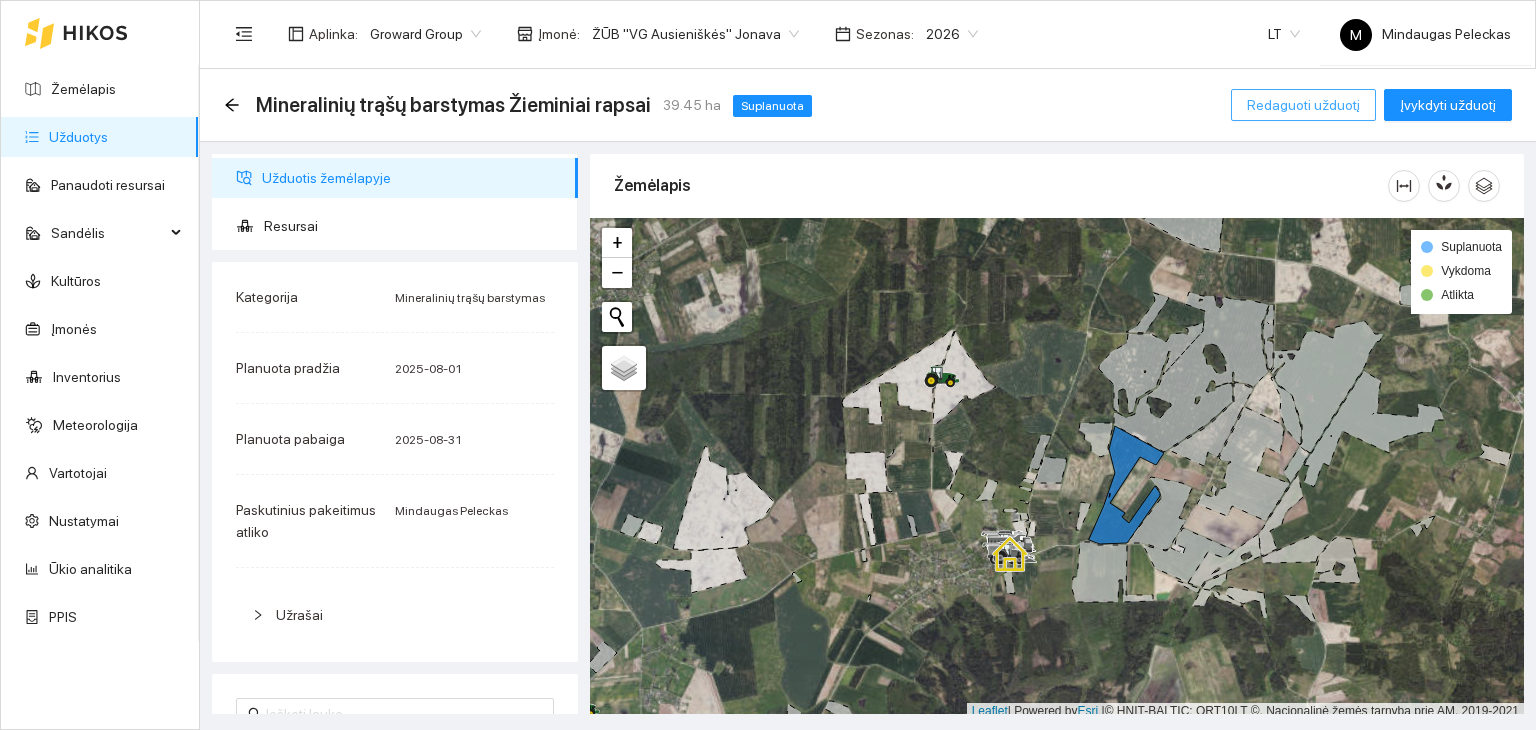 click on "Redaguoti užduotį" at bounding box center (1303, 105) 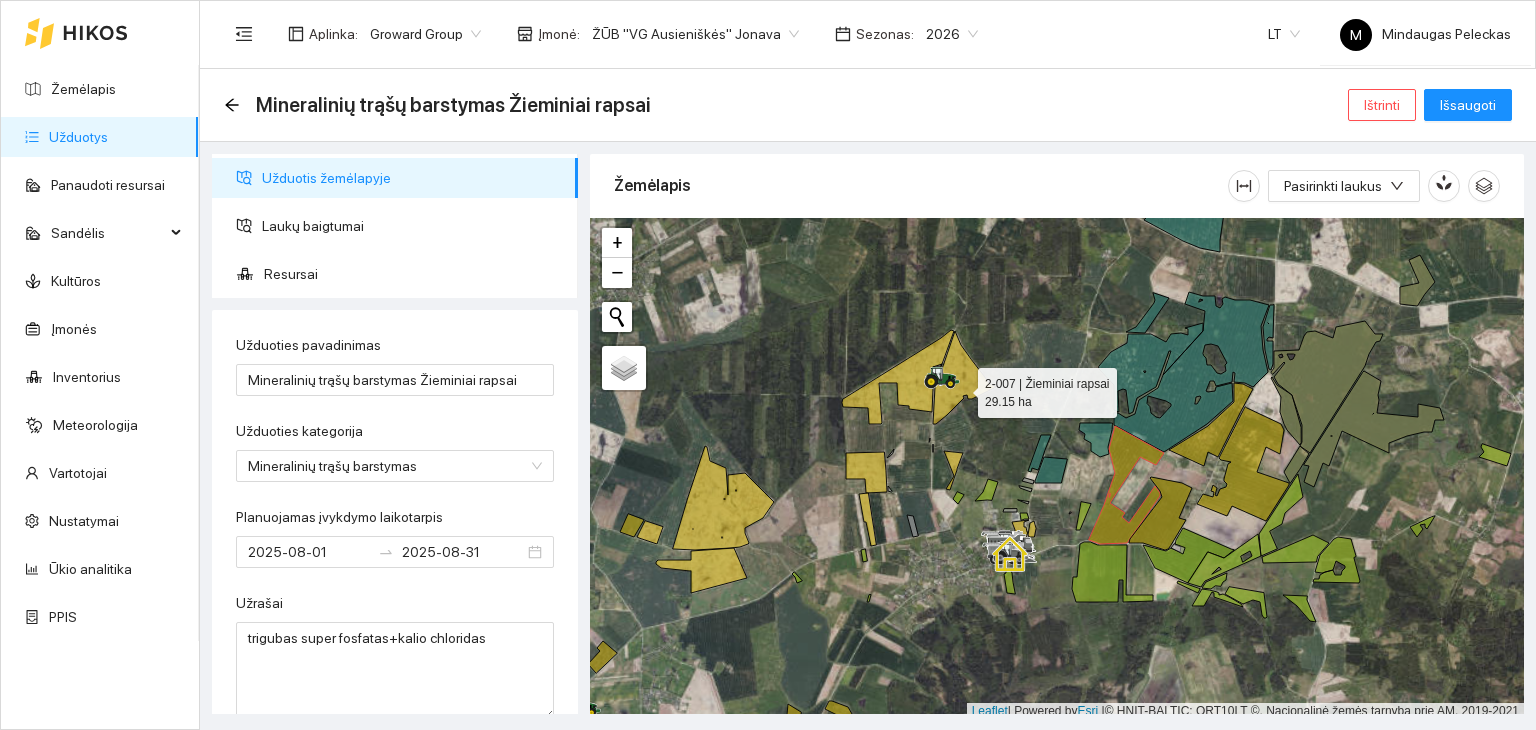 click at bounding box center [590, 218] 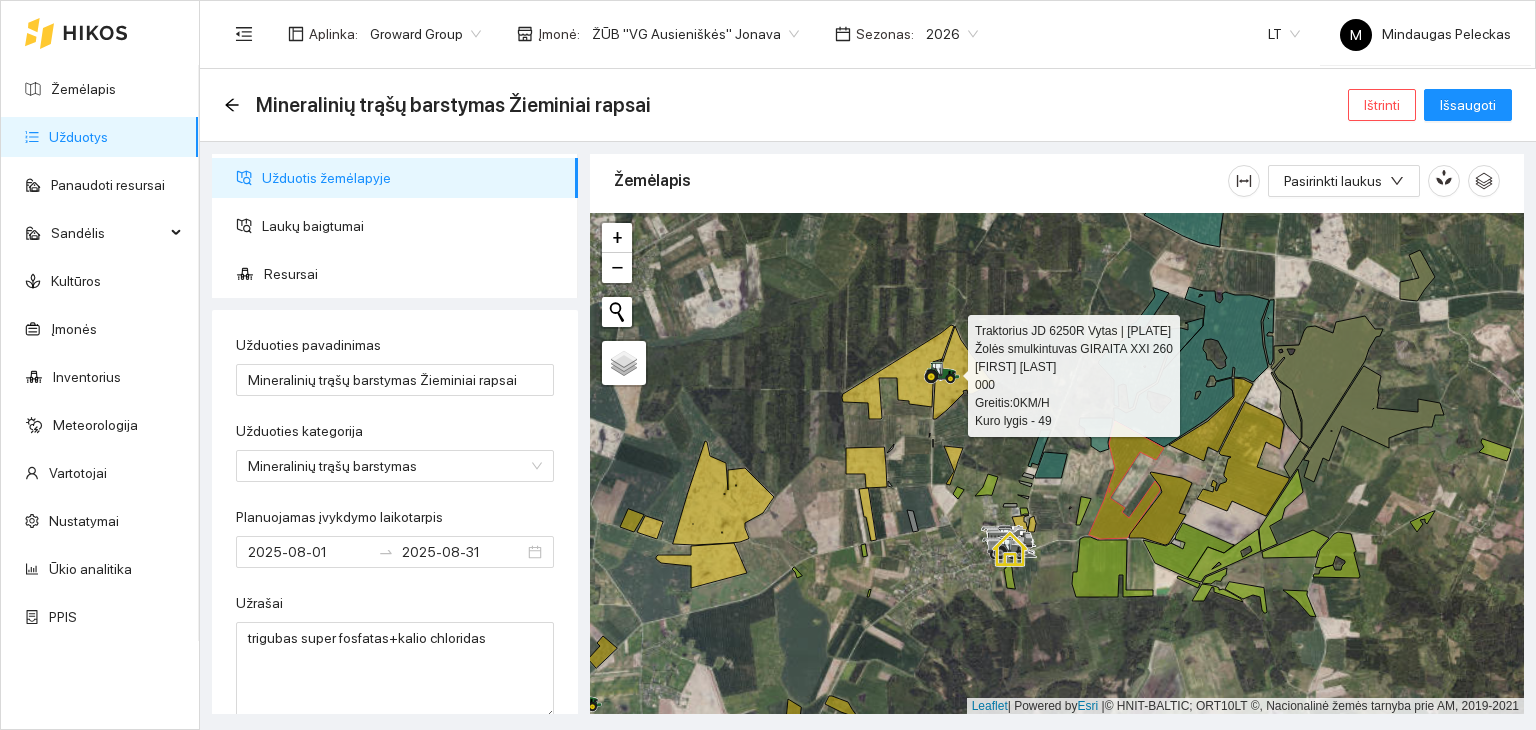 click at bounding box center (942, 373) 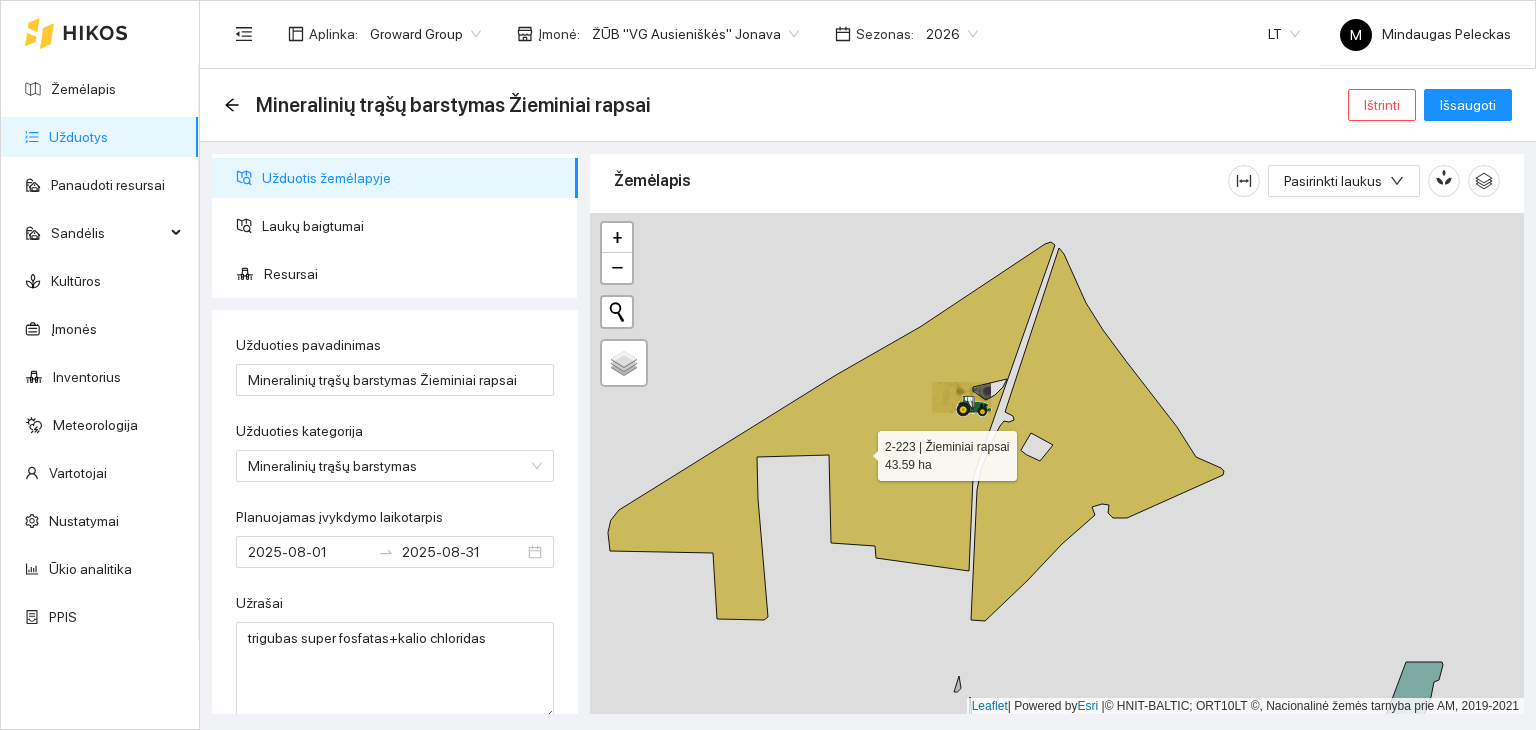 click 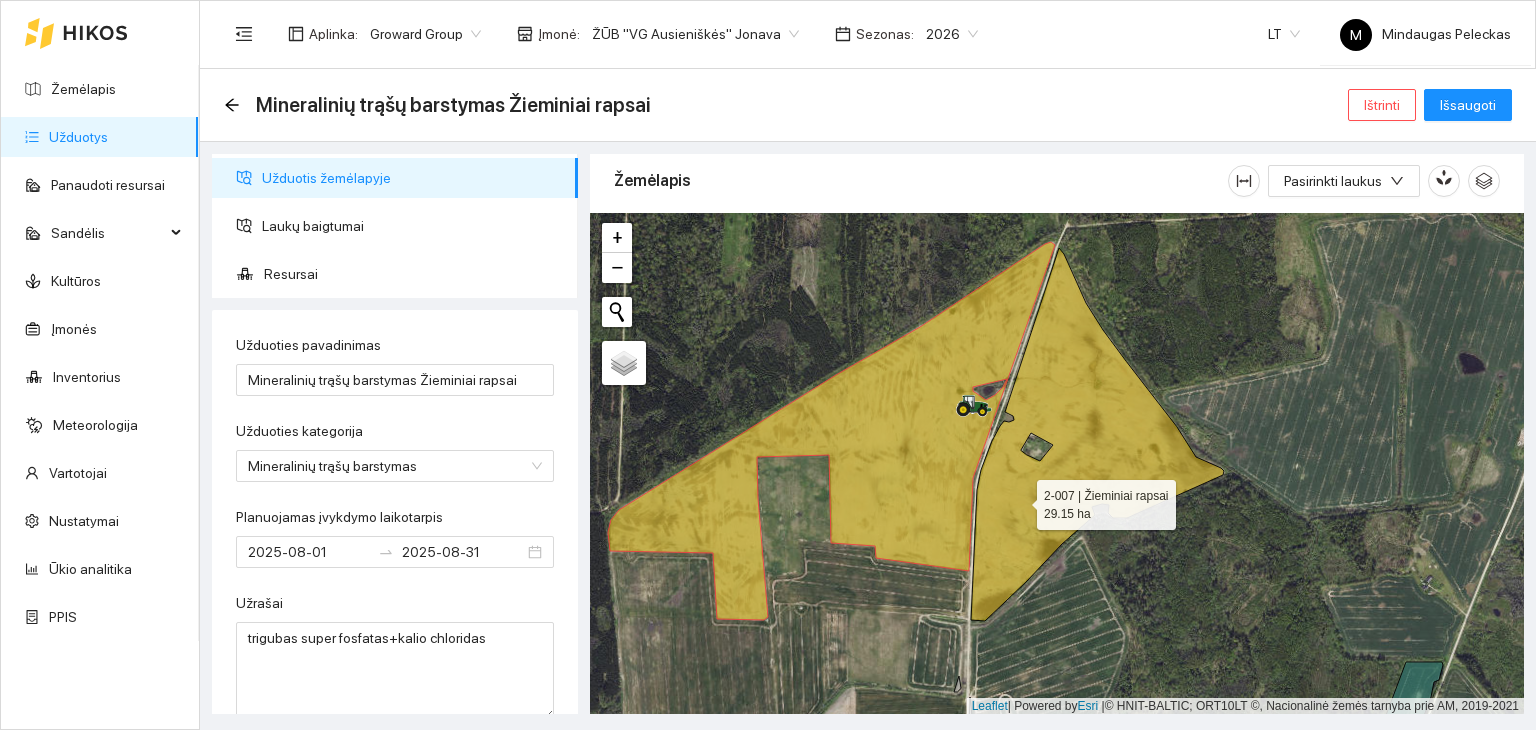 click 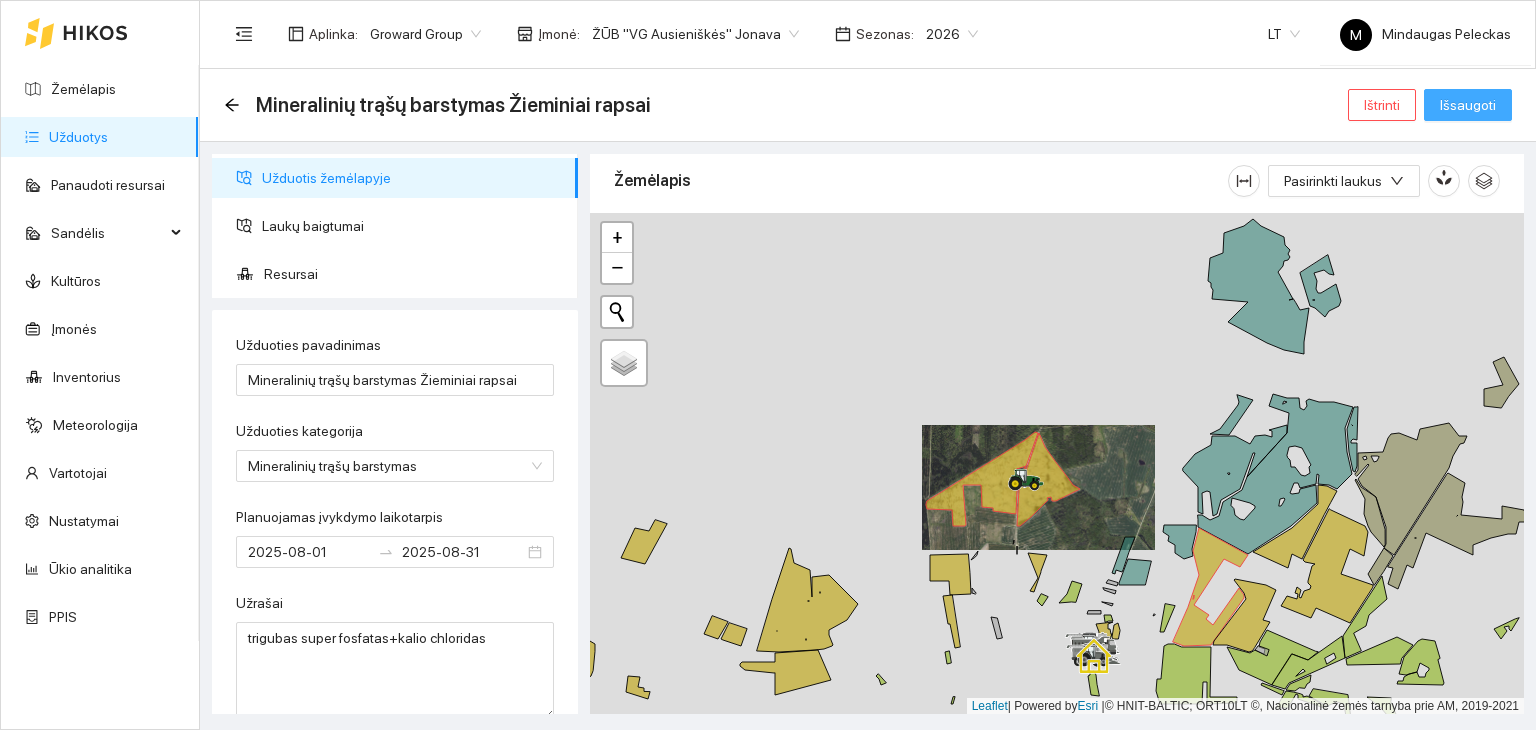 click on "Išsaugoti" at bounding box center (1468, 105) 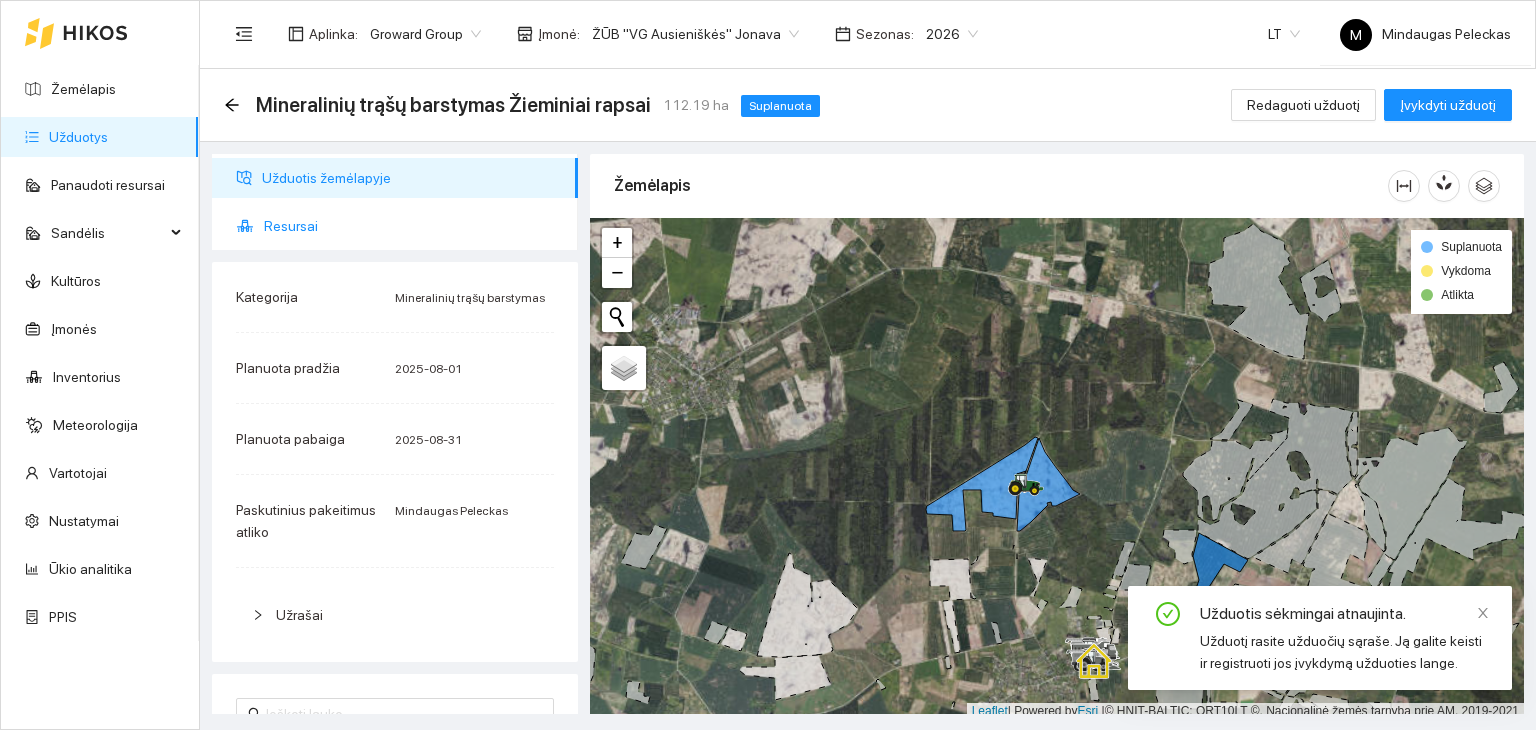 click on "Resursai" at bounding box center (395, 226) 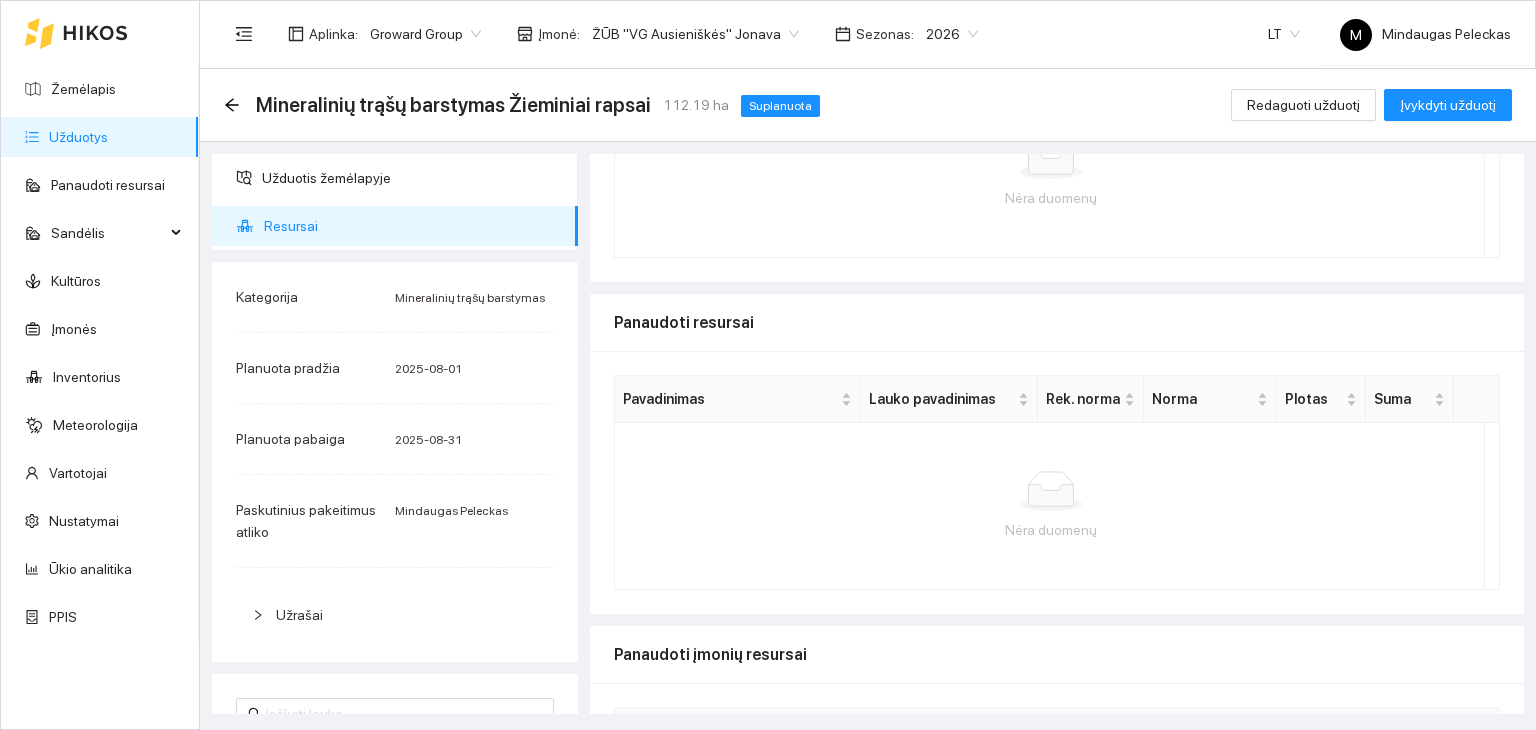 scroll, scrollTop: 0, scrollLeft: 0, axis: both 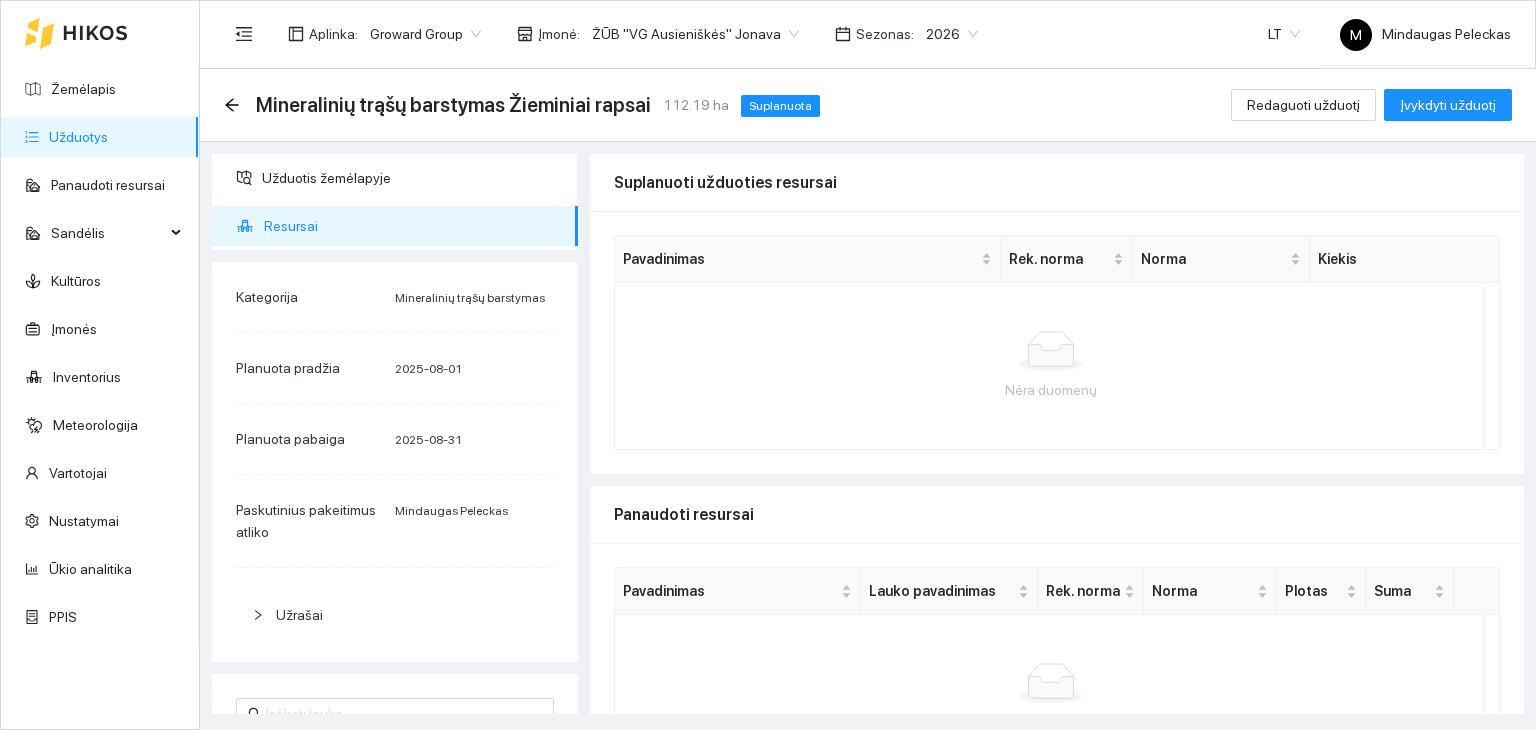 click on "Nėra duomenų" at bounding box center [1050, 390] 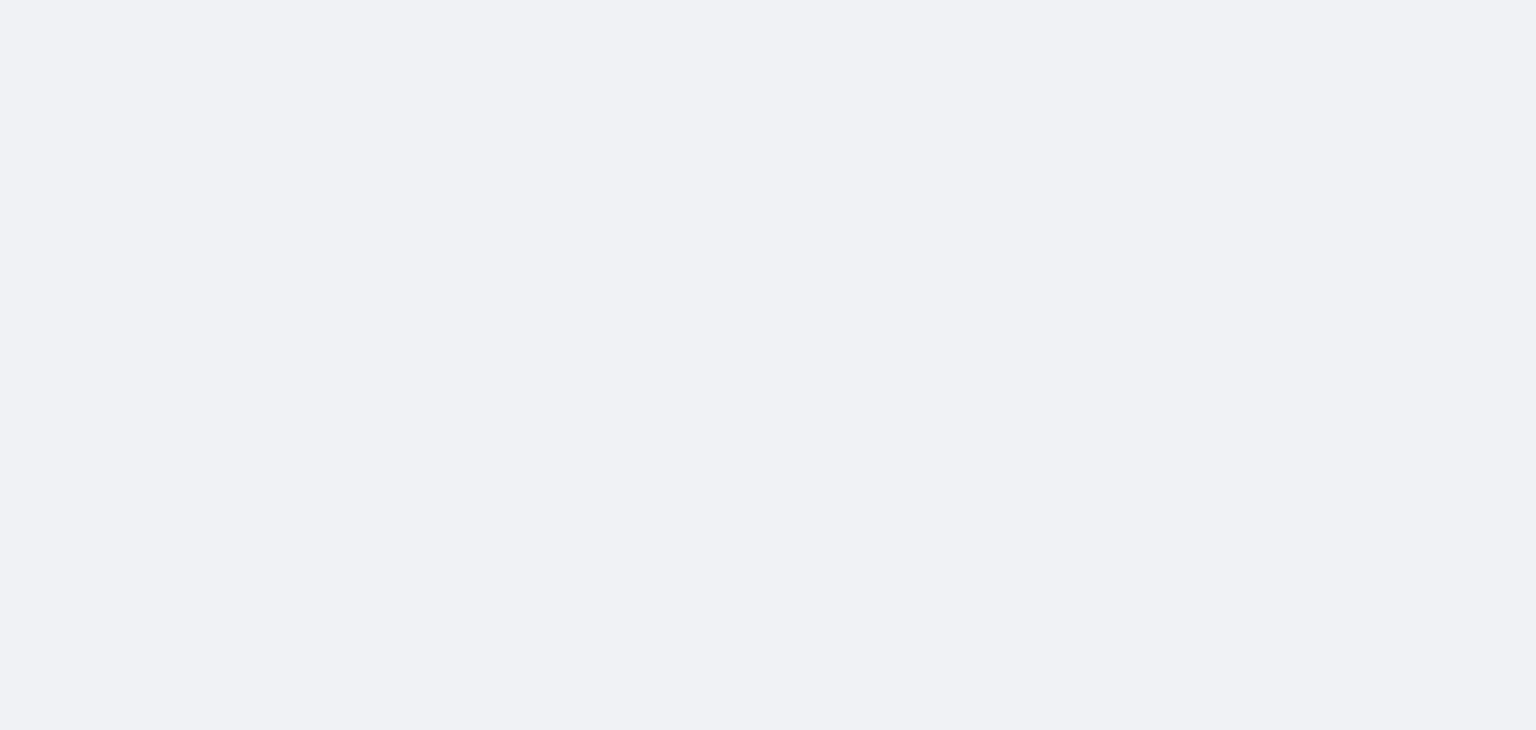 scroll, scrollTop: 0, scrollLeft: 0, axis: both 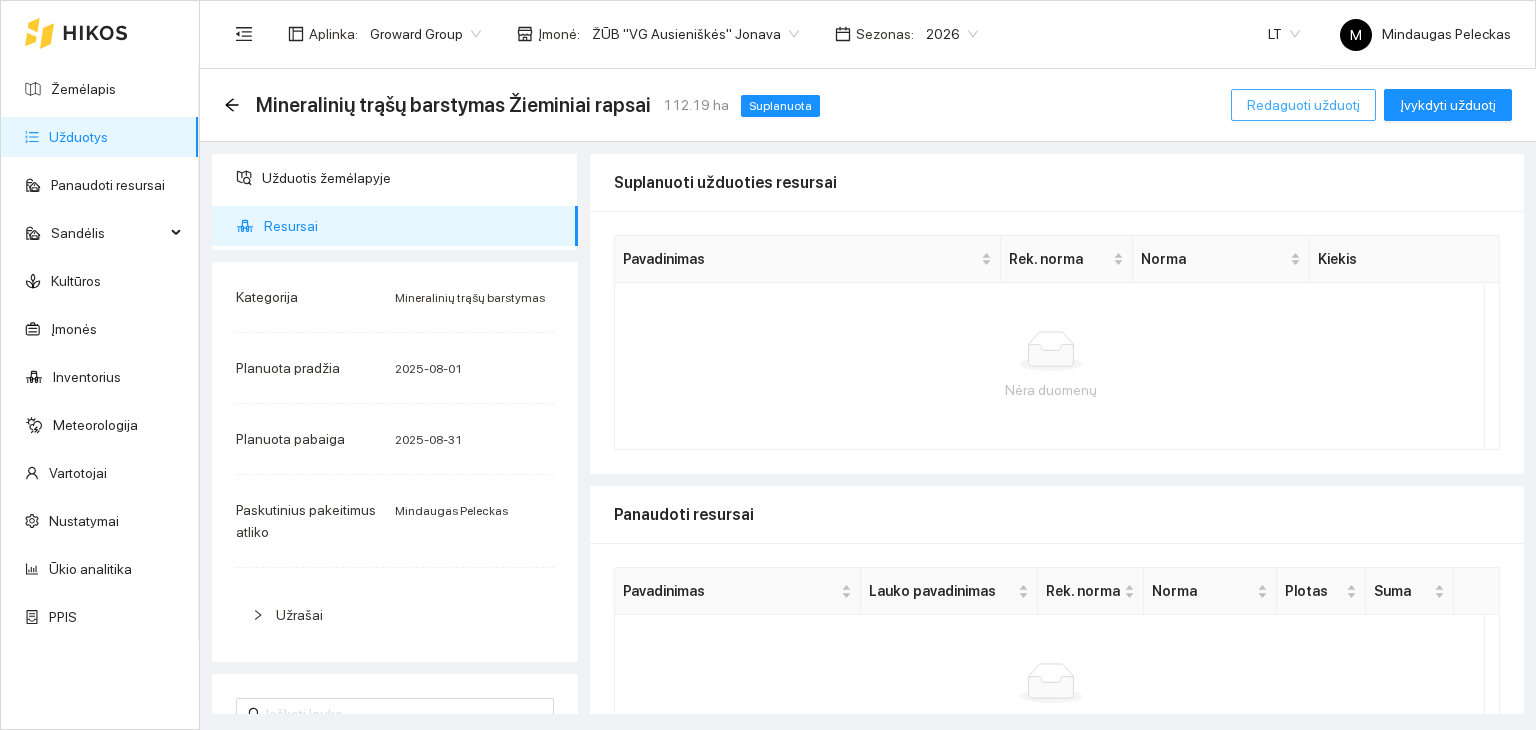 click on "Redaguoti užduotį" at bounding box center [1303, 105] 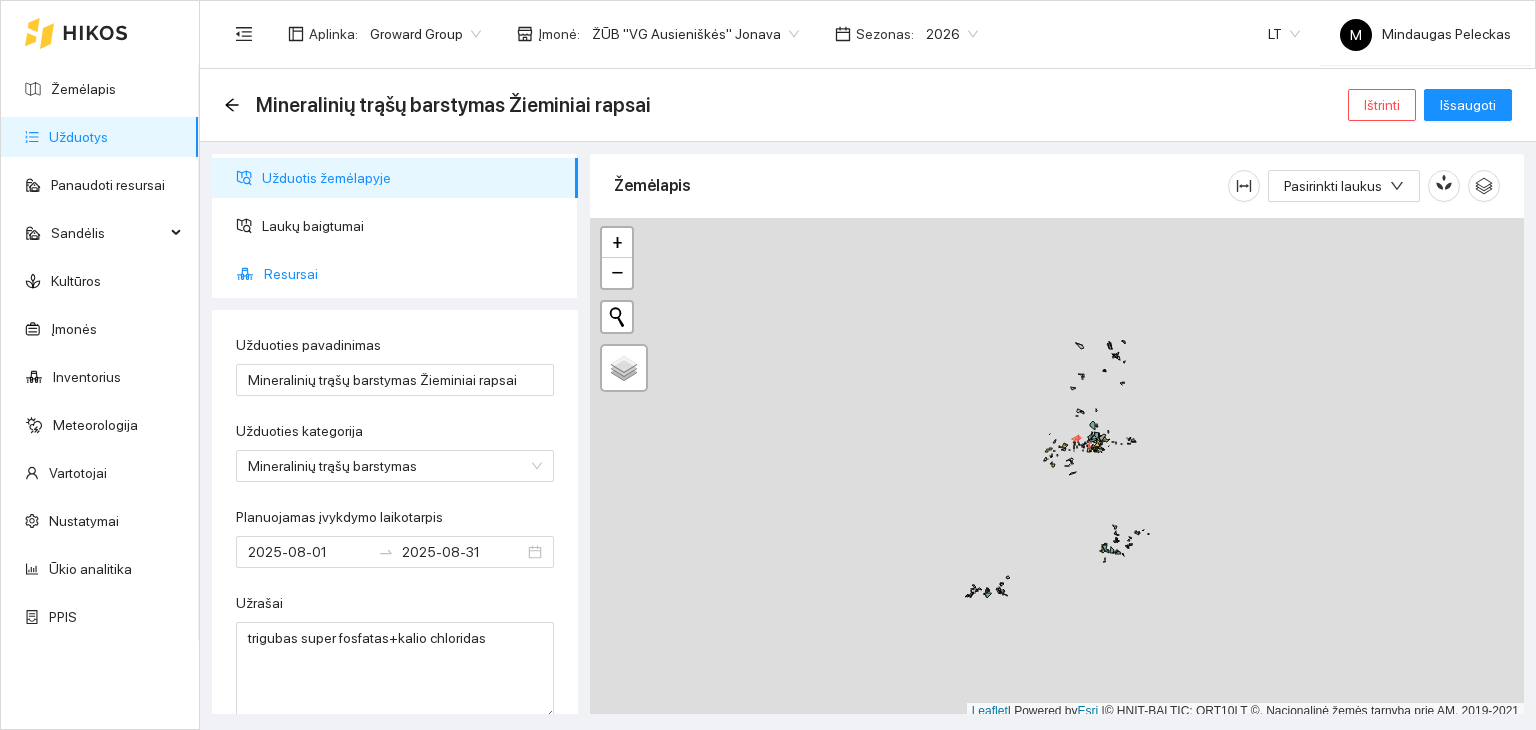 click on "Resursai" at bounding box center [413, 274] 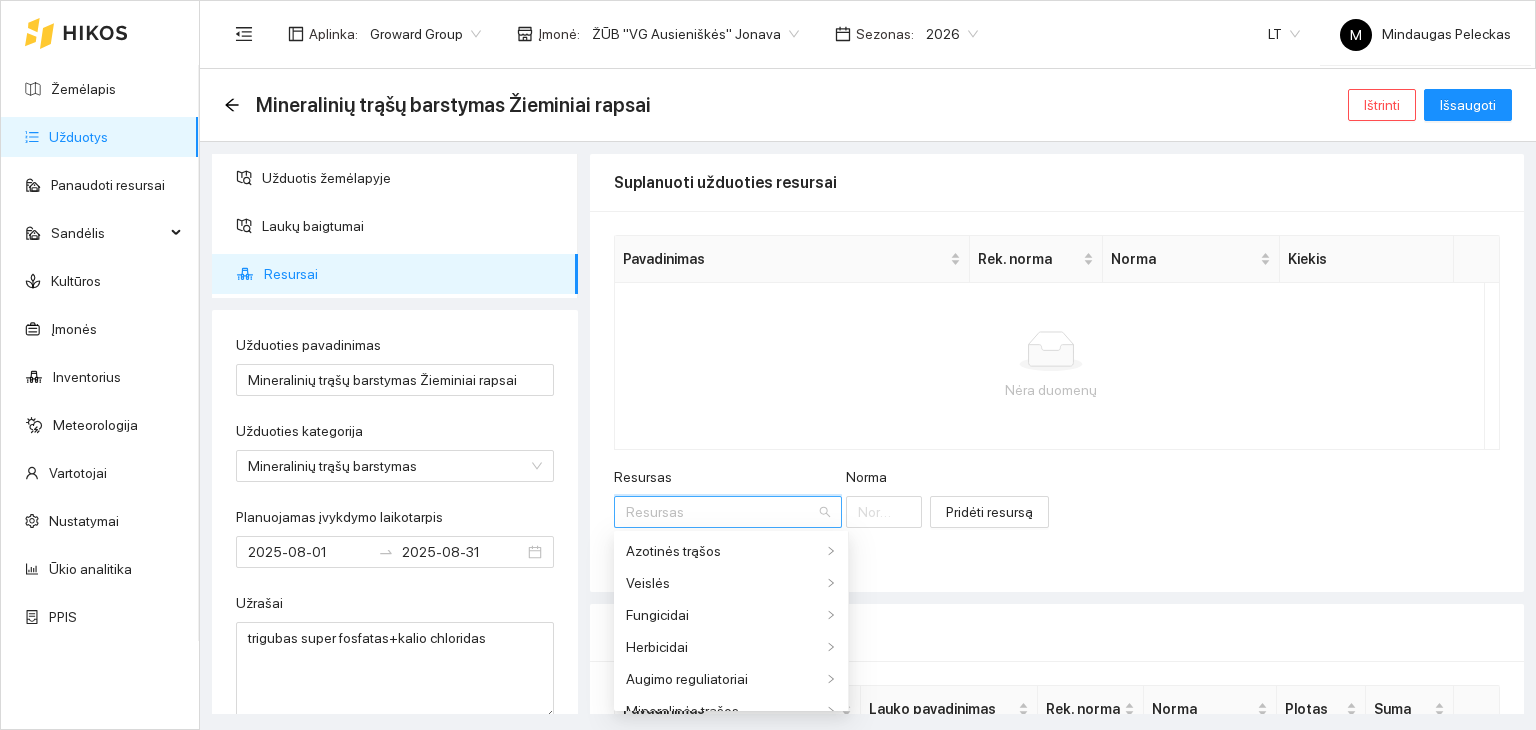 click on "Resursas" at bounding box center (721, 512) 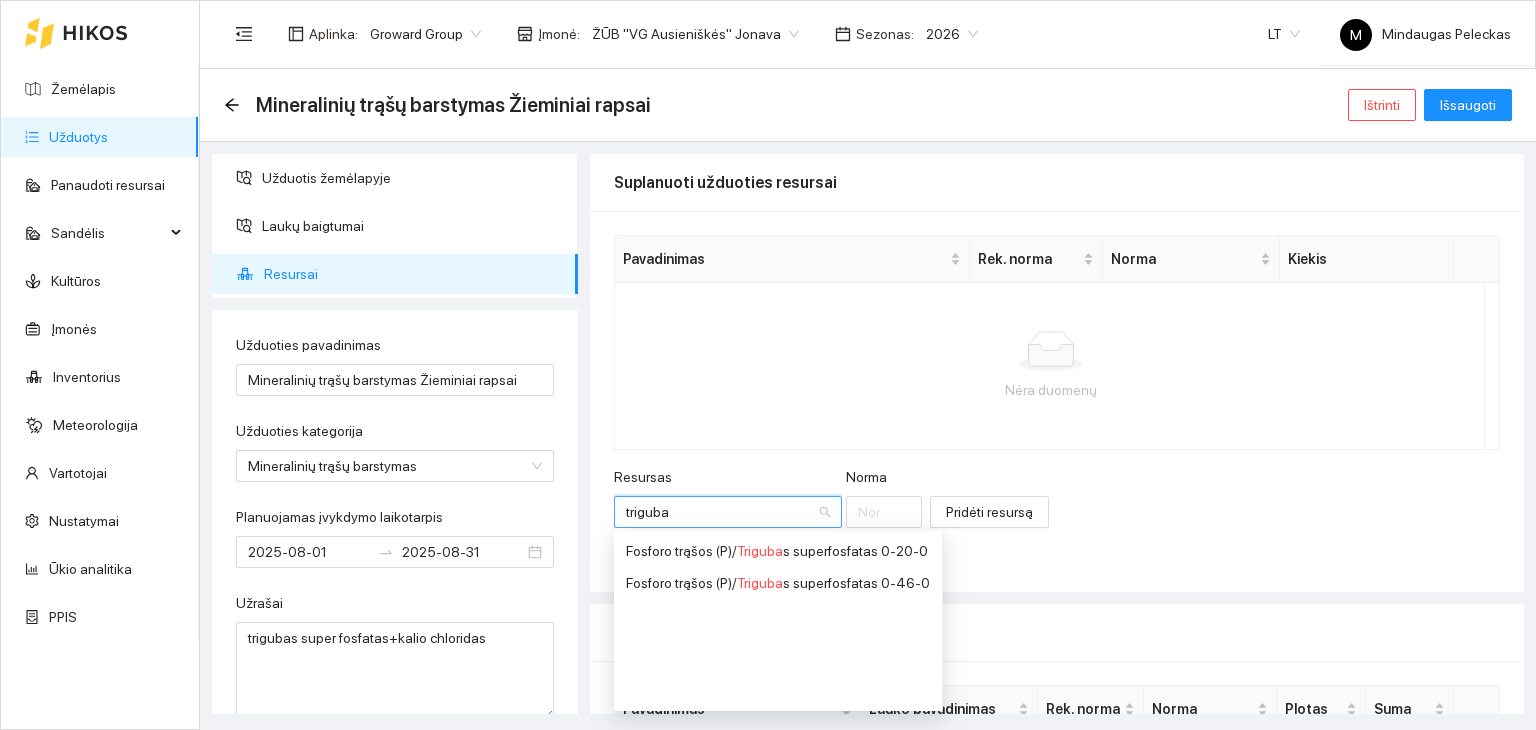 type on "trigubas" 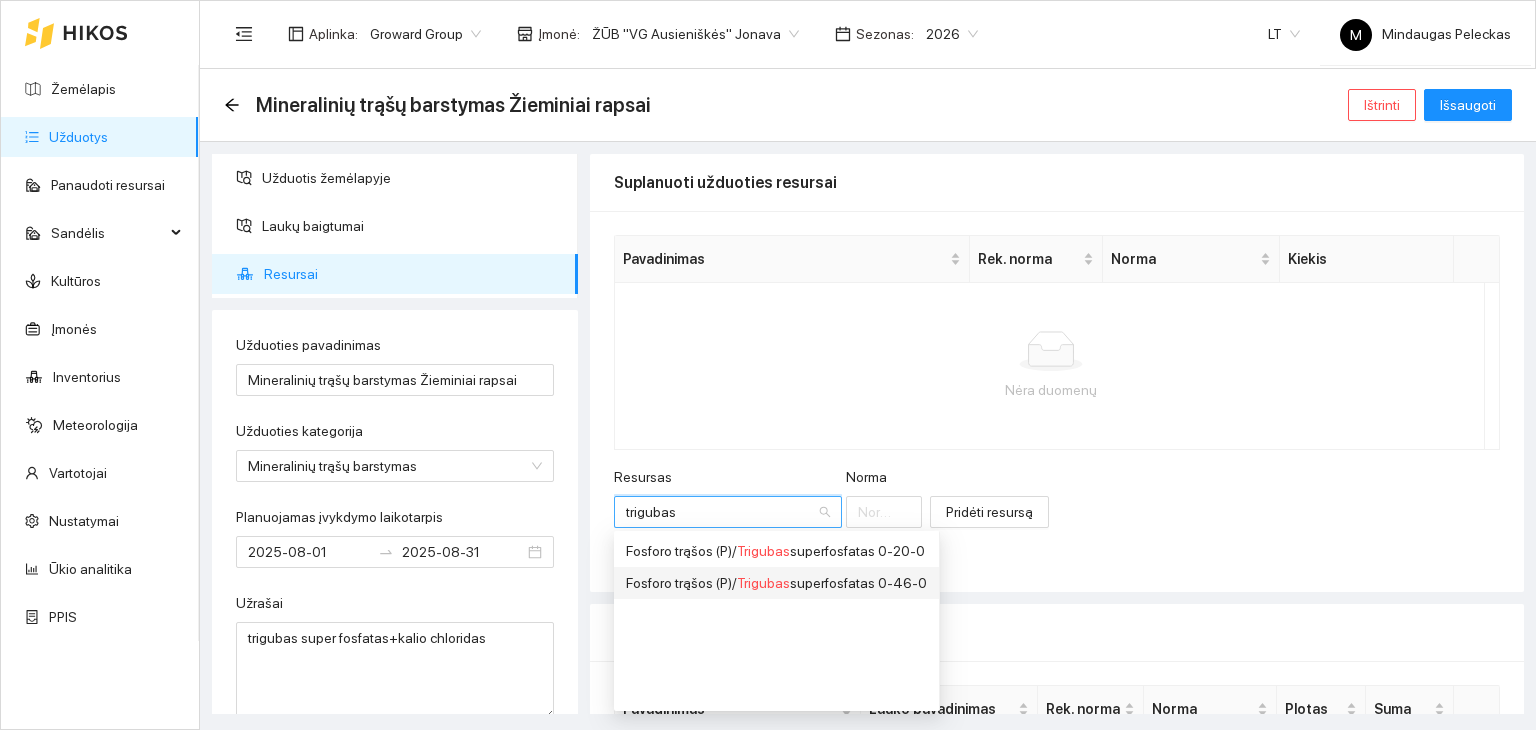 click on "Fosforo trąšos (P)  /  Trigubas  superfosfatas 0-46-0" at bounding box center [776, 583] 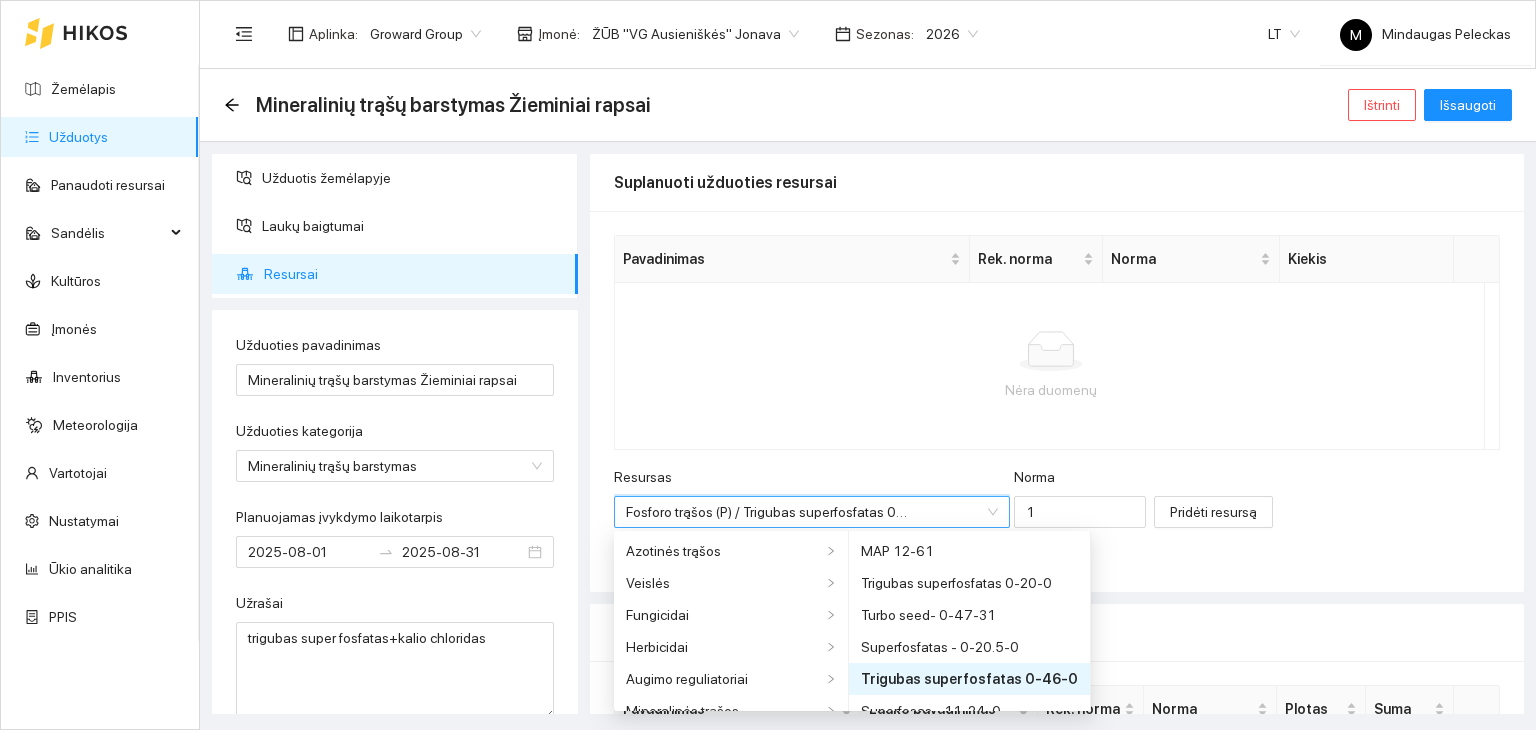scroll, scrollTop: 240, scrollLeft: 0, axis: vertical 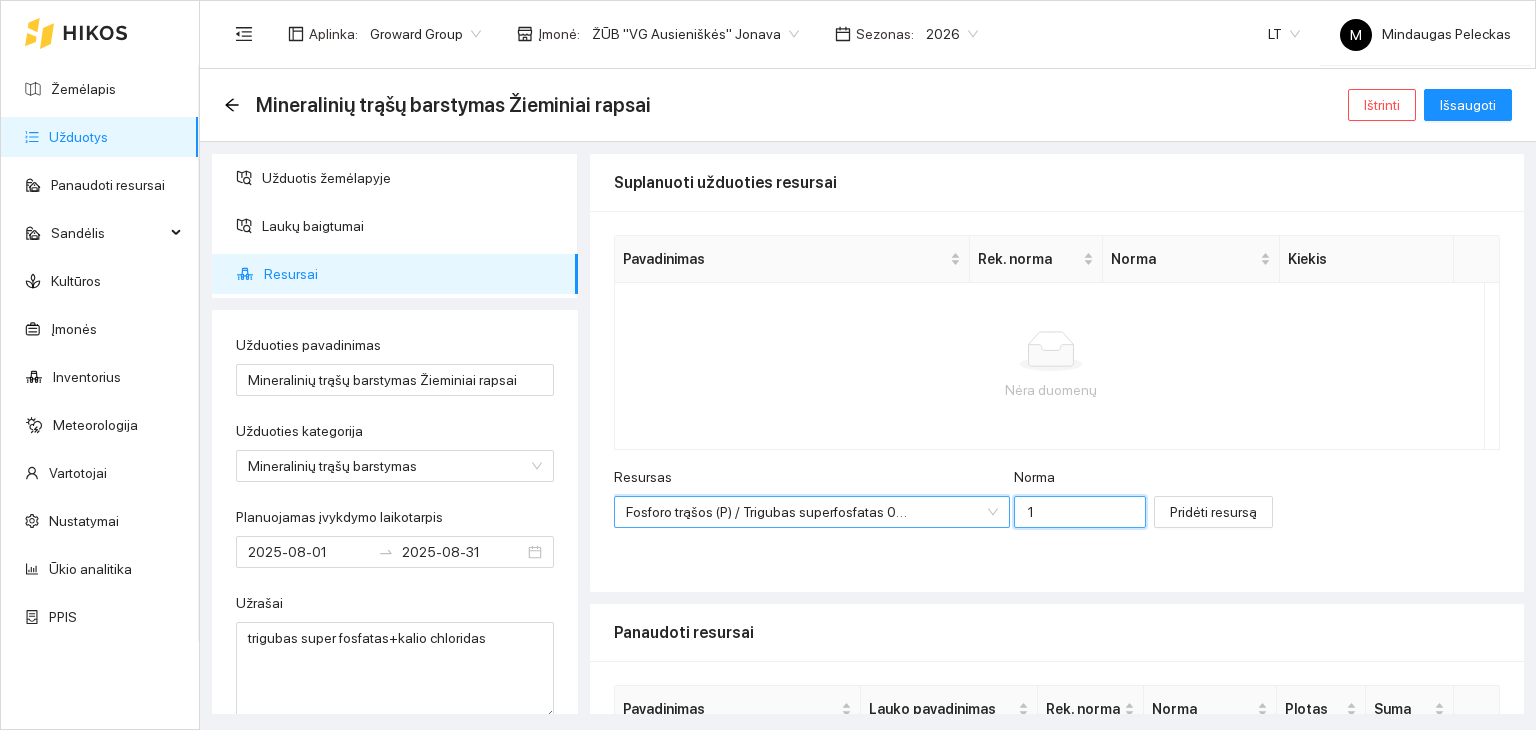 click on "1" at bounding box center [1080, 512] 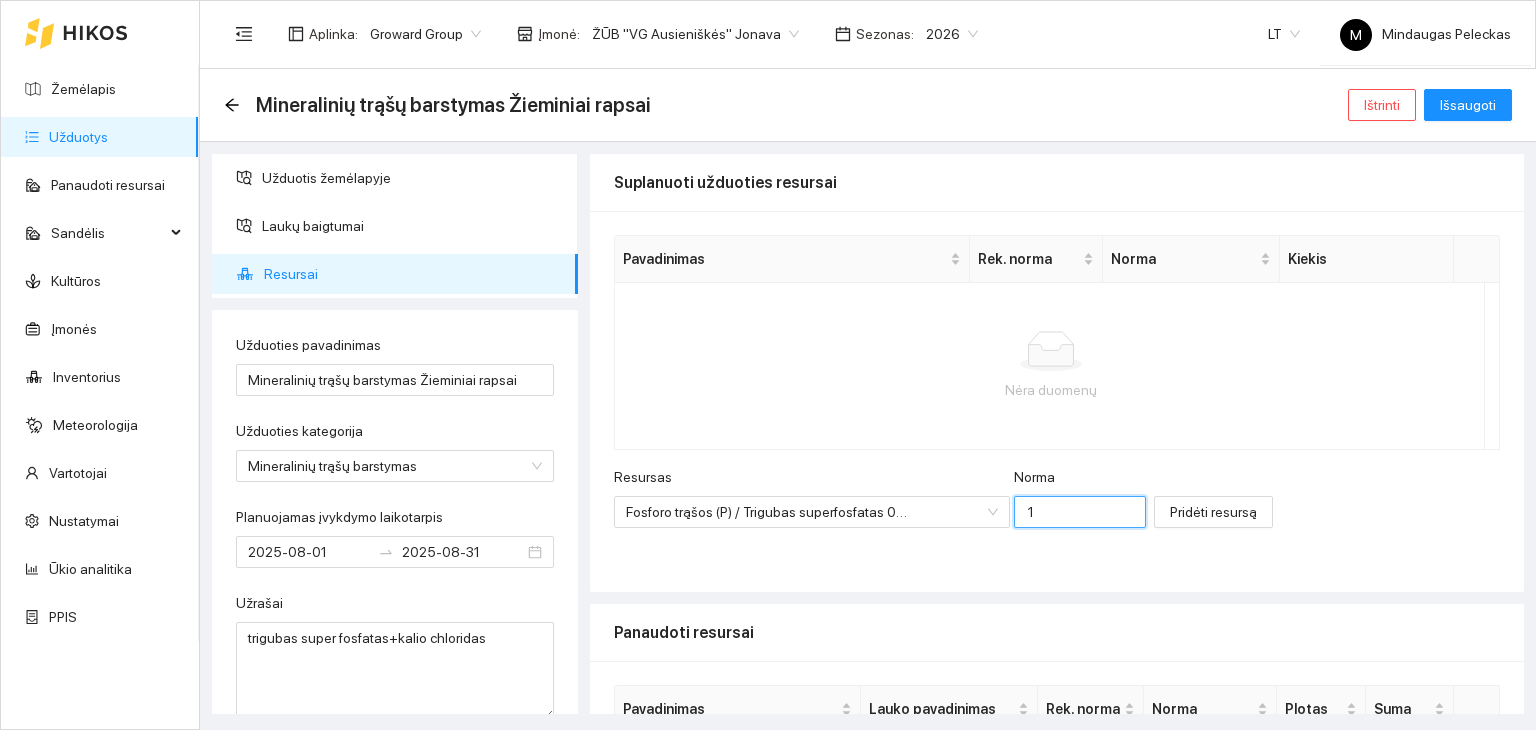 click on "1" at bounding box center [1080, 512] 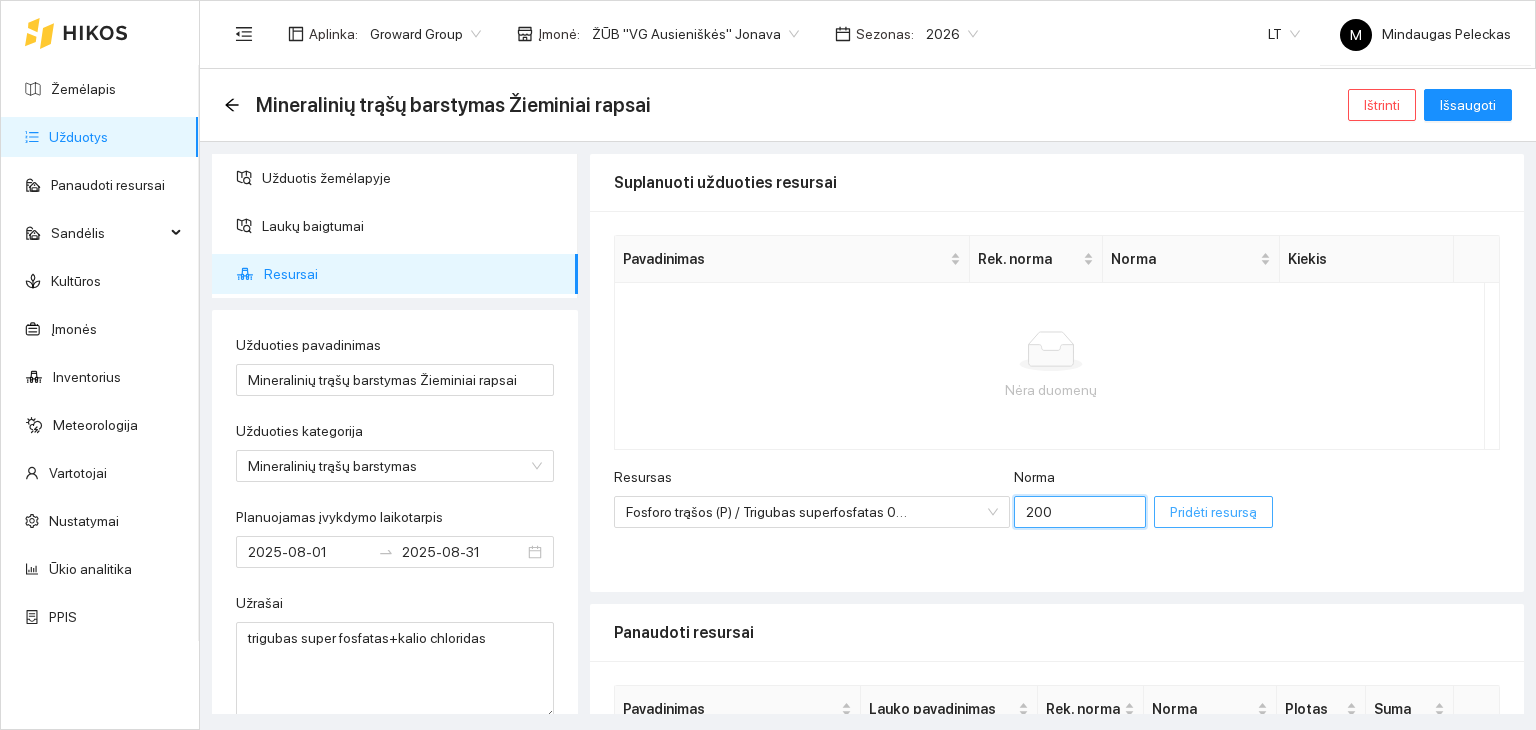 type on "200" 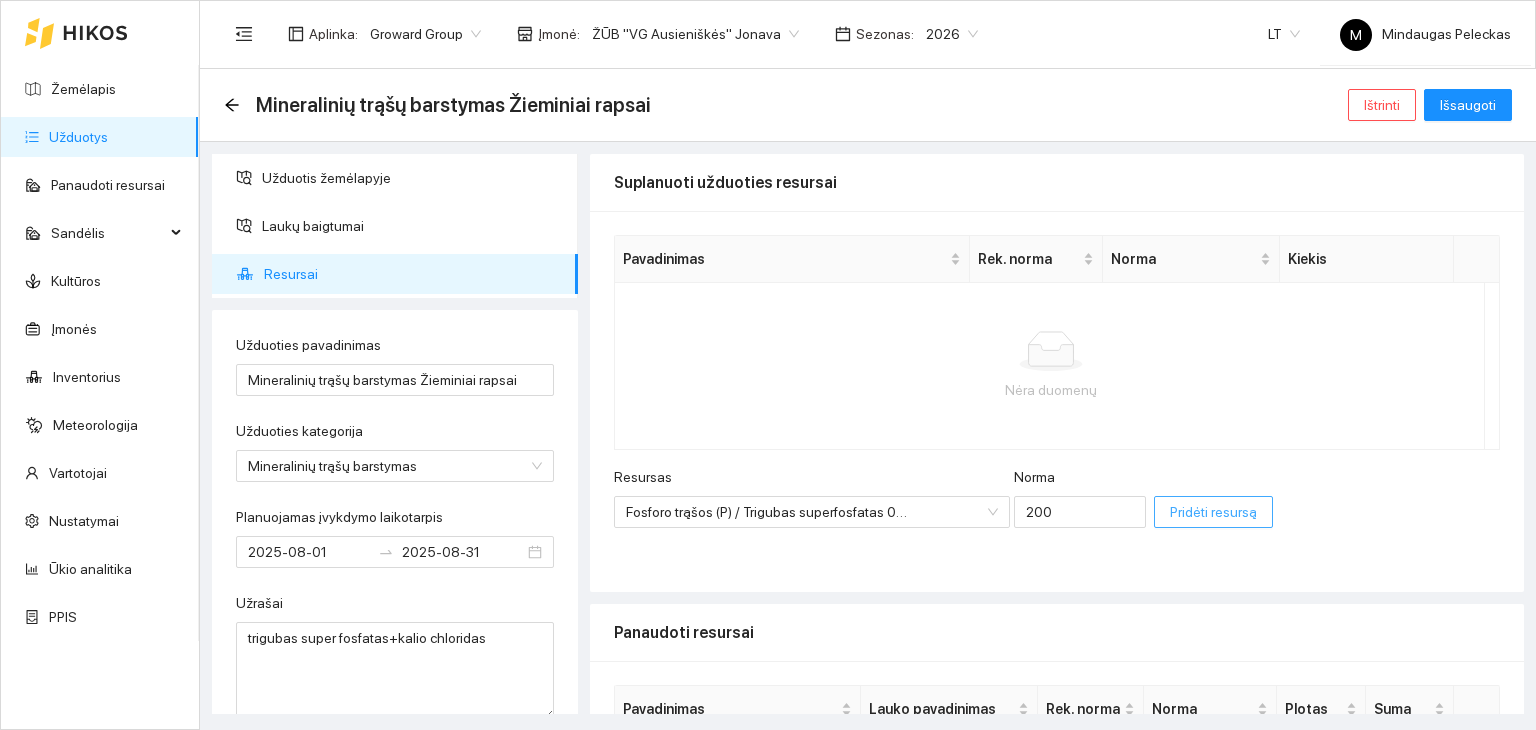 click on "Pridėti resursą" at bounding box center [1213, 512] 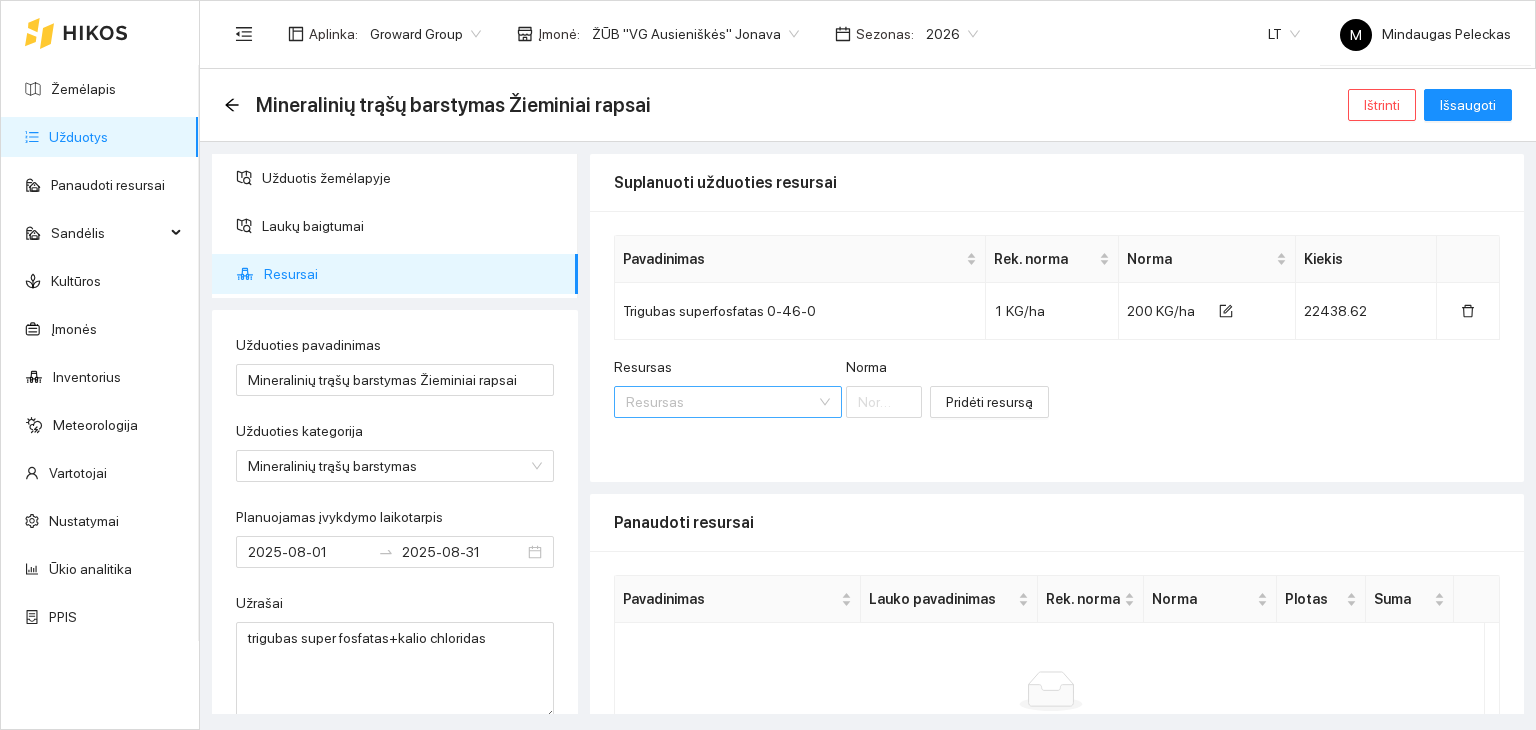 click on "Resursas" at bounding box center [721, 402] 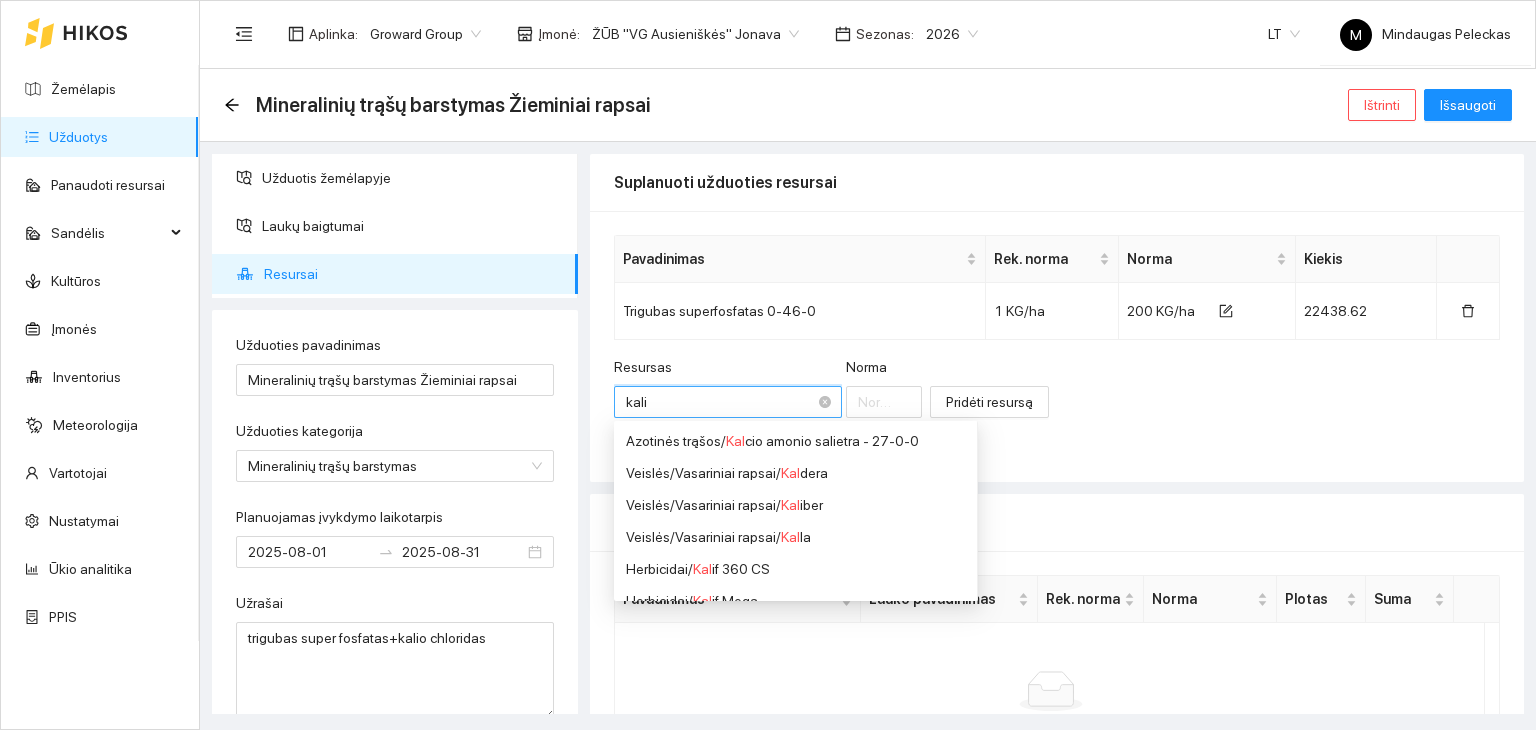 type on "kalio" 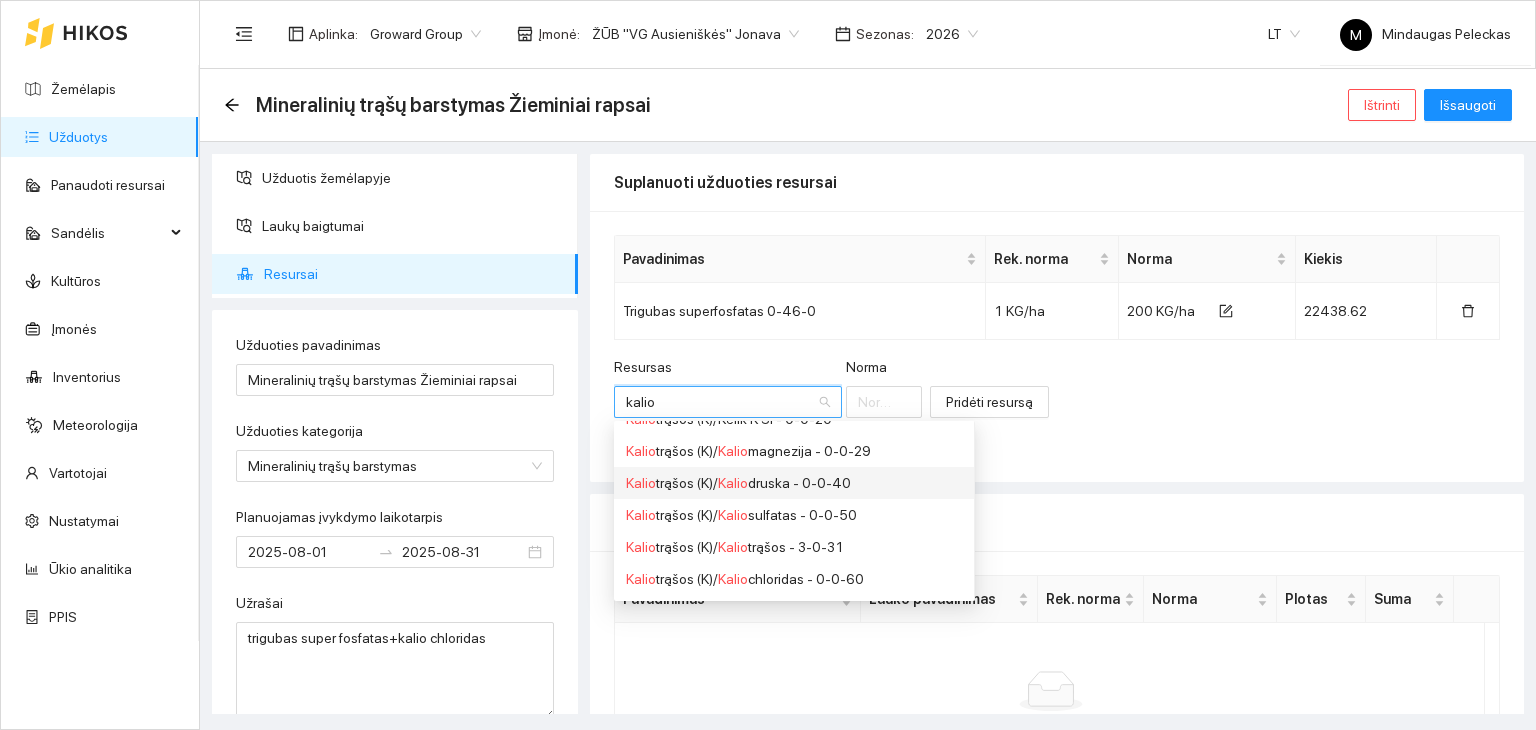 scroll, scrollTop: 200, scrollLeft: 0, axis: vertical 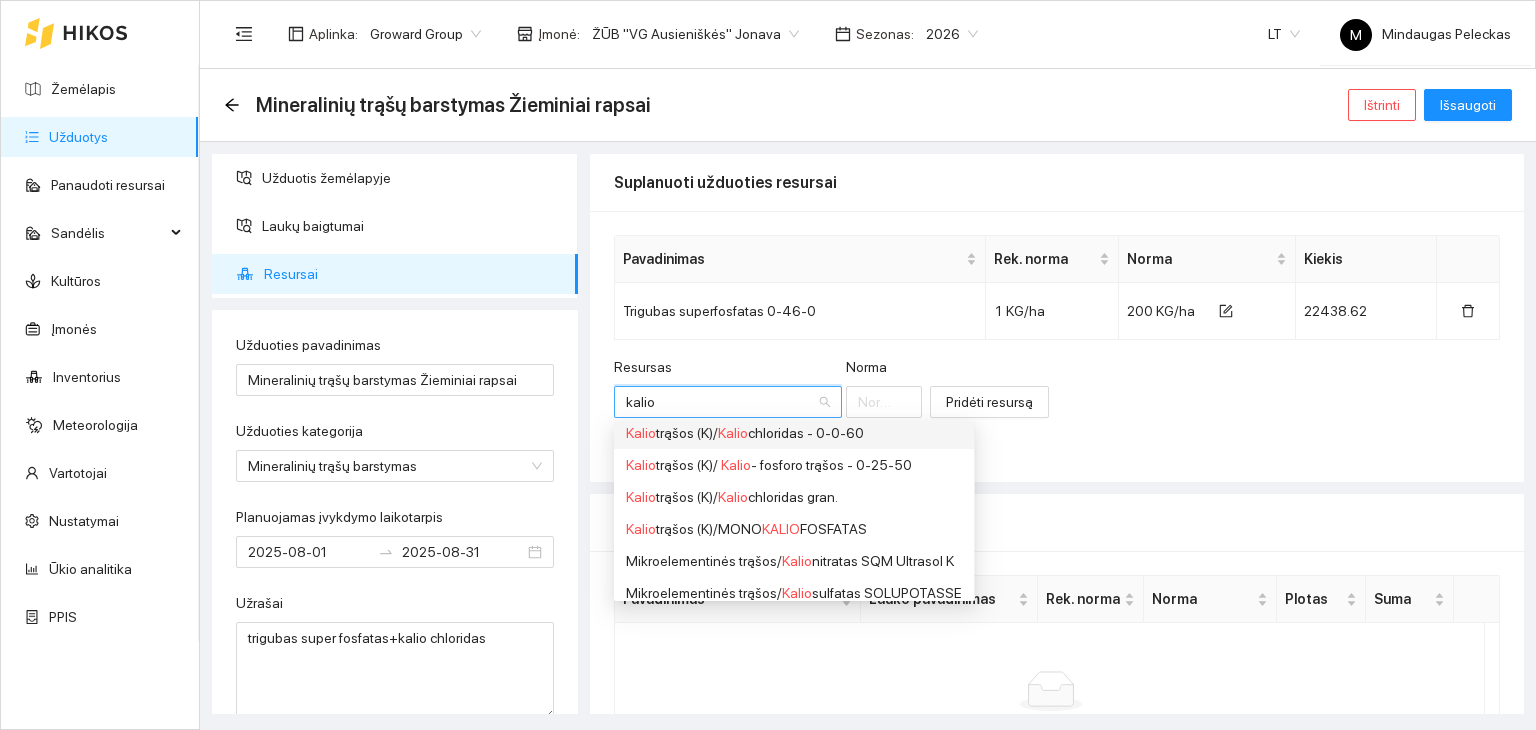 click on "Kalio  trąšos (K)  /  Kalio  chloridas - 0-0-60" at bounding box center [794, 433] 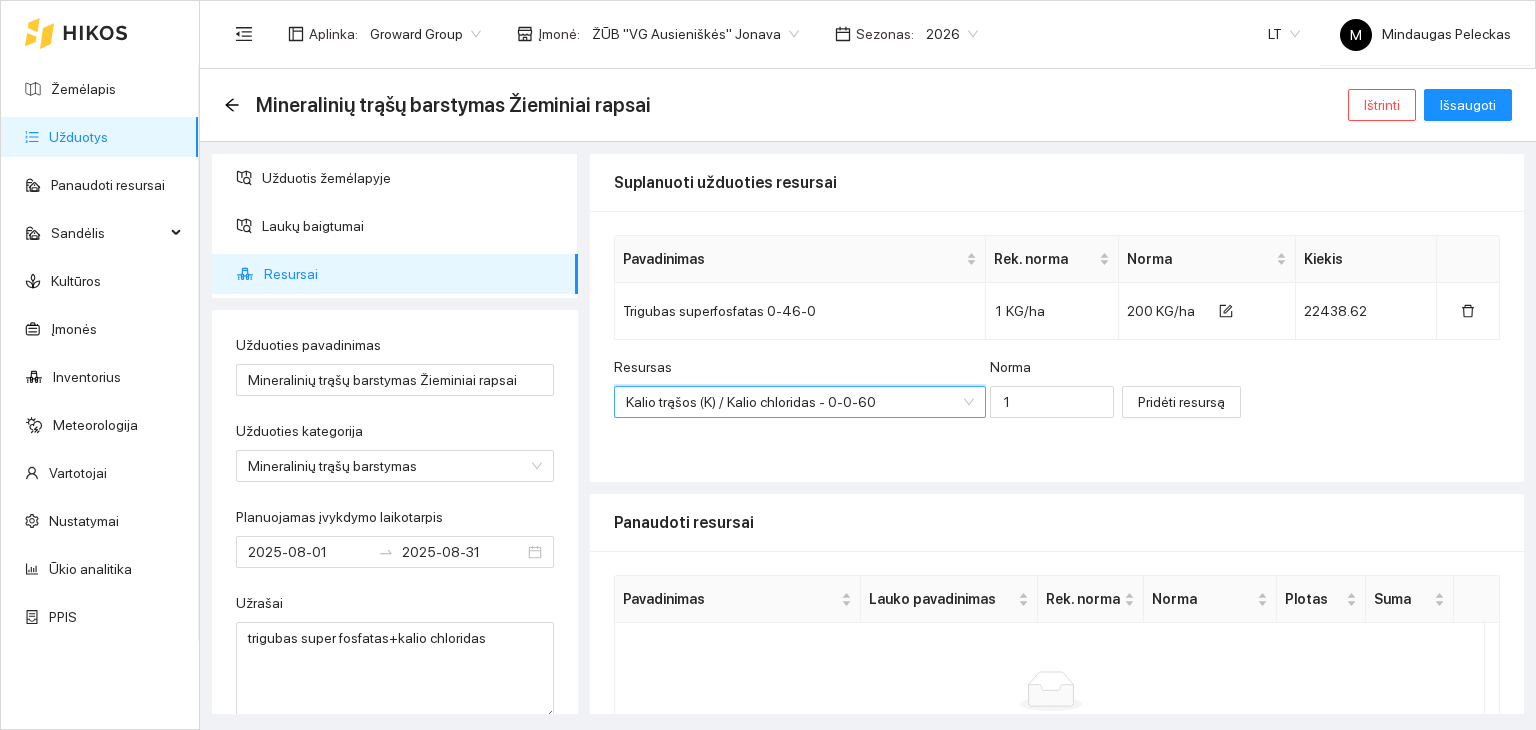 scroll, scrollTop: 0, scrollLeft: 0, axis: both 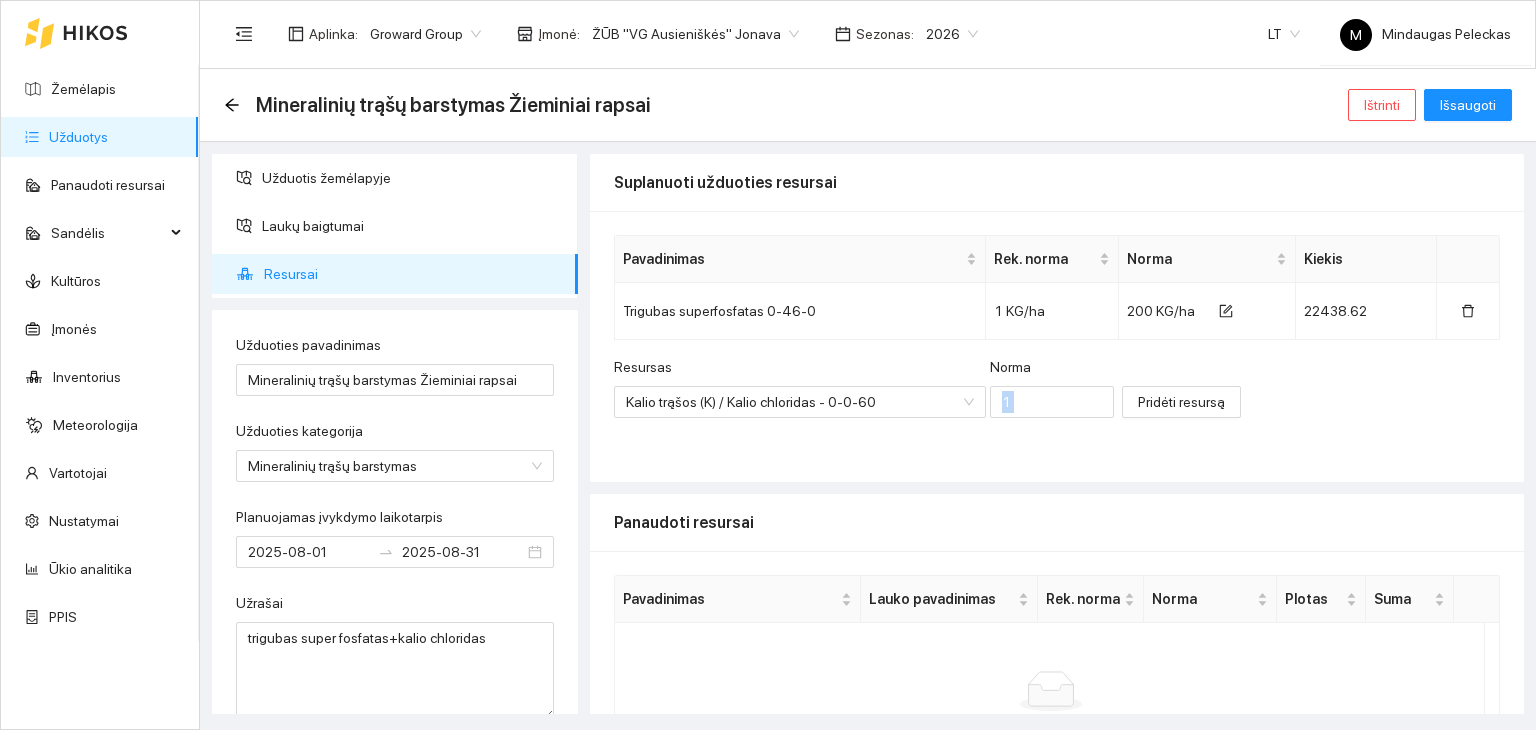 click on "Resursas Kalio trąšos (K) / Kalio chloridas - 0-0-60  Norma 1" at bounding box center [864, 399] 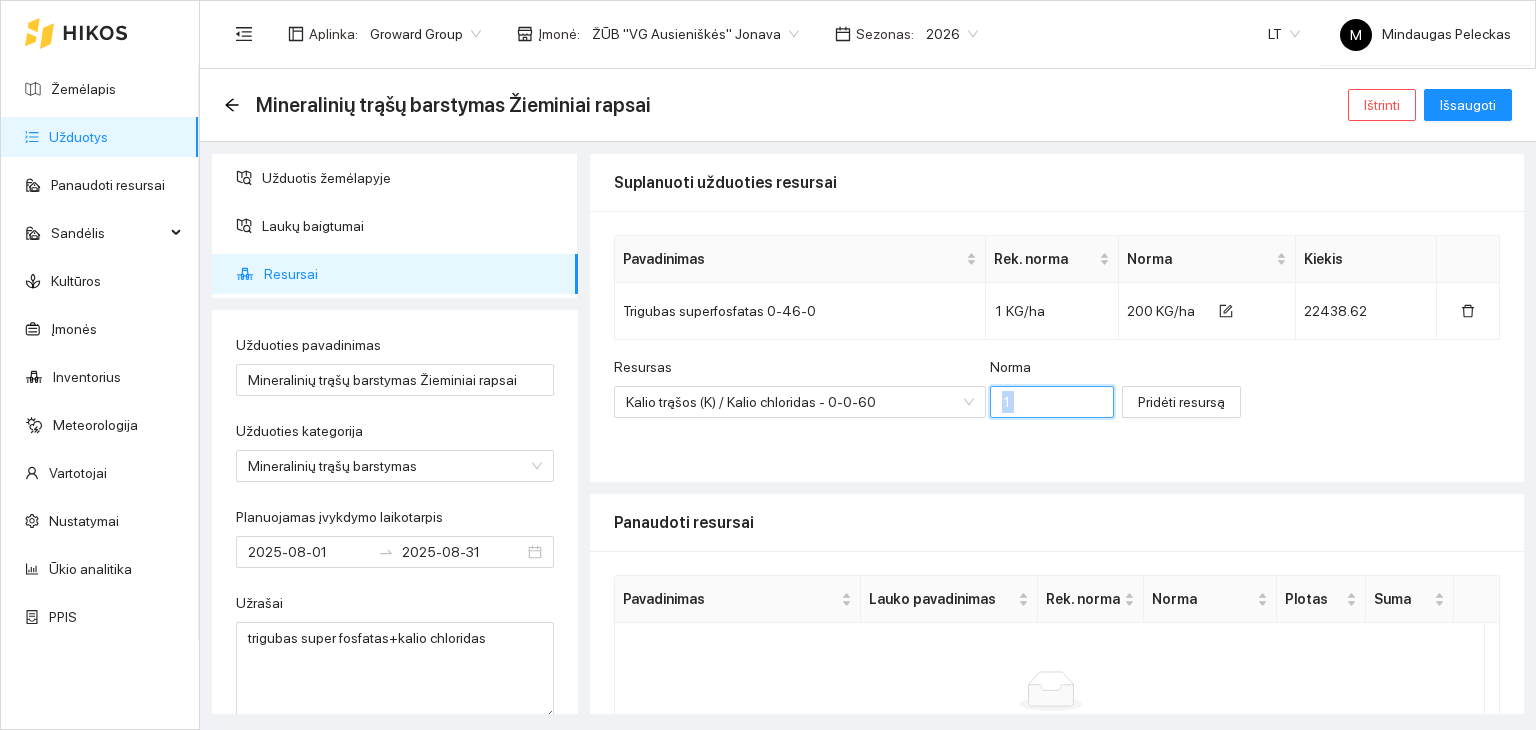 click on "1" at bounding box center (1052, 402) 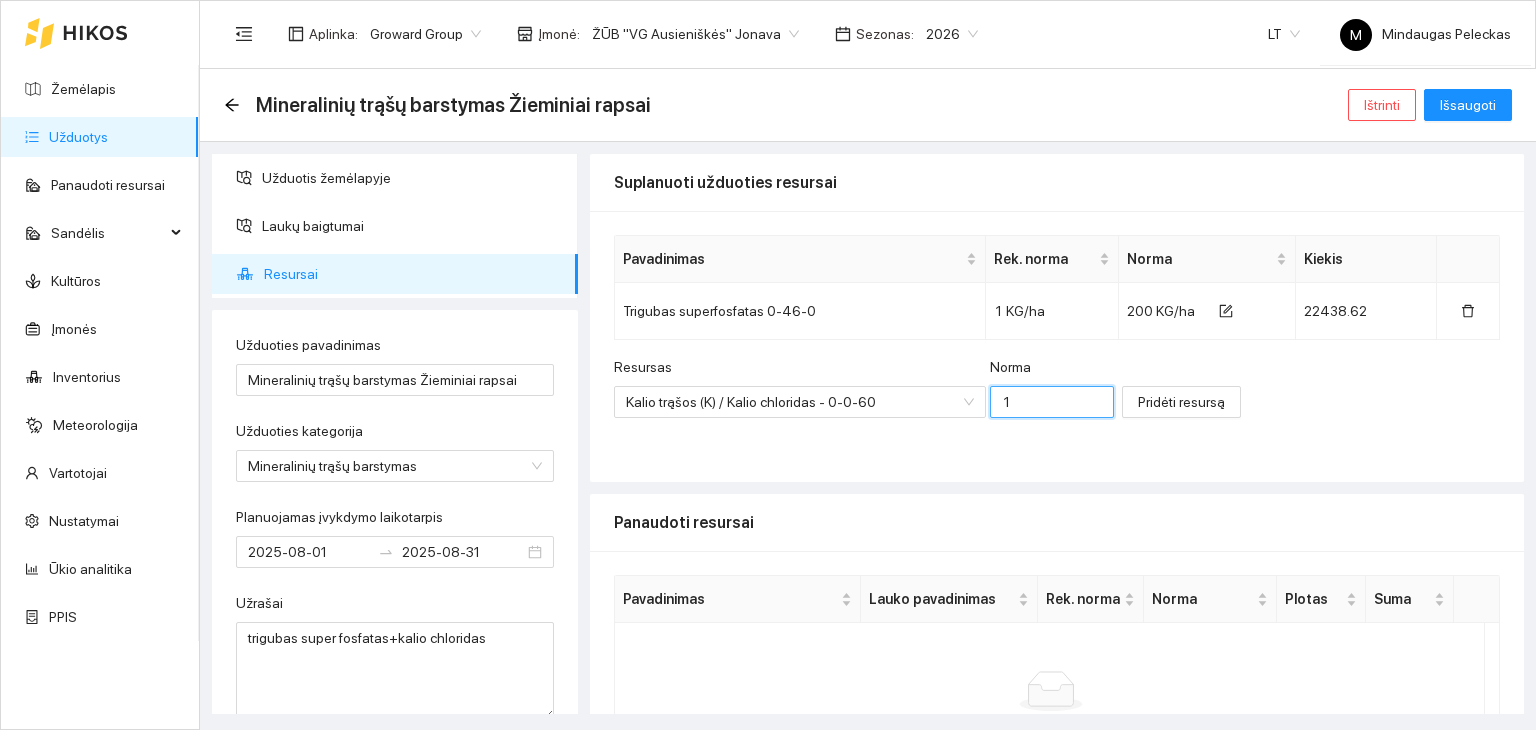click on "1" at bounding box center [1052, 402] 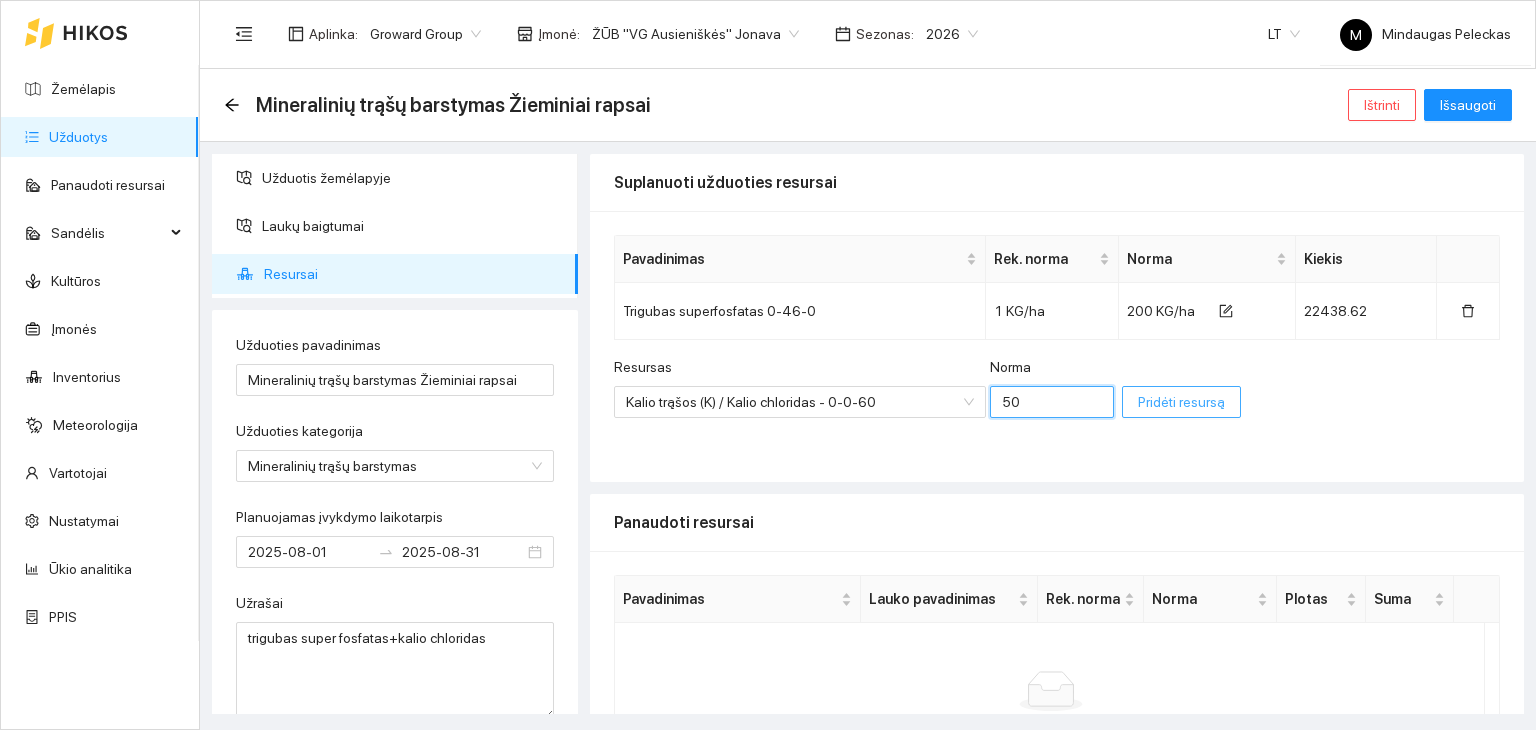 type on "50" 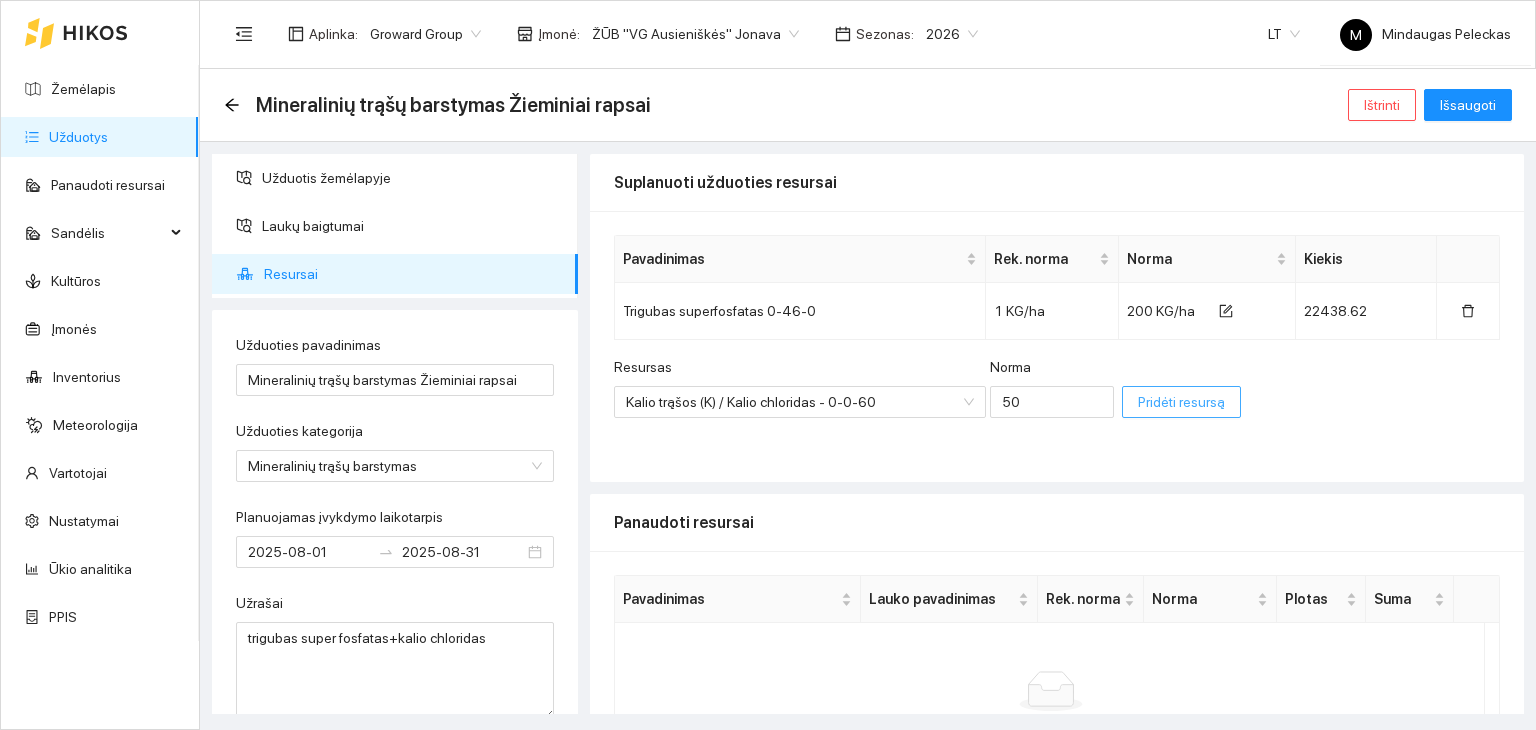 click on "Pridėti resursą" at bounding box center (1181, 402) 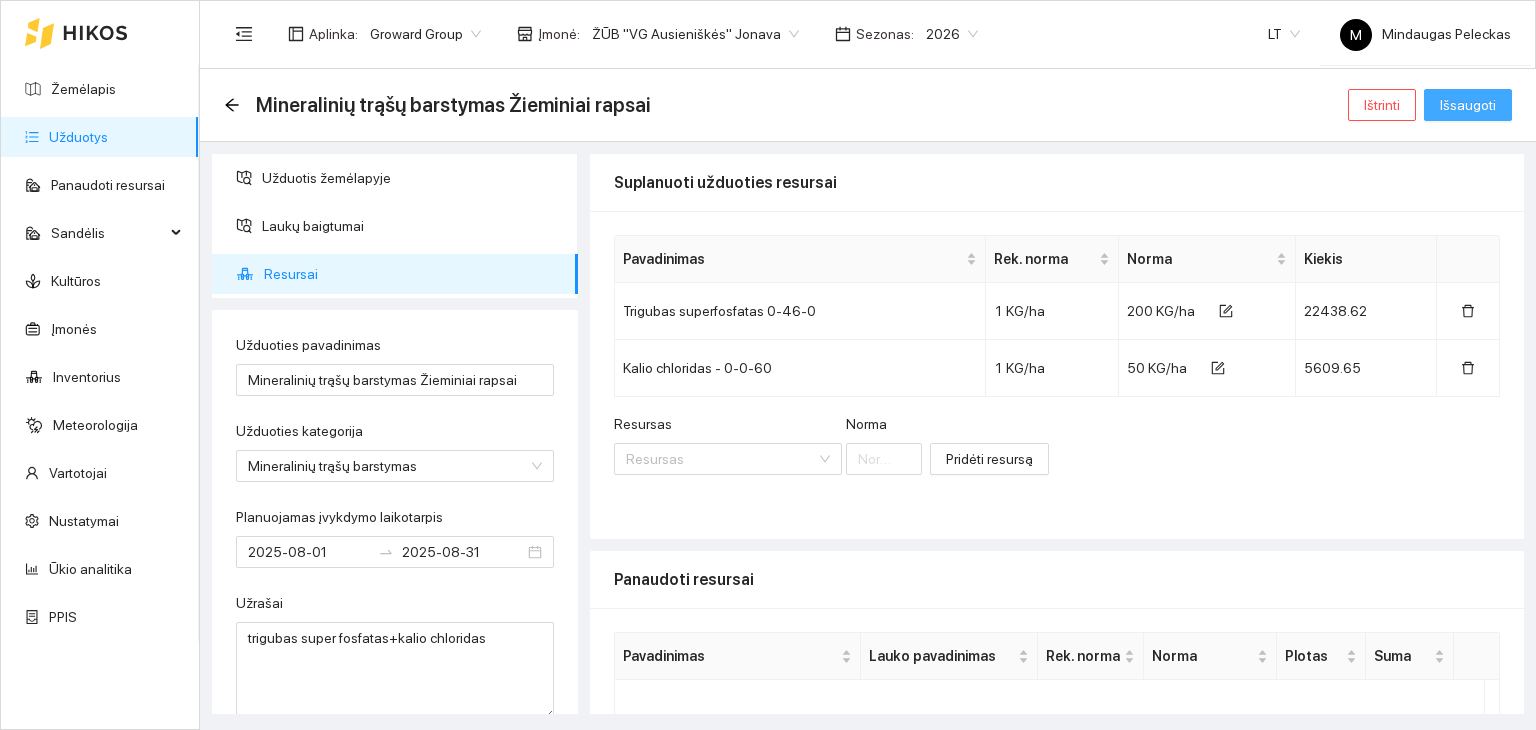 click on "Išsaugoti" at bounding box center (1468, 105) 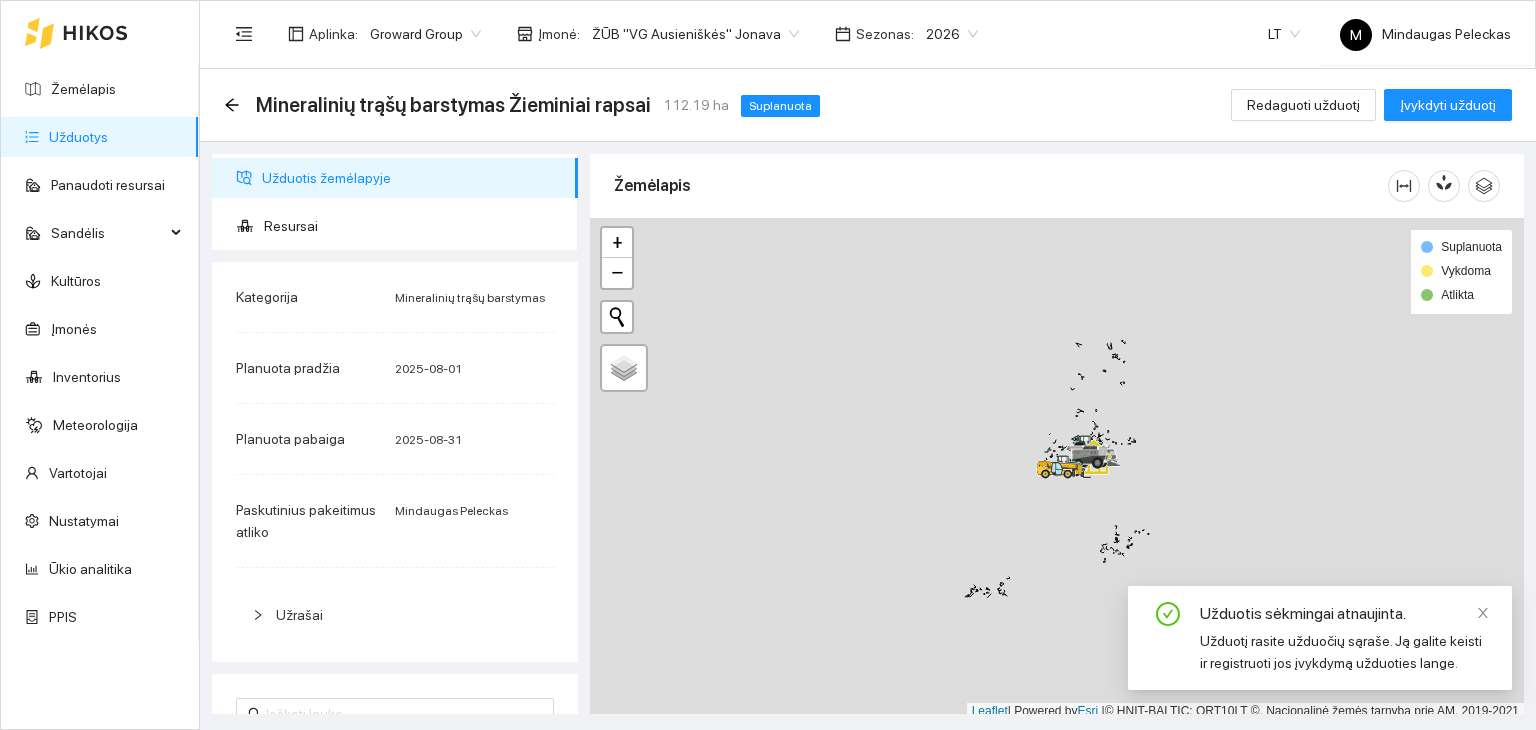 click on "Užduotys" at bounding box center [78, 137] 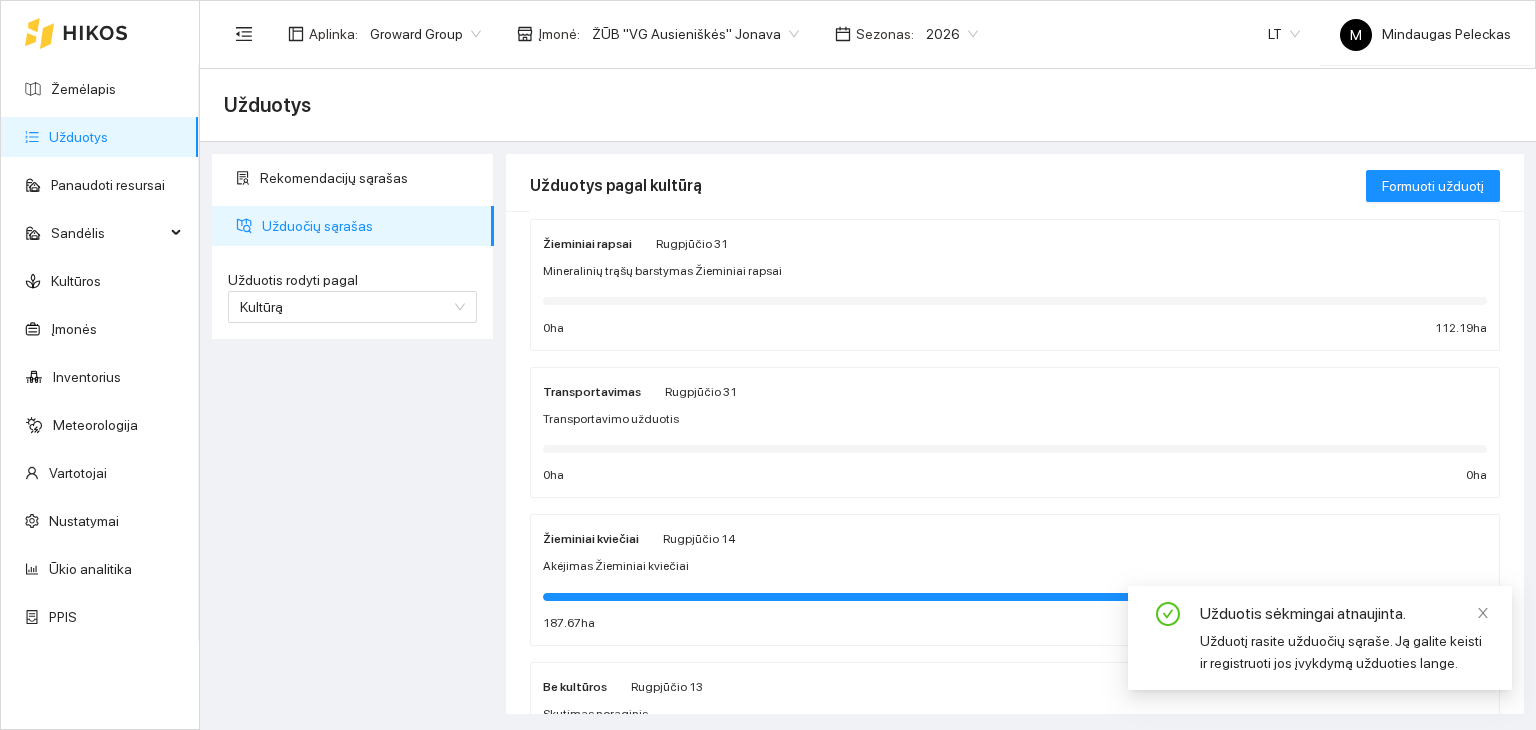 scroll, scrollTop: 0, scrollLeft: 0, axis: both 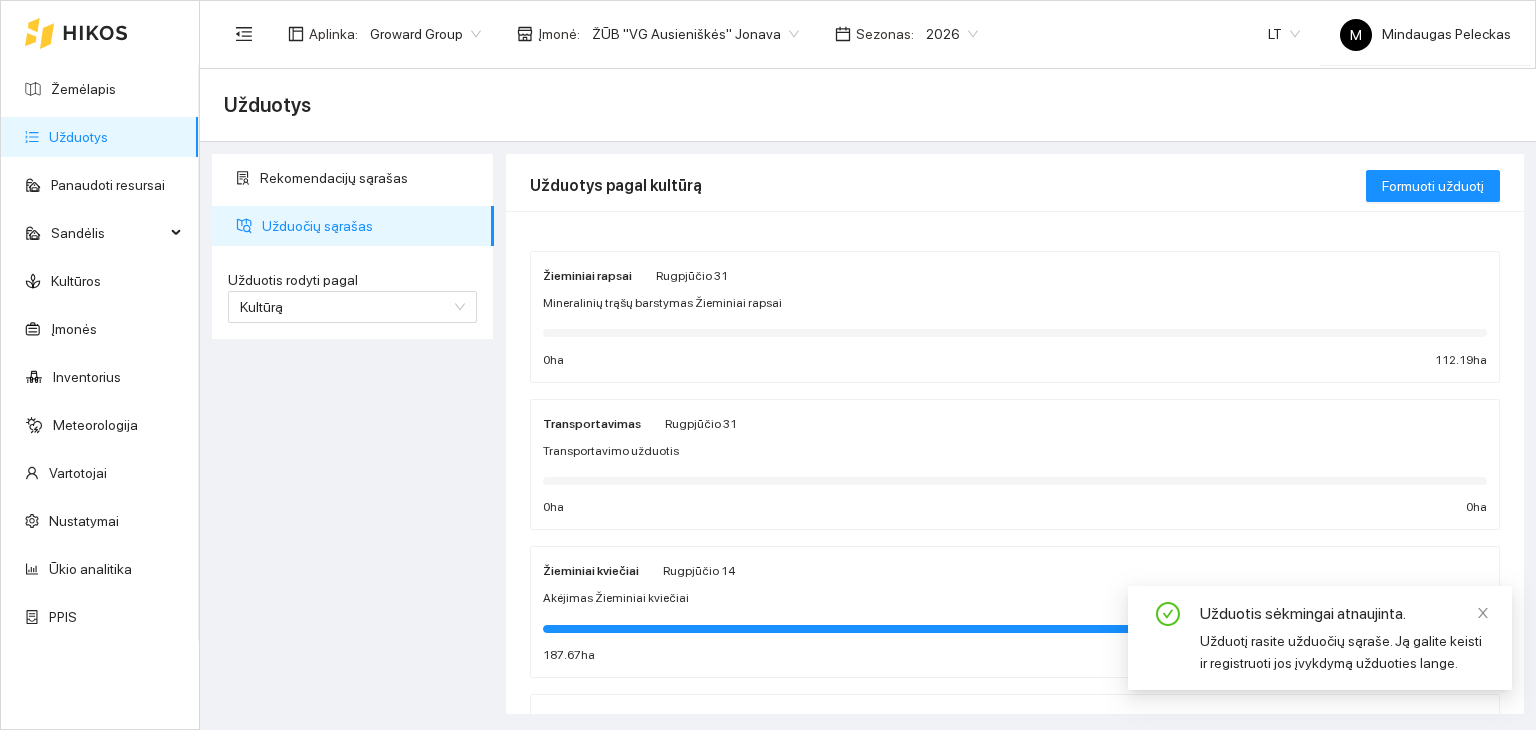 click on "Mineralinių trąšų barstymas Žieminiai rapsai" at bounding box center [662, 303] 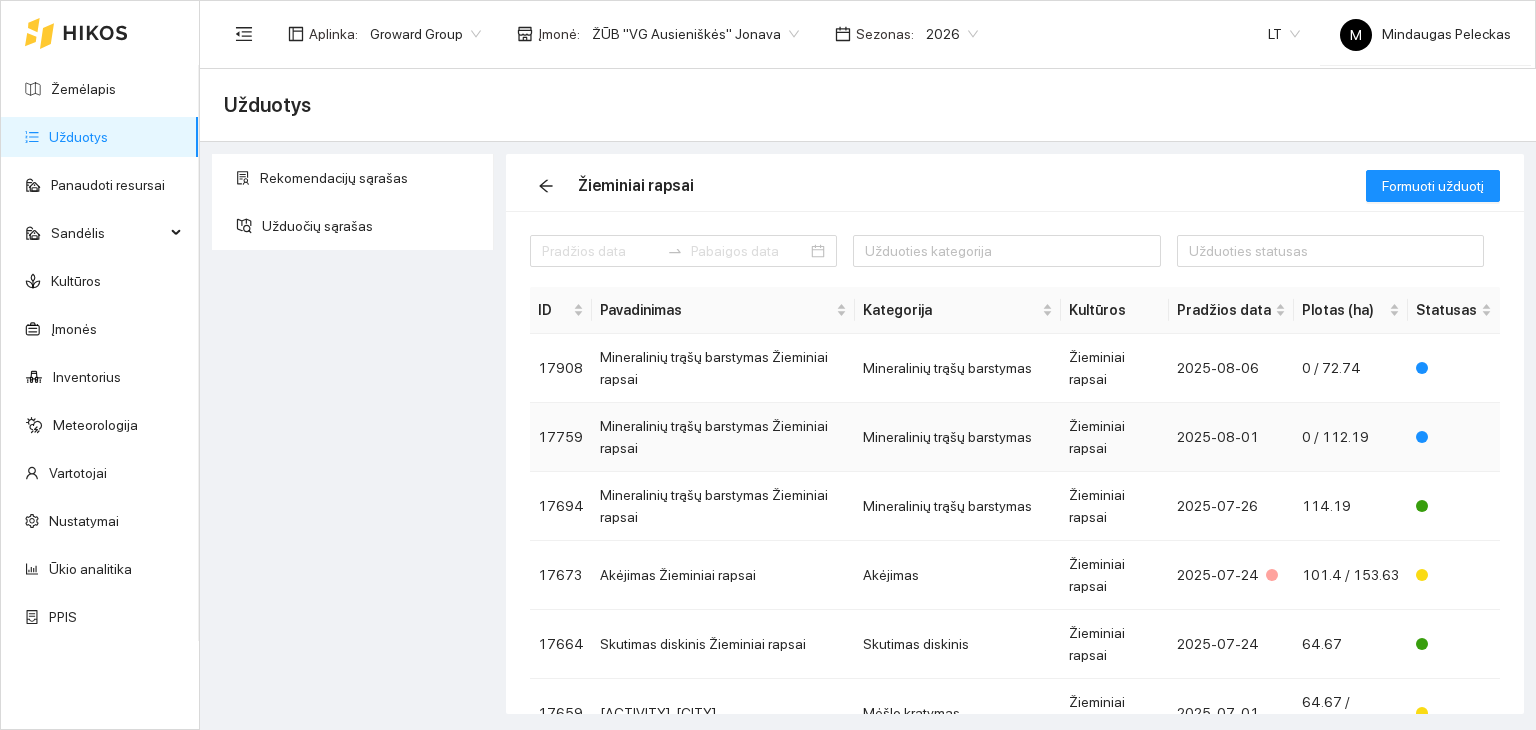 click on "Mineralinių trąšų barstymas Žieminiai rapsai" at bounding box center (723, 437) 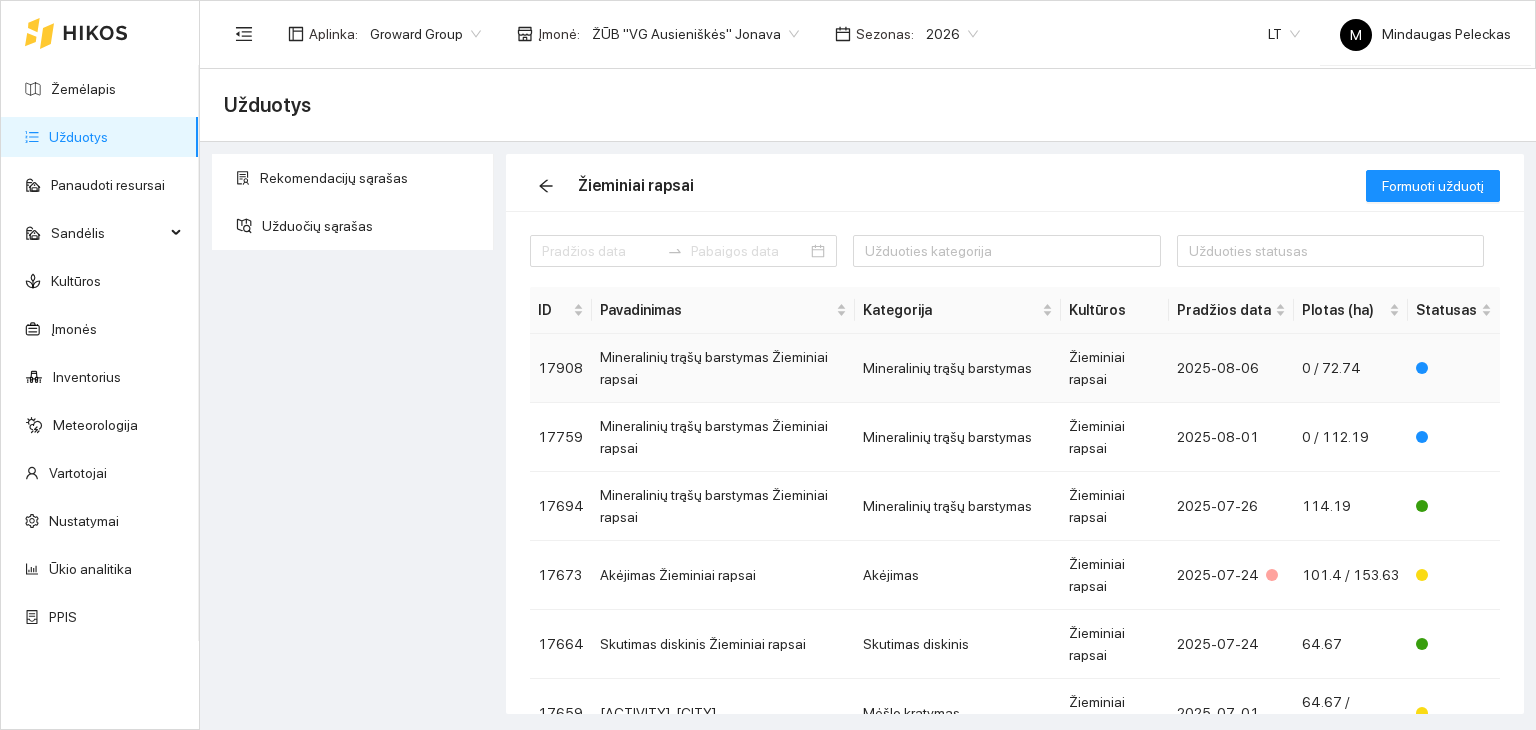 click on "Mineralinių trąšų barstymas Žieminiai rapsai" at bounding box center [723, 368] 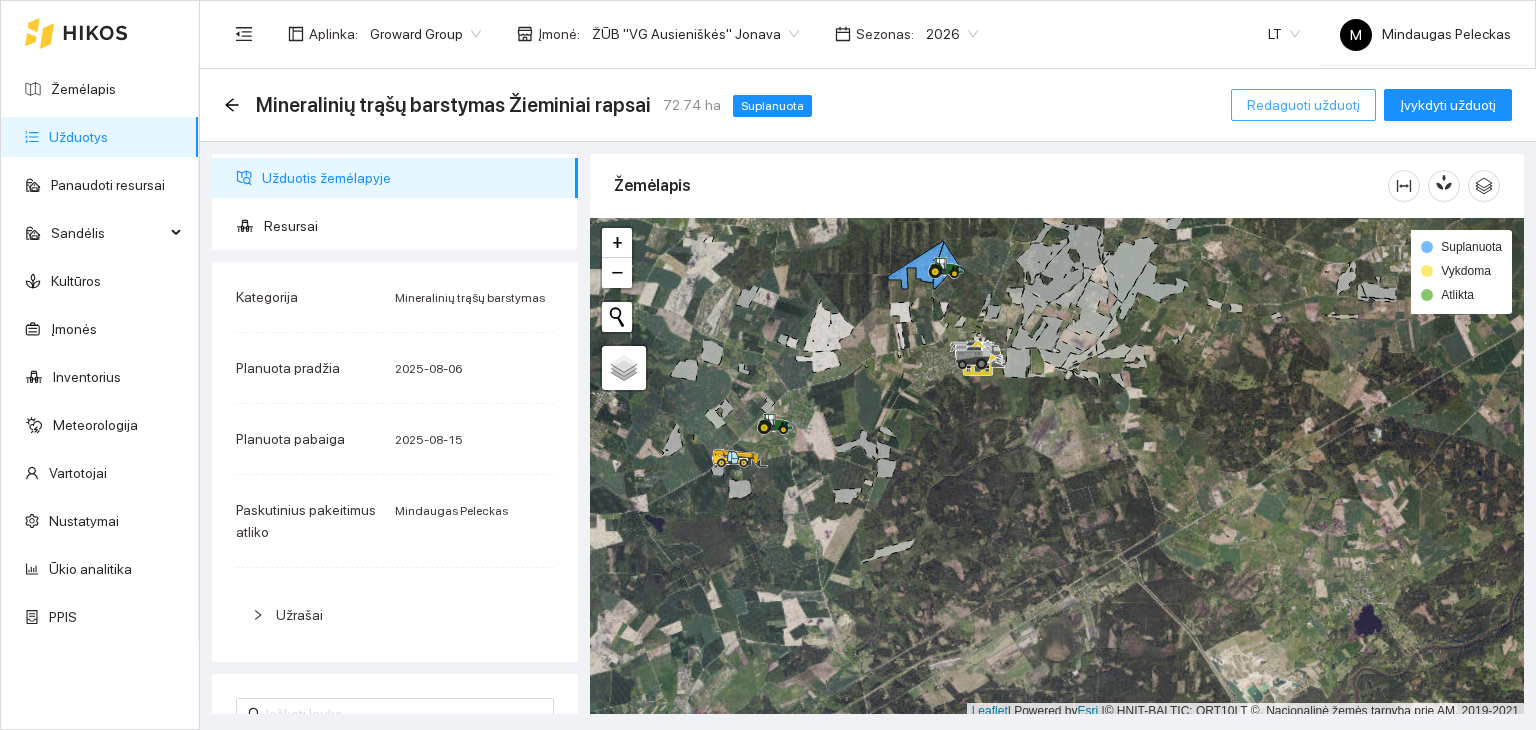 click on "Redaguoti užduotį" at bounding box center [1303, 105] 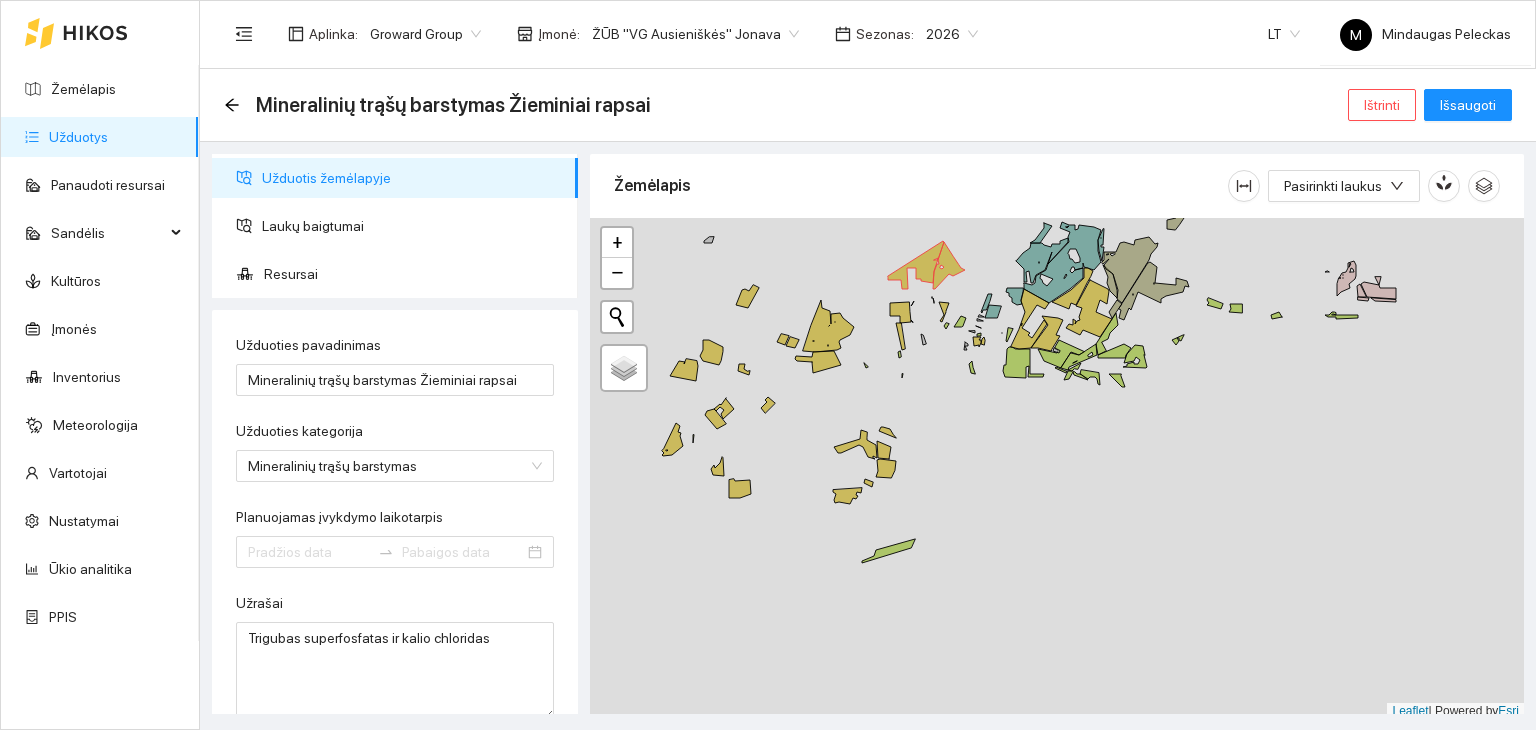 type on "2025-08-06" 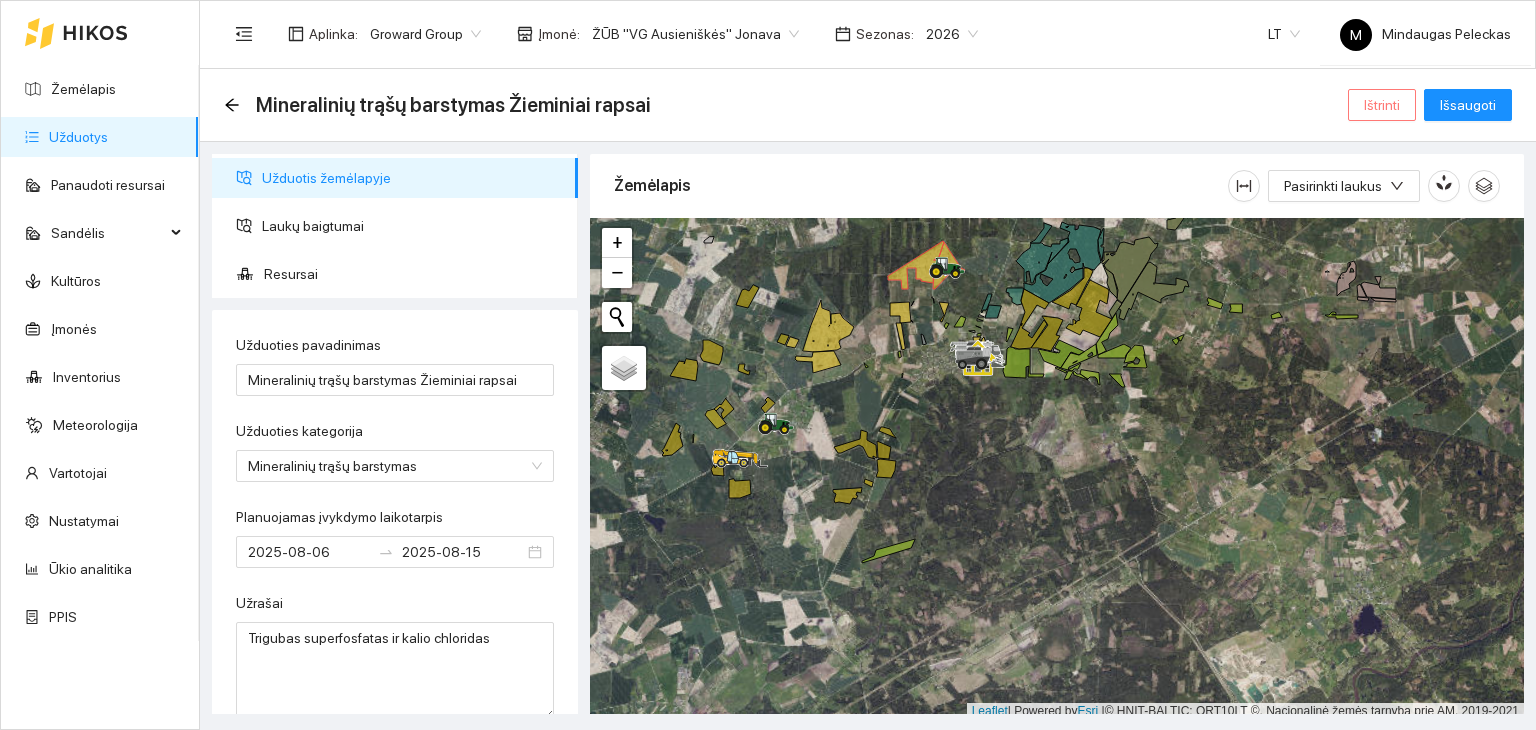 click on "Ištrinti" at bounding box center (1382, 105) 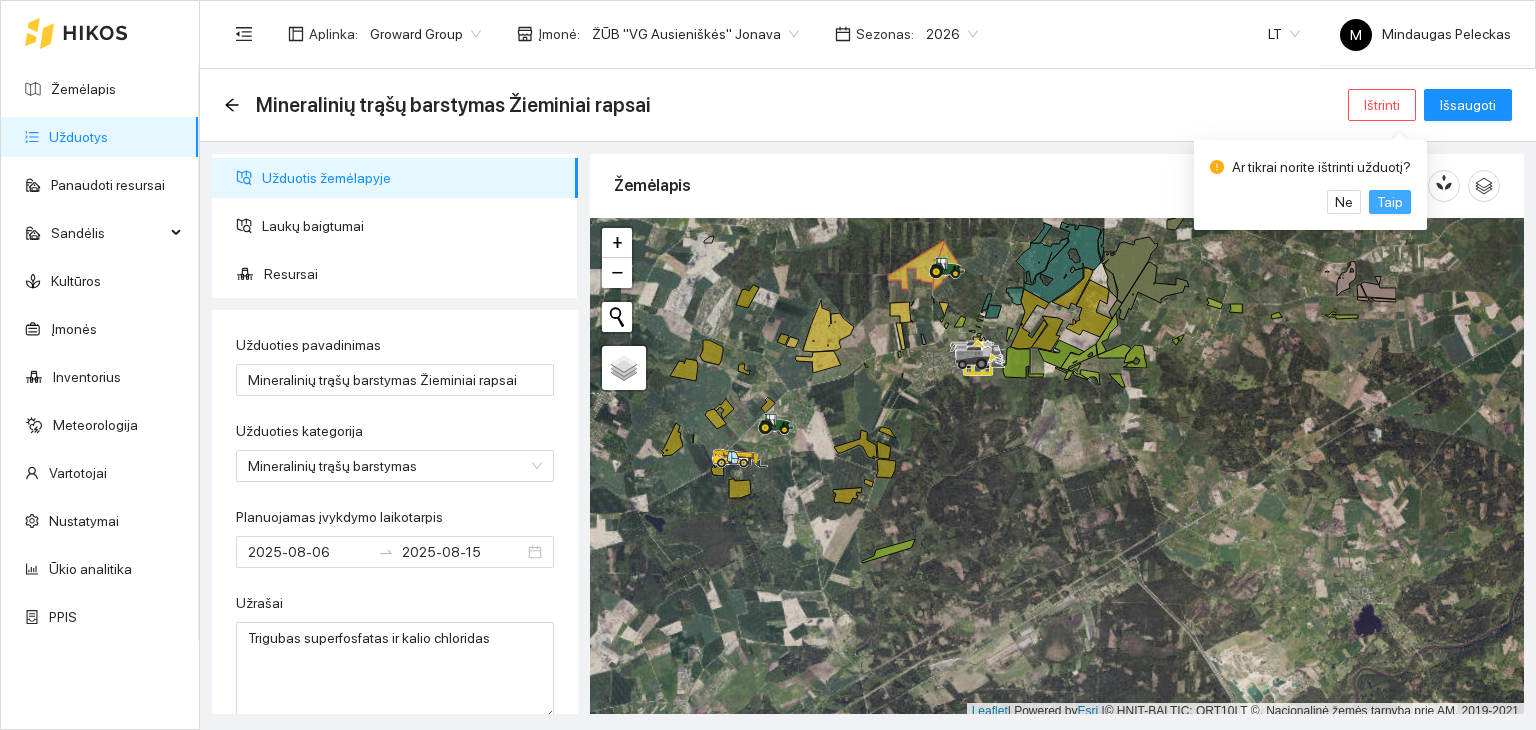 click on "Taip" at bounding box center (1390, 202) 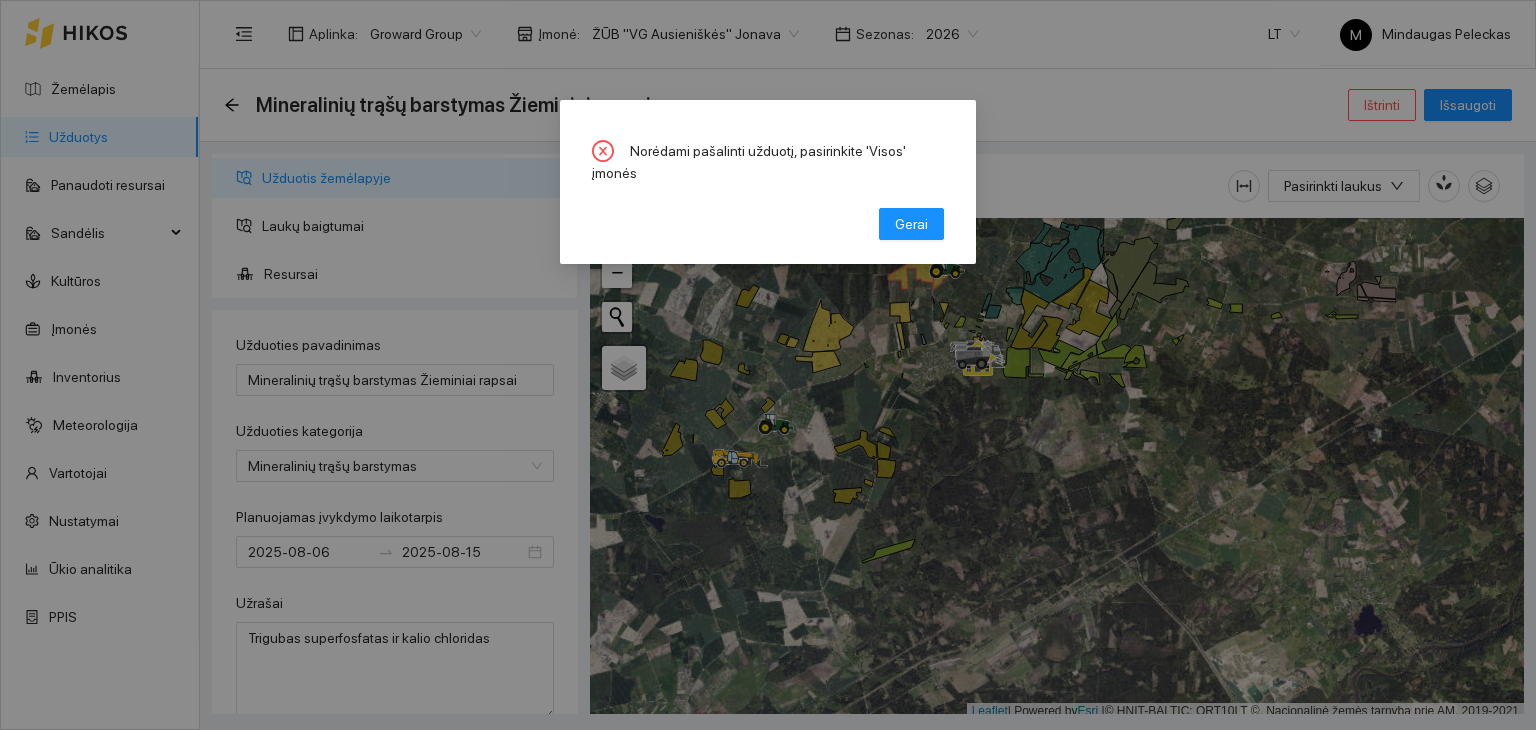 click on "Norėdami pašalinti užduotį, pasirinkite 'Visos' įmonės Gerai" at bounding box center [768, 186] 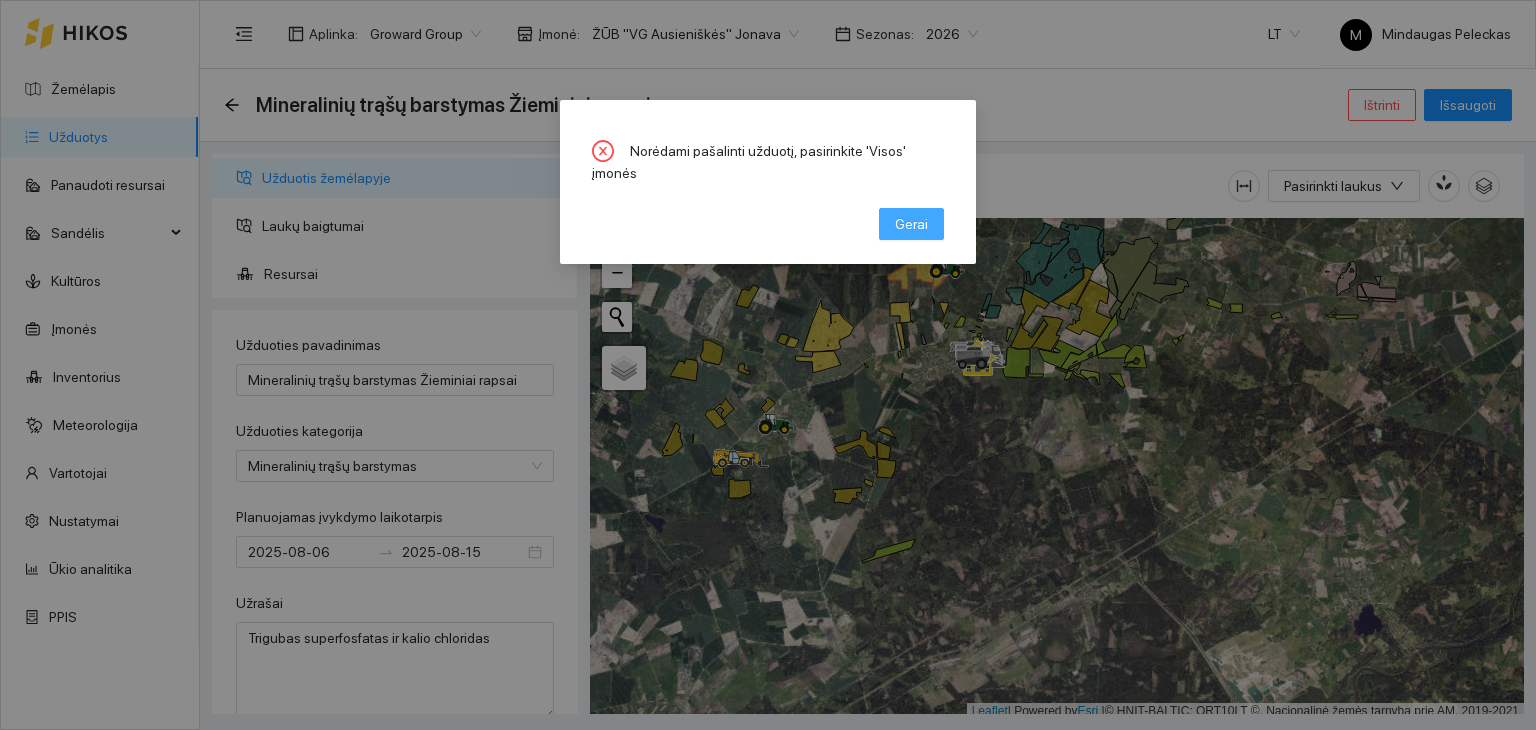 click on "Gerai" at bounding box center (911, 224) 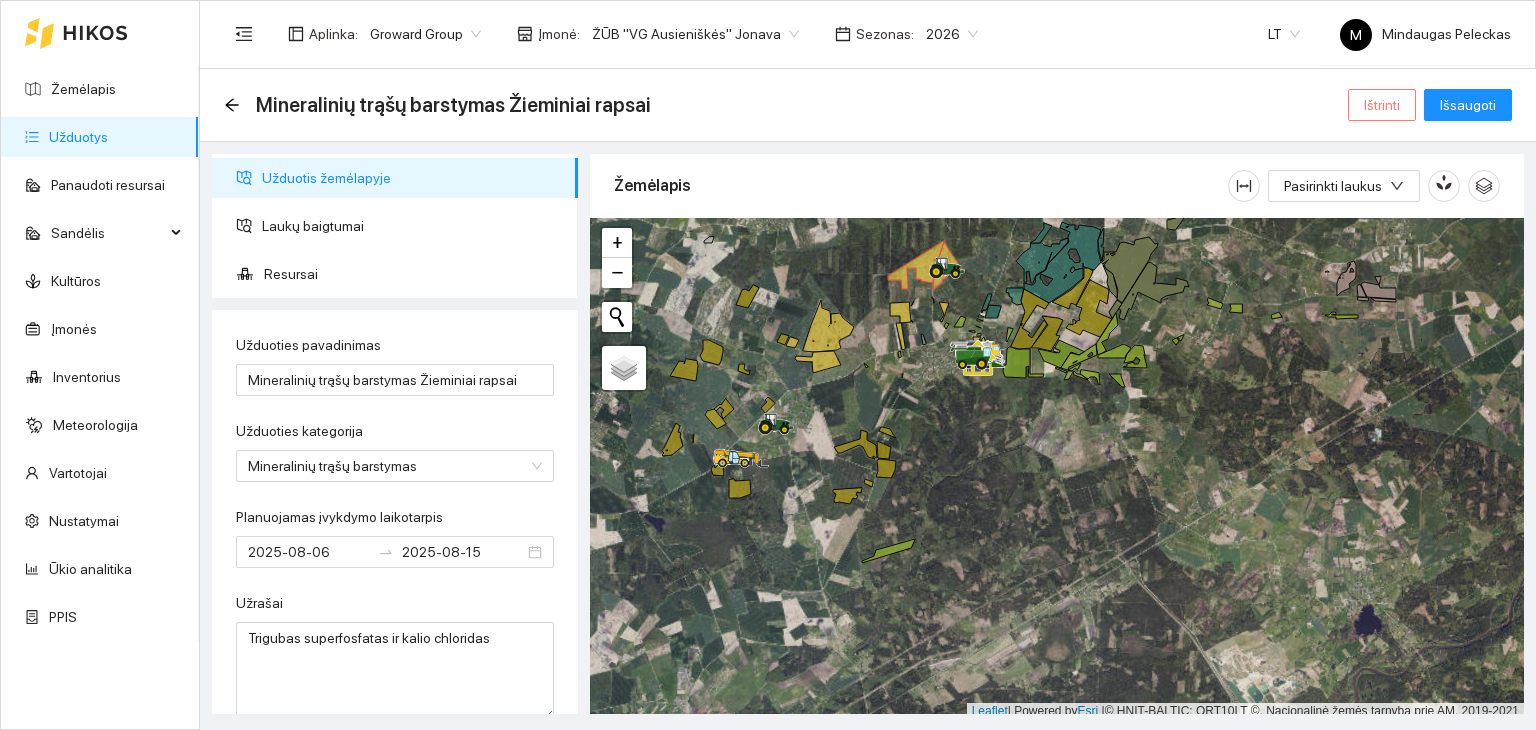 click on "Ištrinti" at bounding box center (1382, 105) 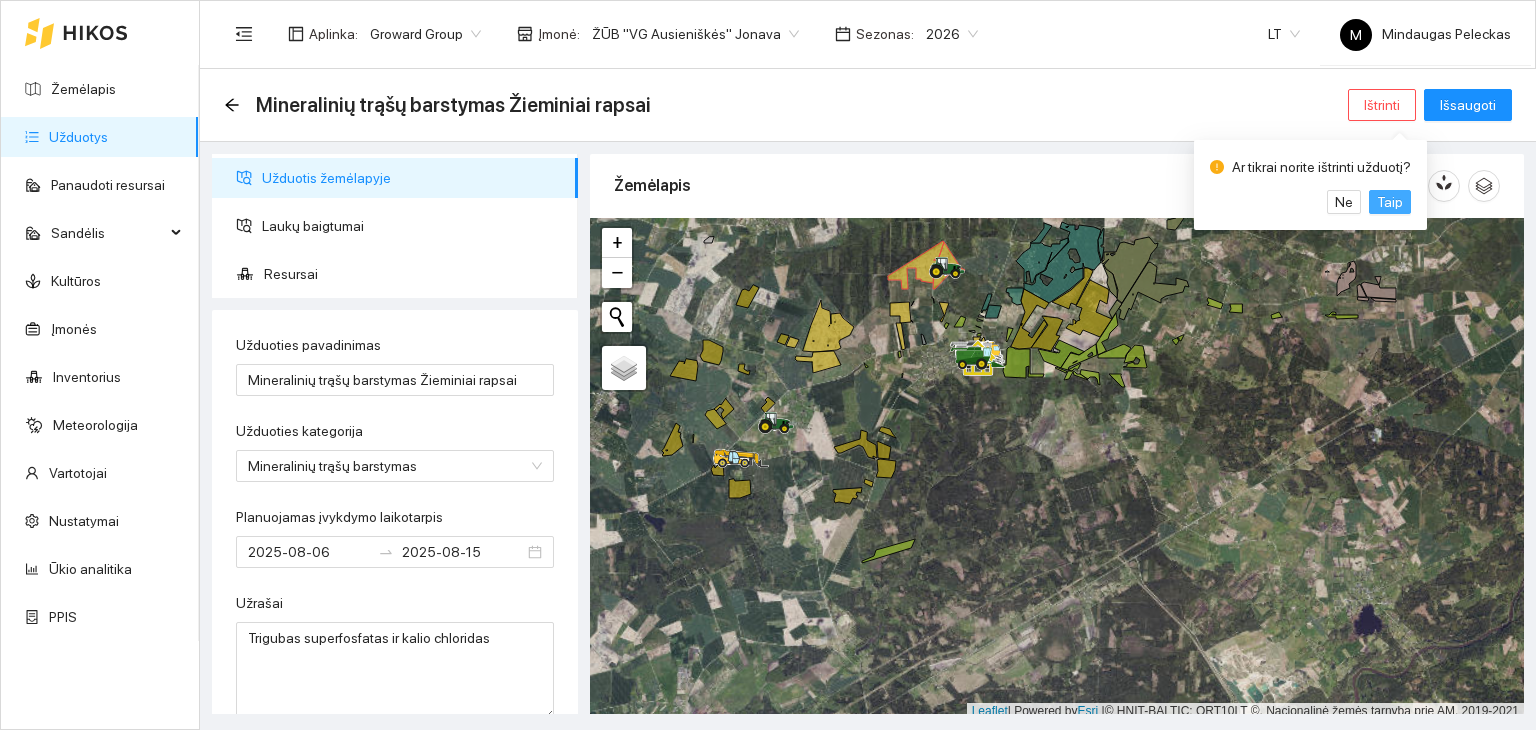 click on "Taip" at bounding box center [1390, 202] 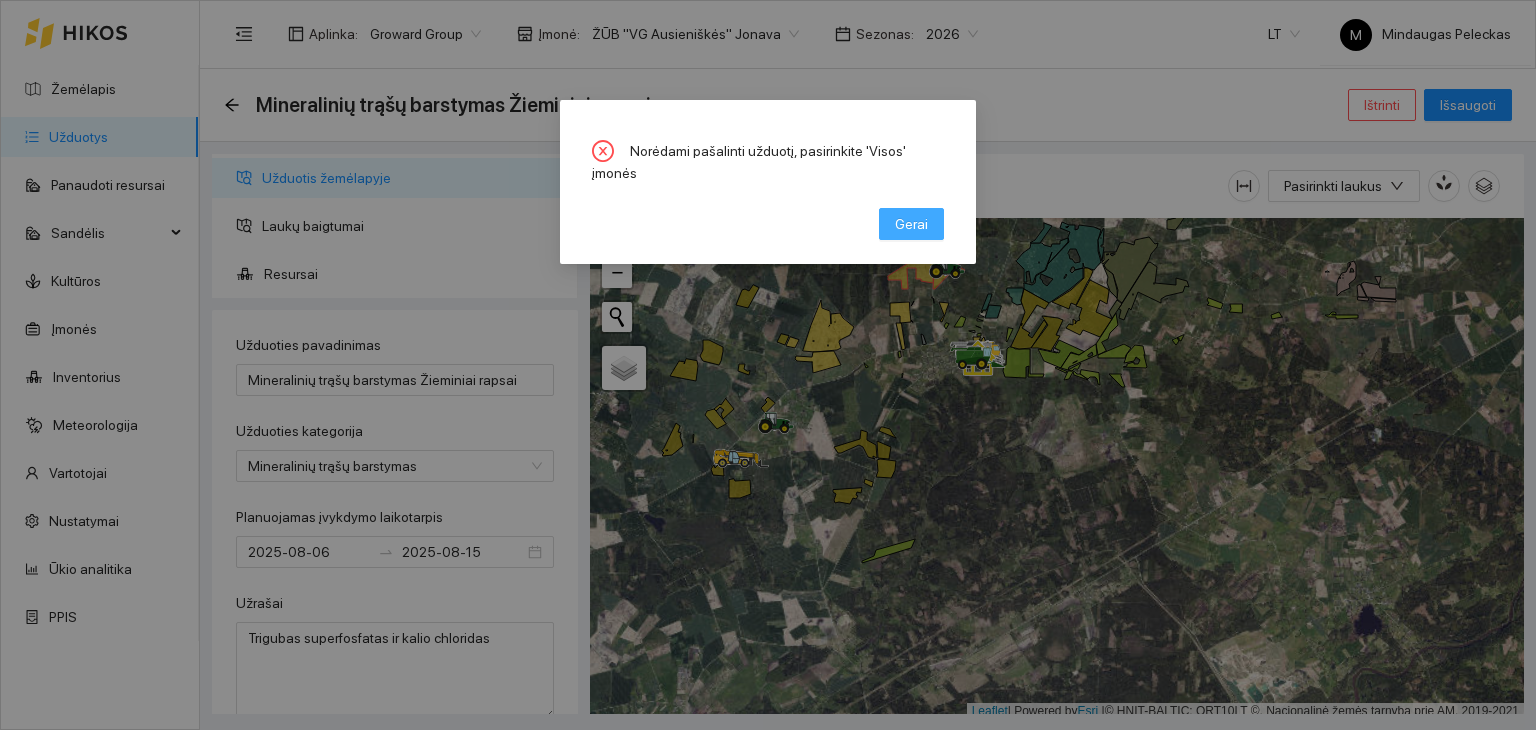 click on "Gerai" at bounding box center [911, 224] 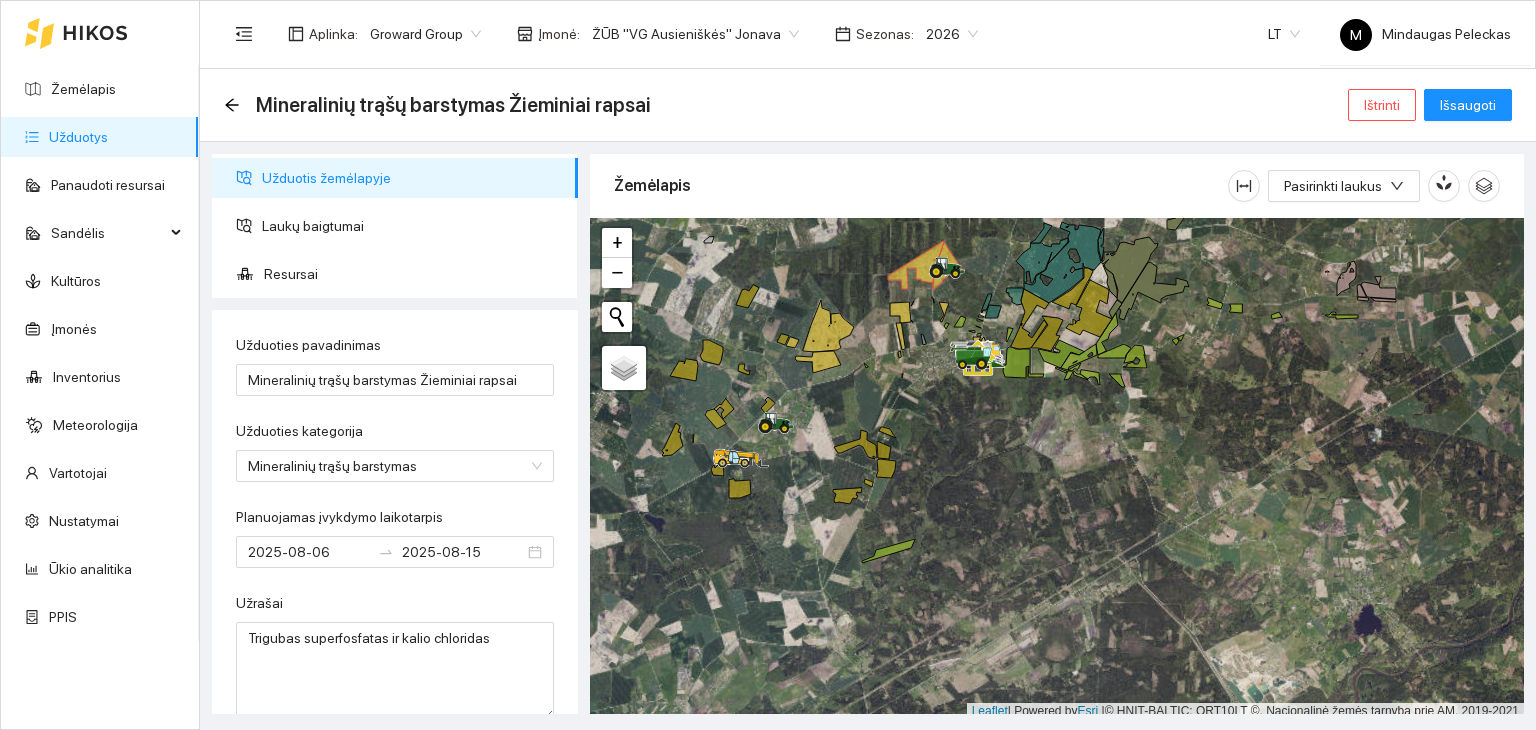 click on "ŽŪB "VG Ausieniškės" Jonava" at bounding box center (695, 34) 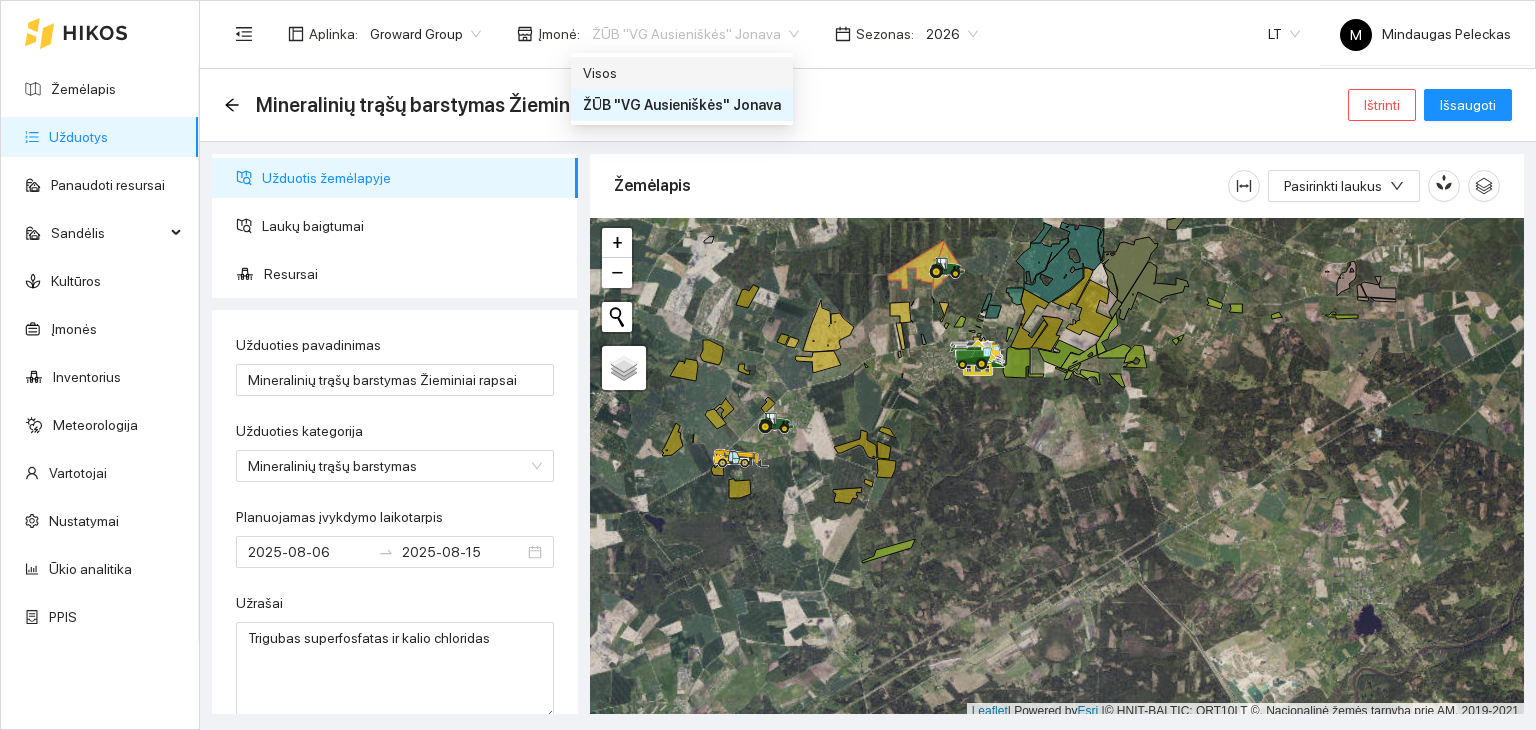 click on "Visos" at bounding box center (682, 73) 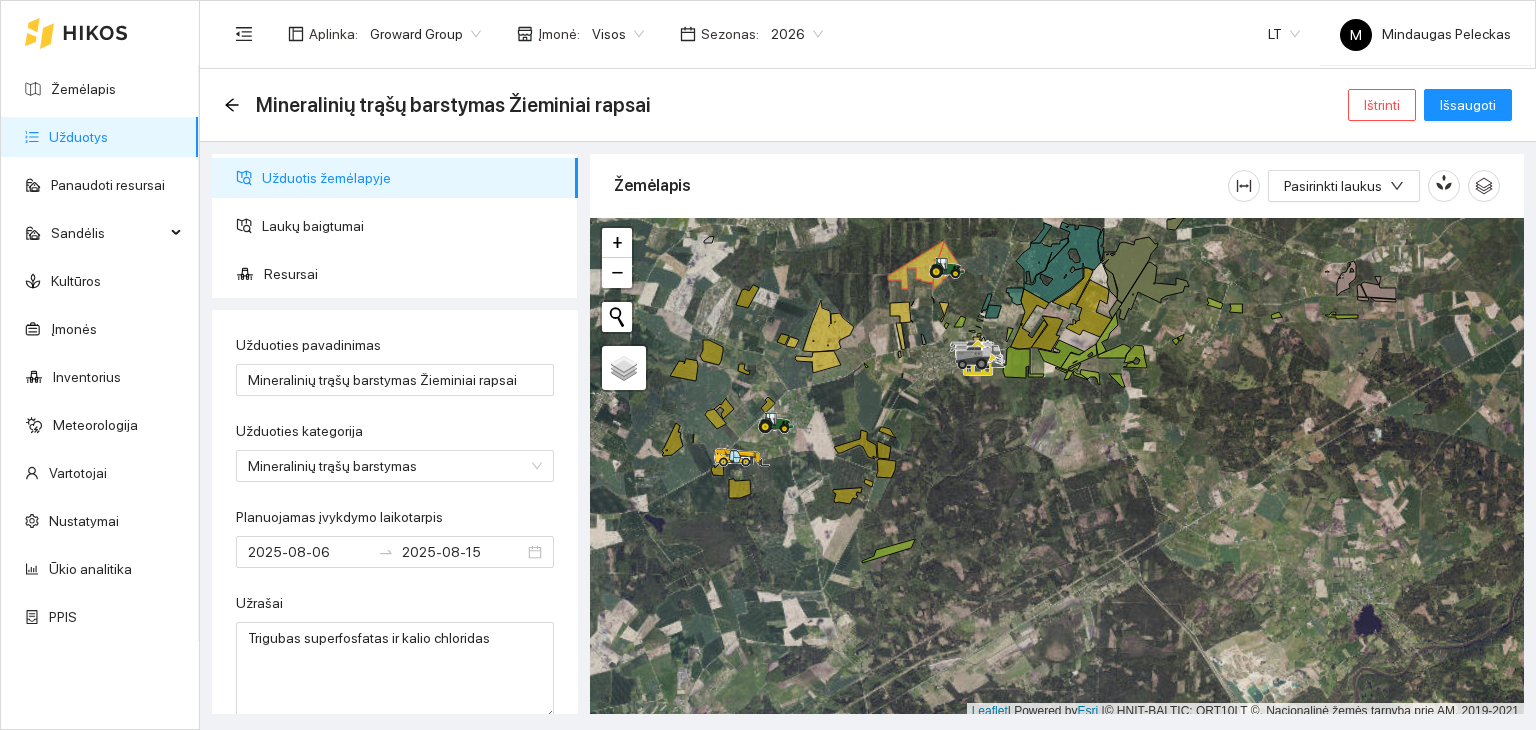 click on "Mineralinių trąšų barstymas Žieminiai rapsai Ištrinti Išsaugoti" at bounding box center (868, 105) 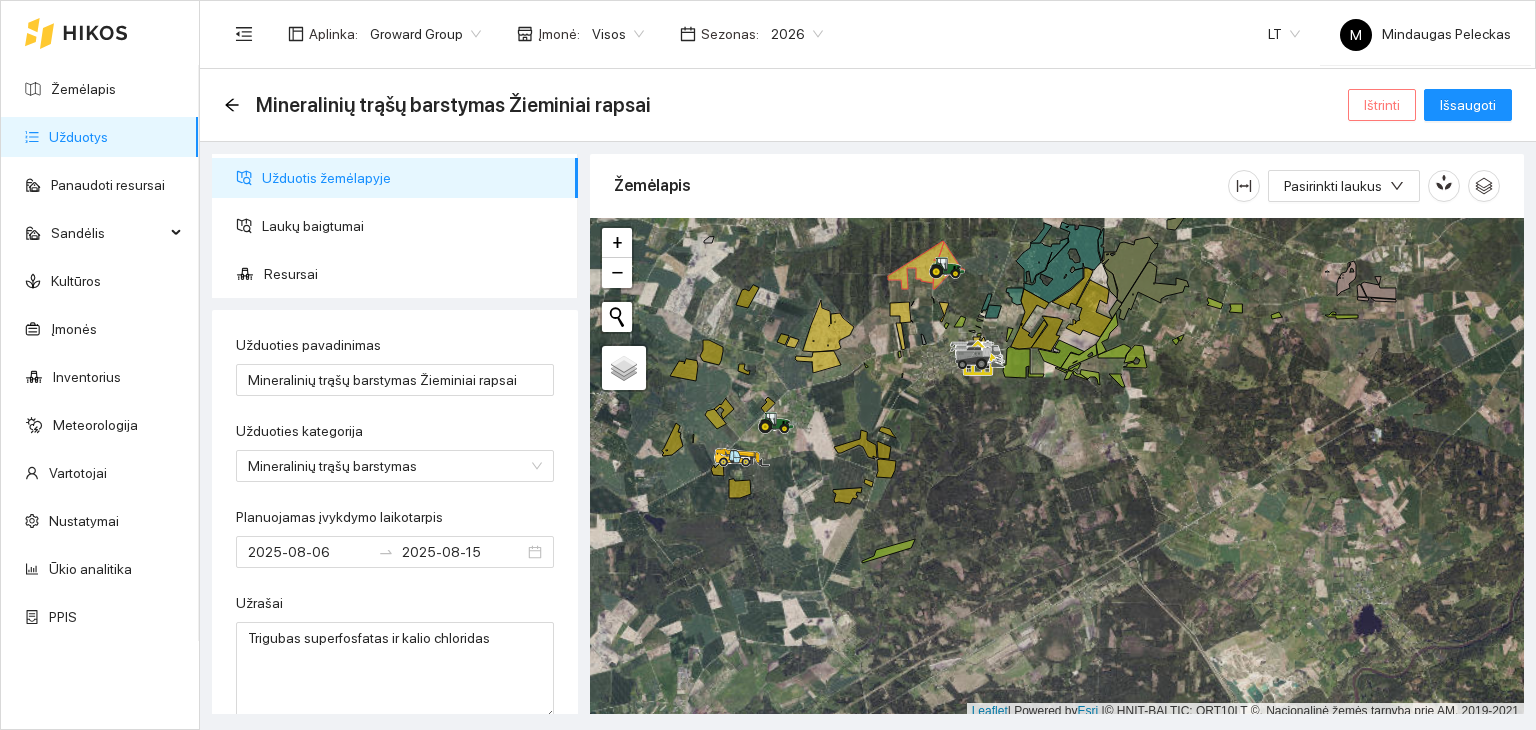 click on "Ištrinti" at bounding box center (1382, 105) 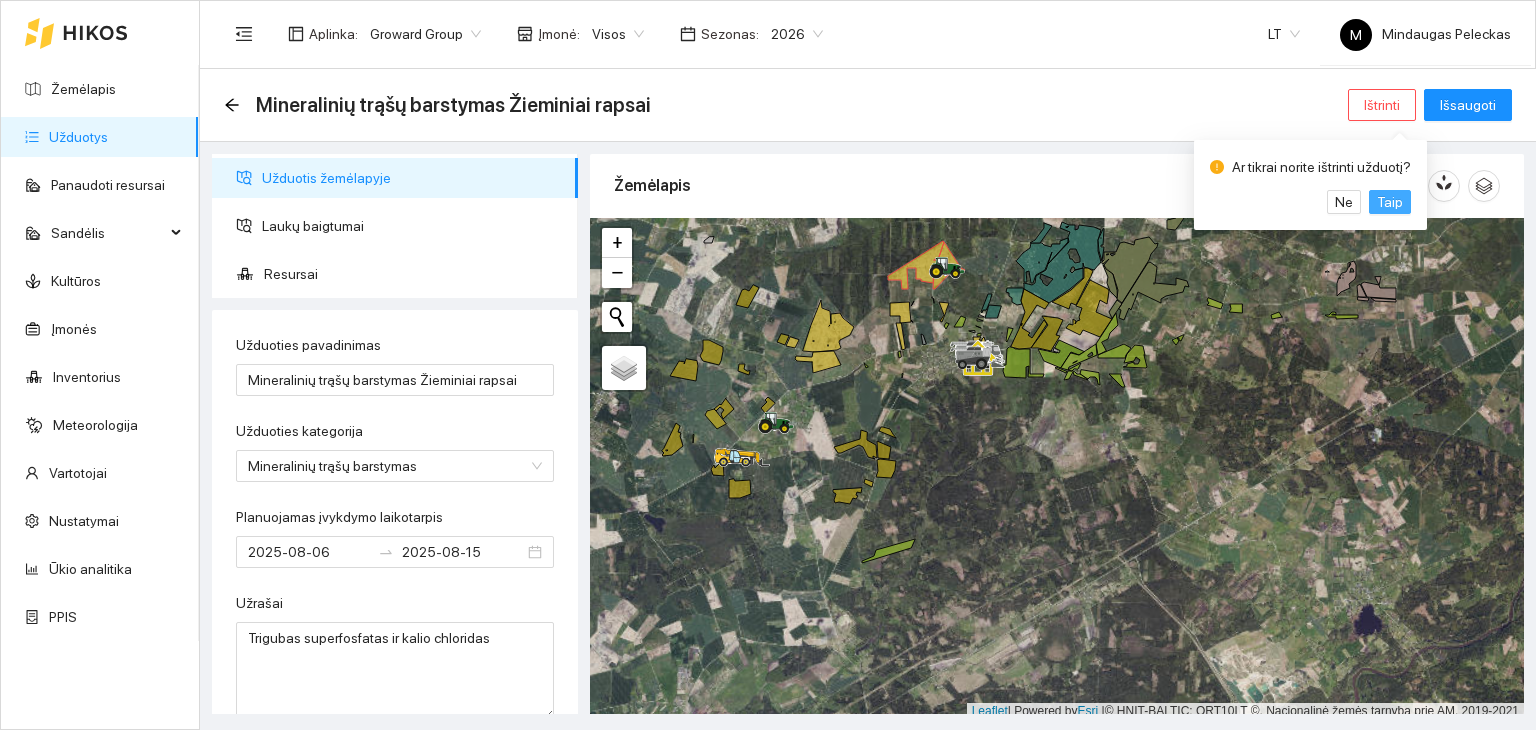 click on "Taip" at bounding box center [1390, 202] 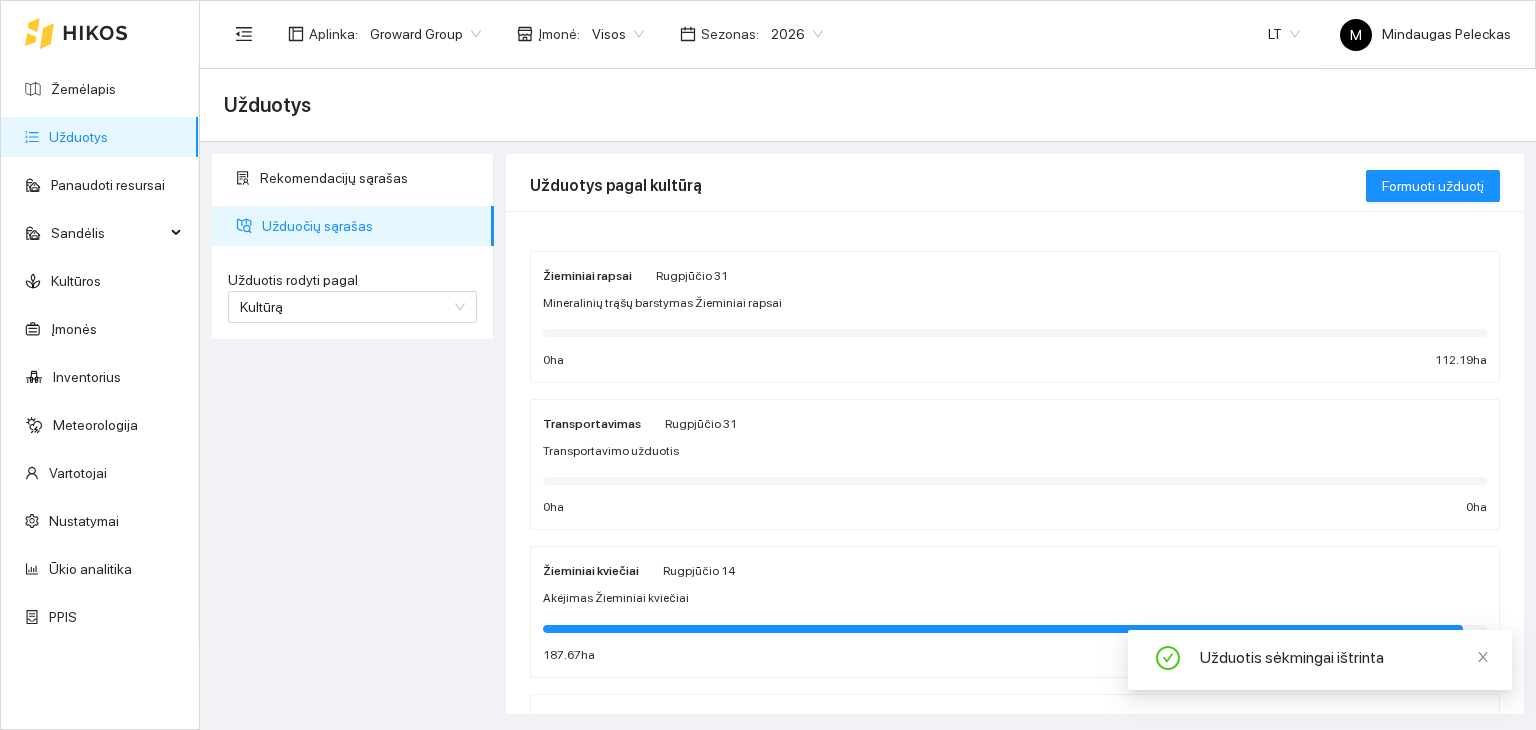click on "Mineralinių trąšų barstymas Žieminiai rapsai" at bounding box center (662, 303) 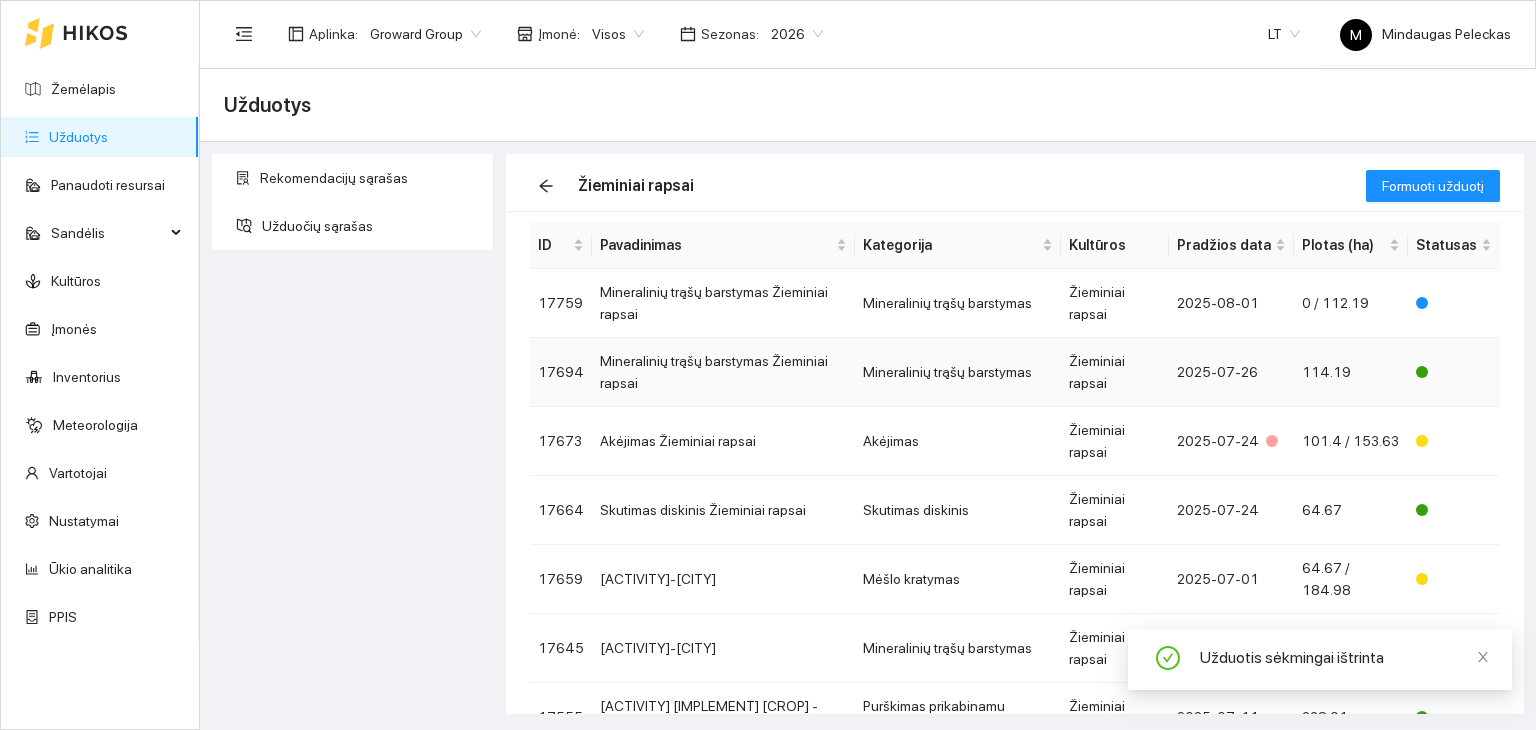 scroll, scrollTop: 100, scrollLeft: 0, axis: vertical 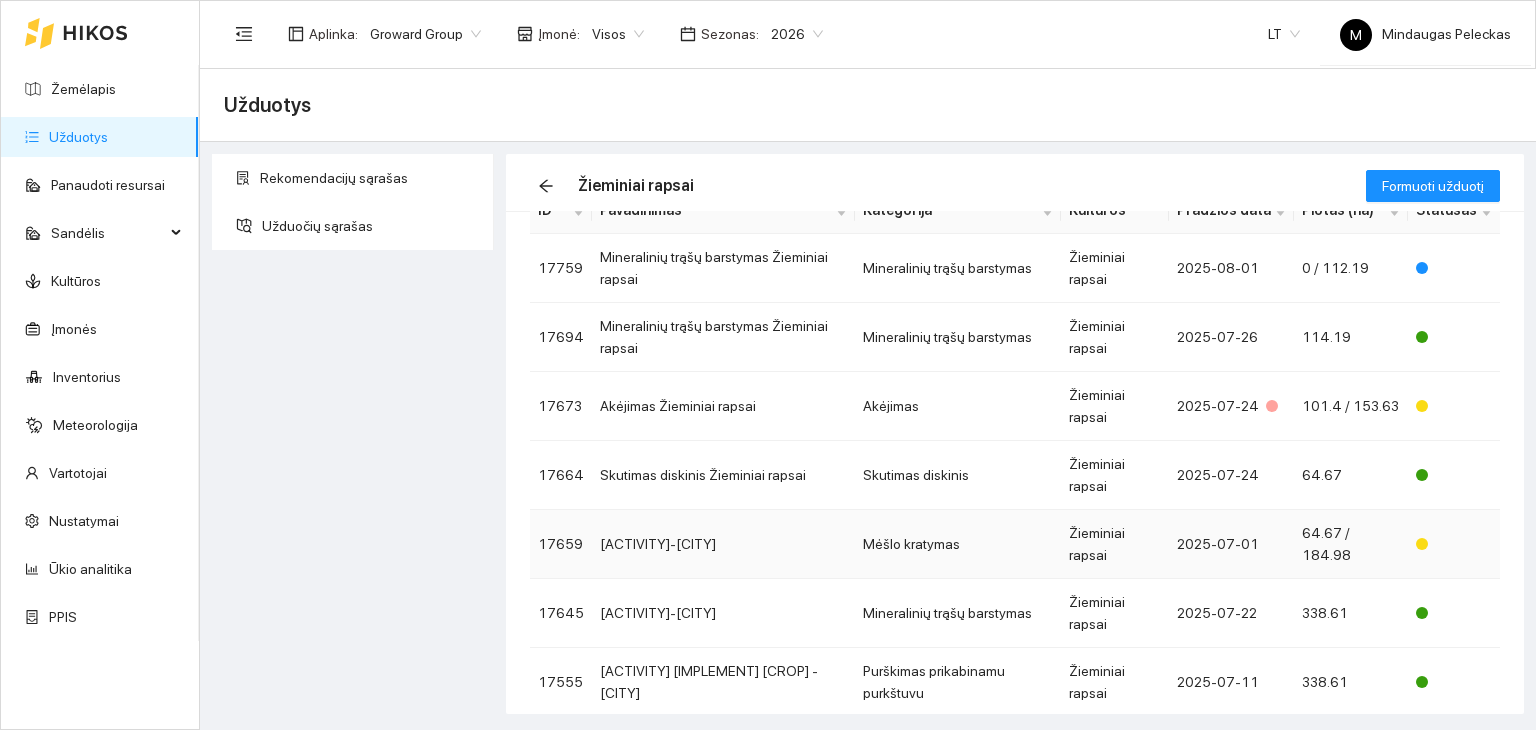 click on "Mėšlo kratymas-Jonava" at bounding box center (723, 544) 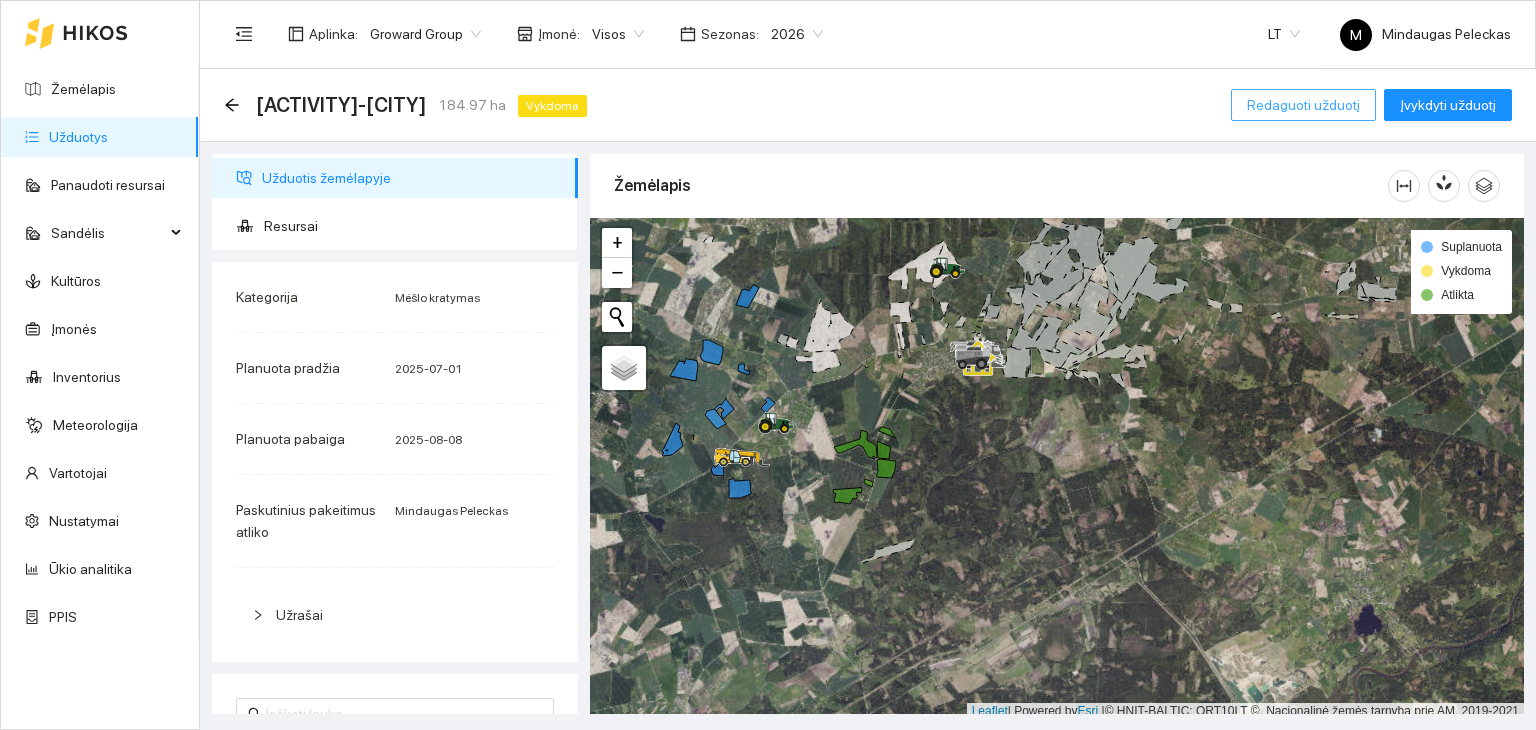 click on "Redaguoti užduotį" at bounding box center [1303, 105] 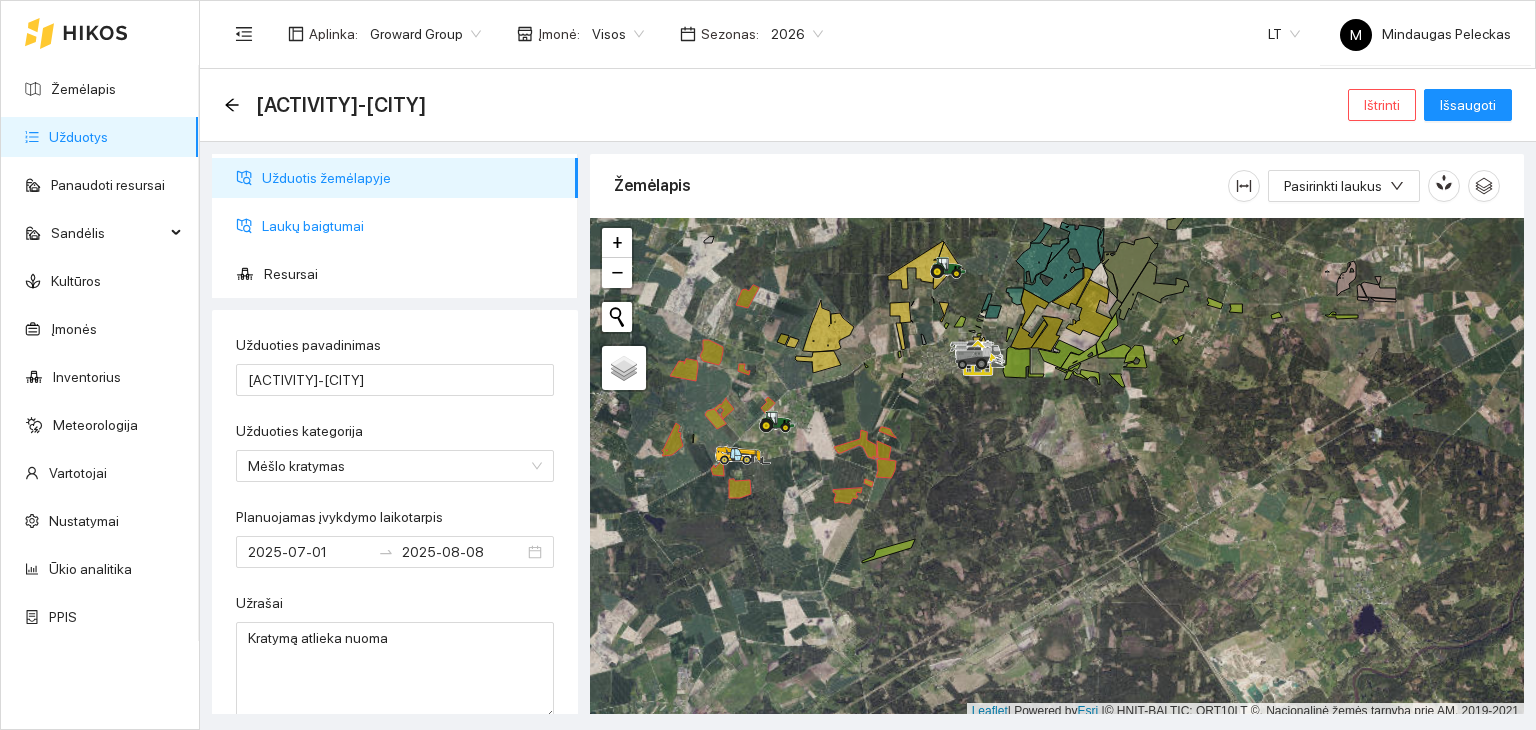 click on "Laukų baigtumai" at bounding box center [412, 226] 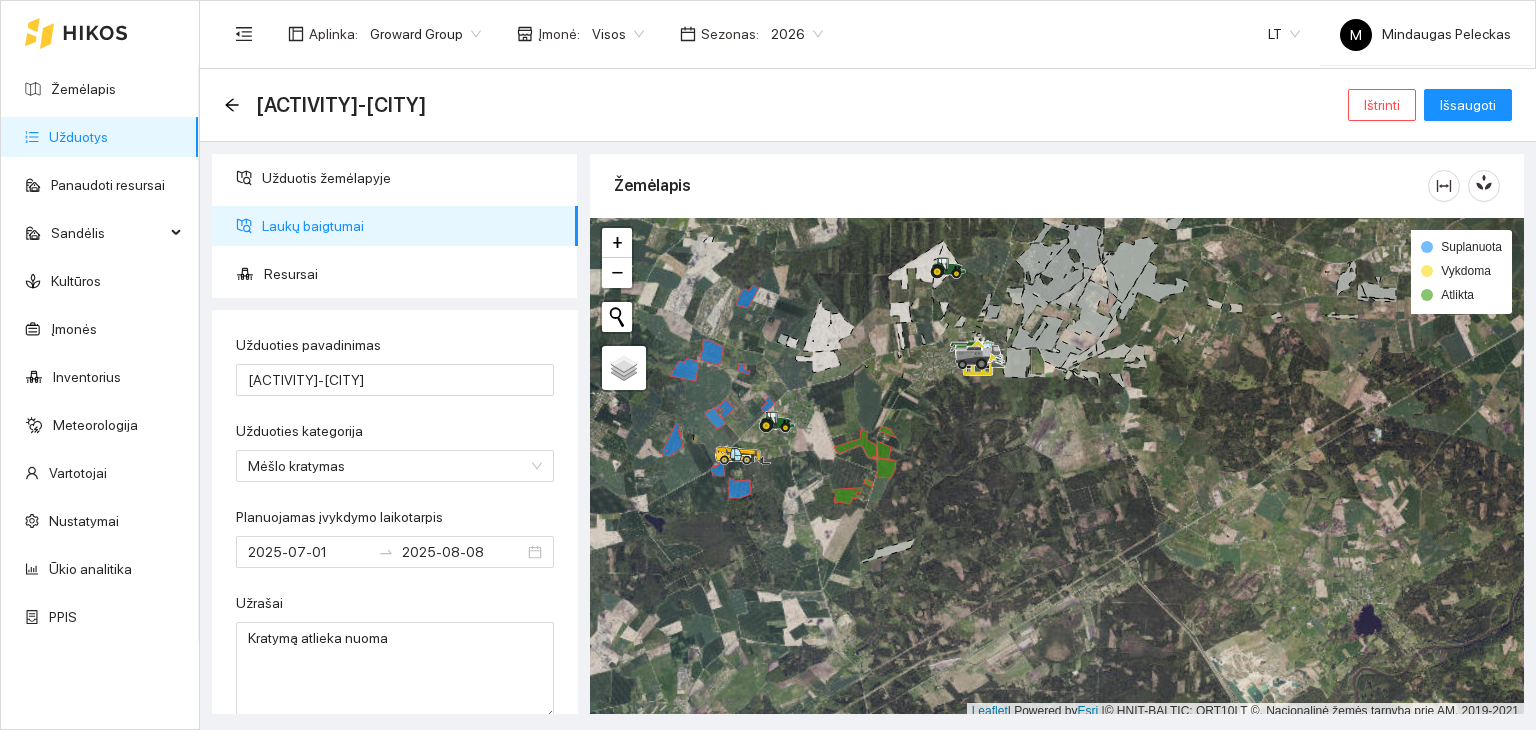 scroll, scrollTop: 5, scrollLeft: 0, axis: vertical 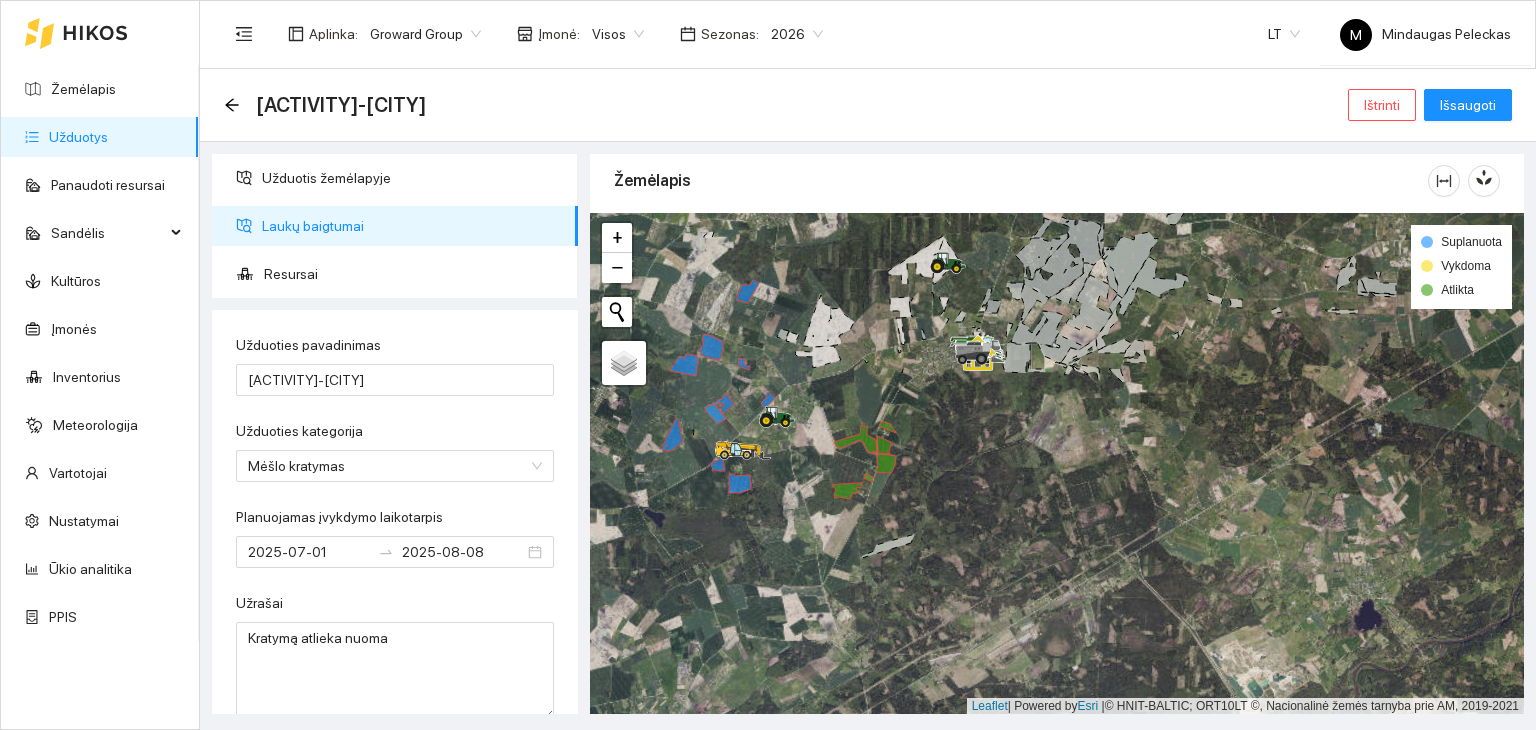 click at bounding box center [1057, 464] 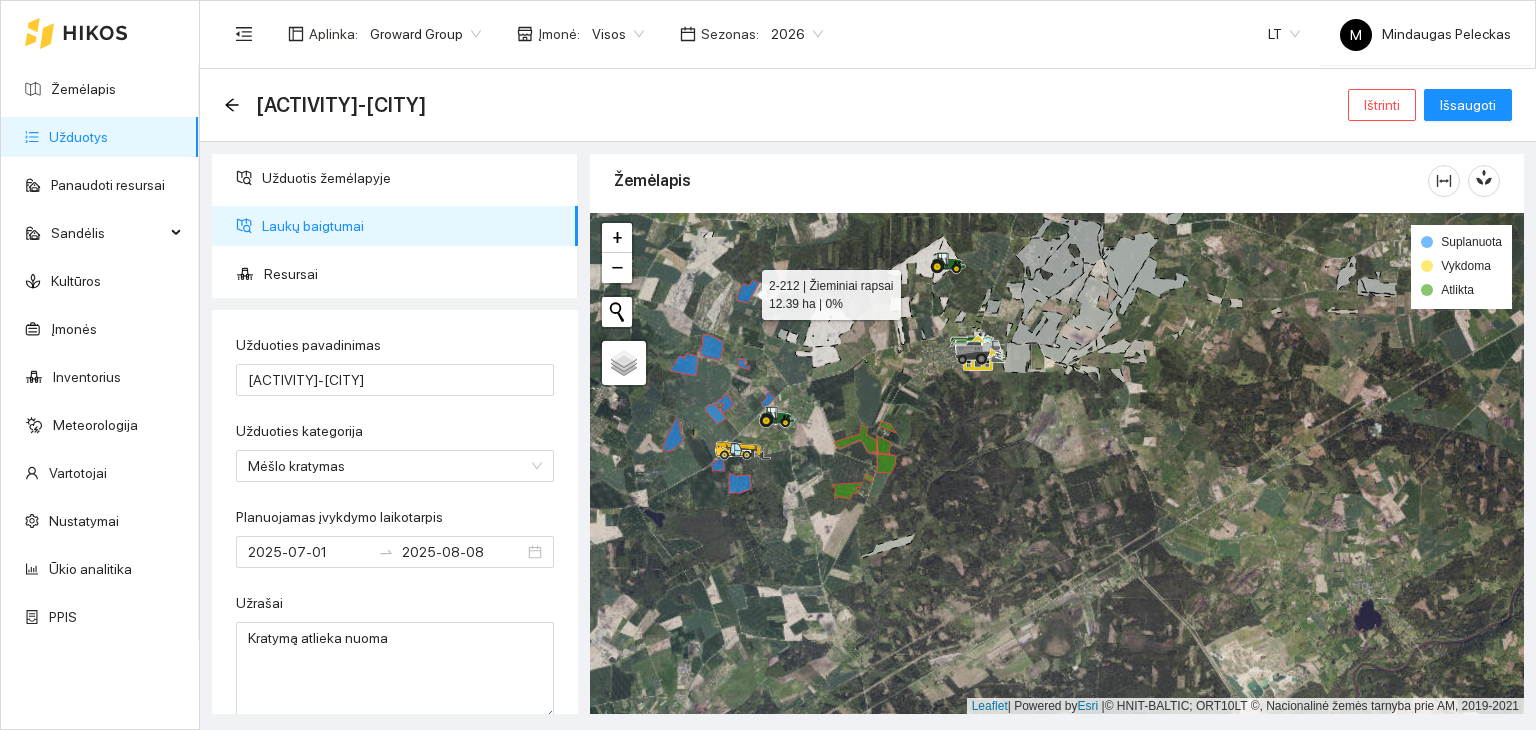 click 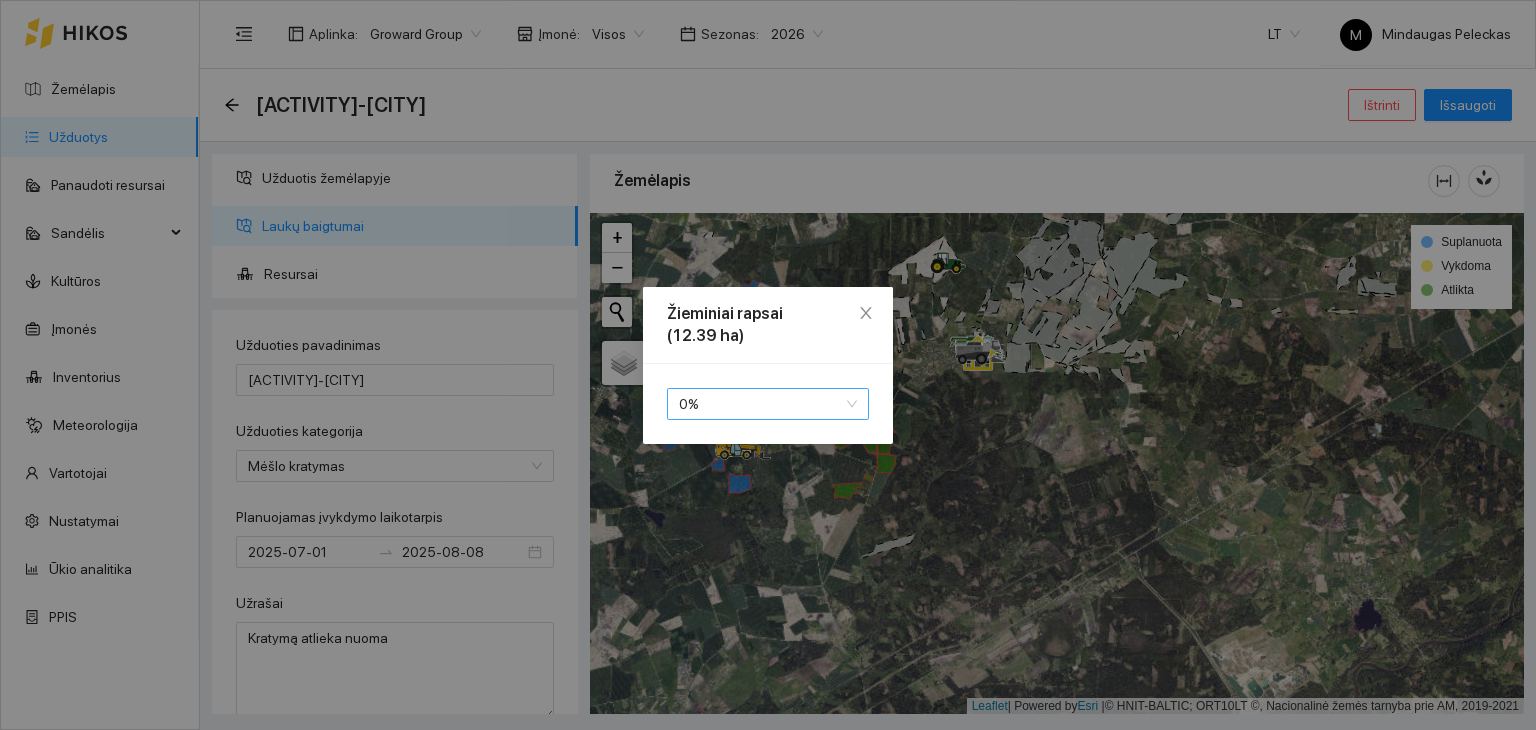 click on "0 %" at bounding box center [768, 404] 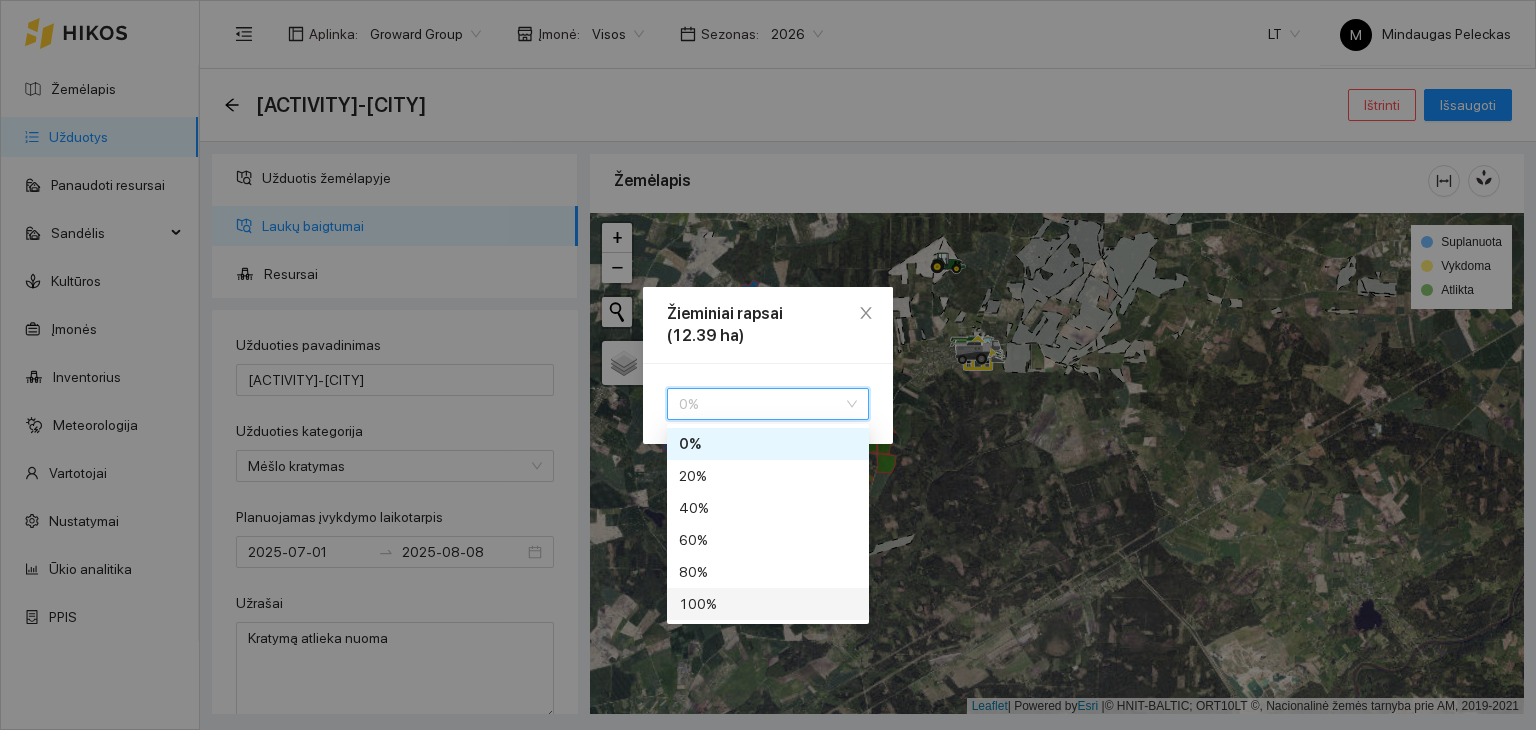 click on "100 %" at bounding box center (768, 604) 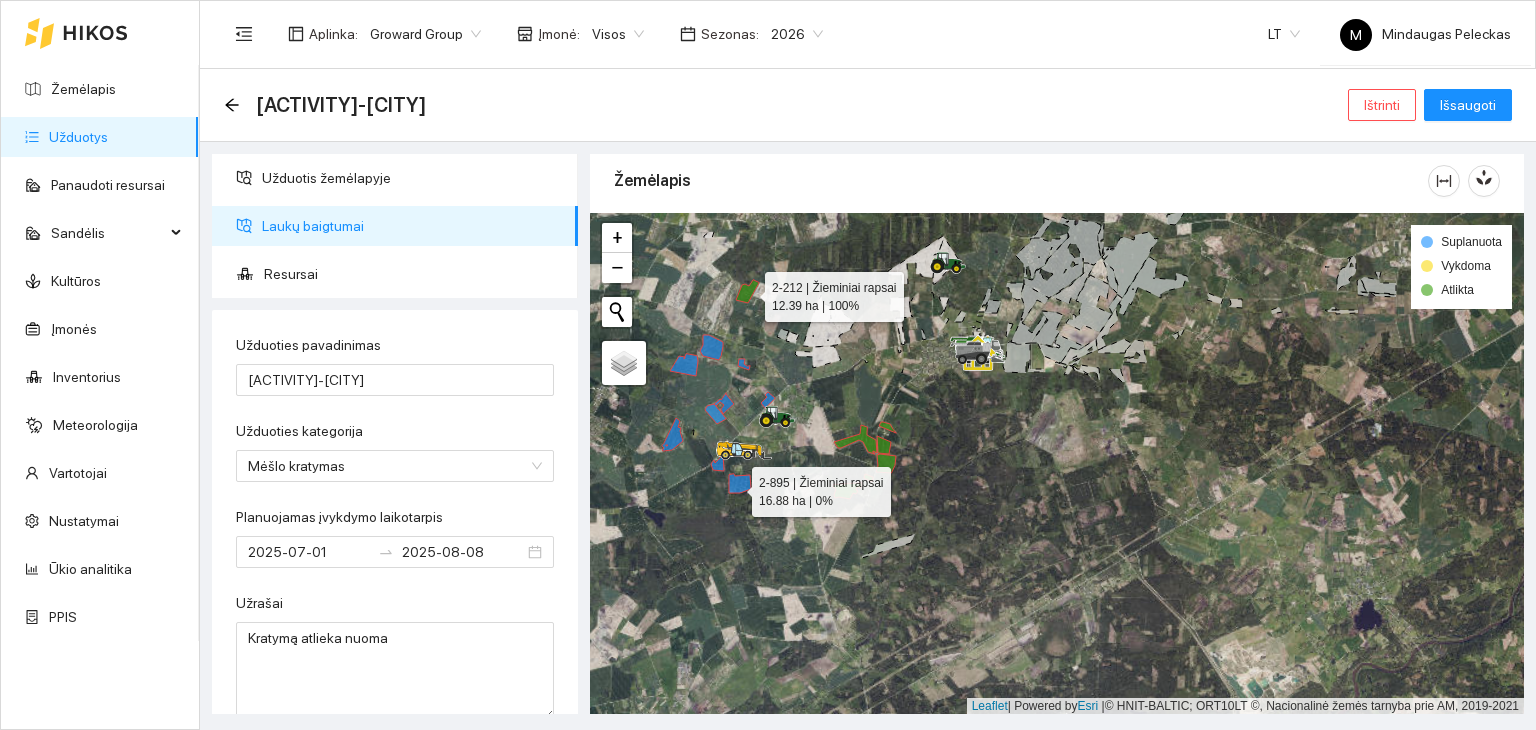 click 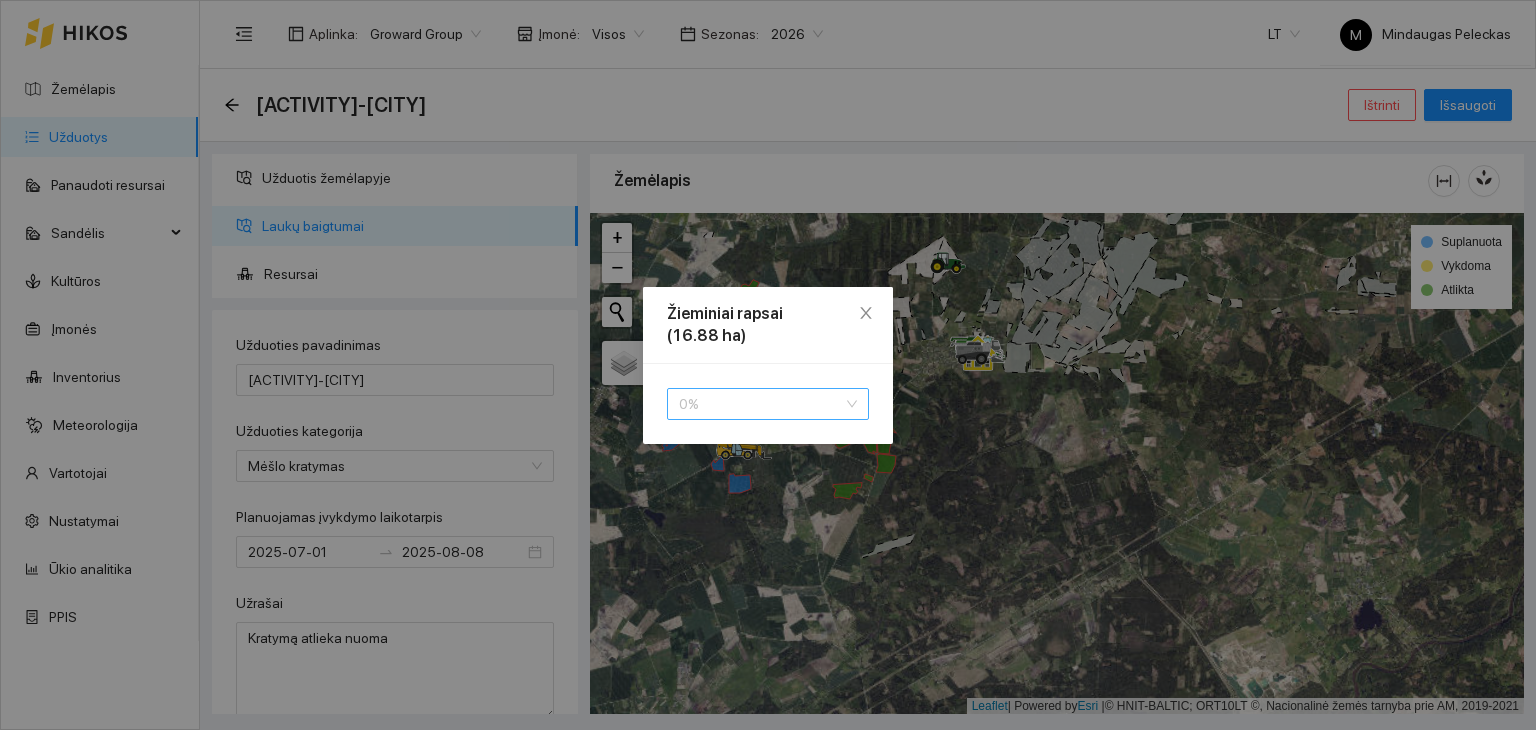 click on "0 %" at bounding box center [768, 404] 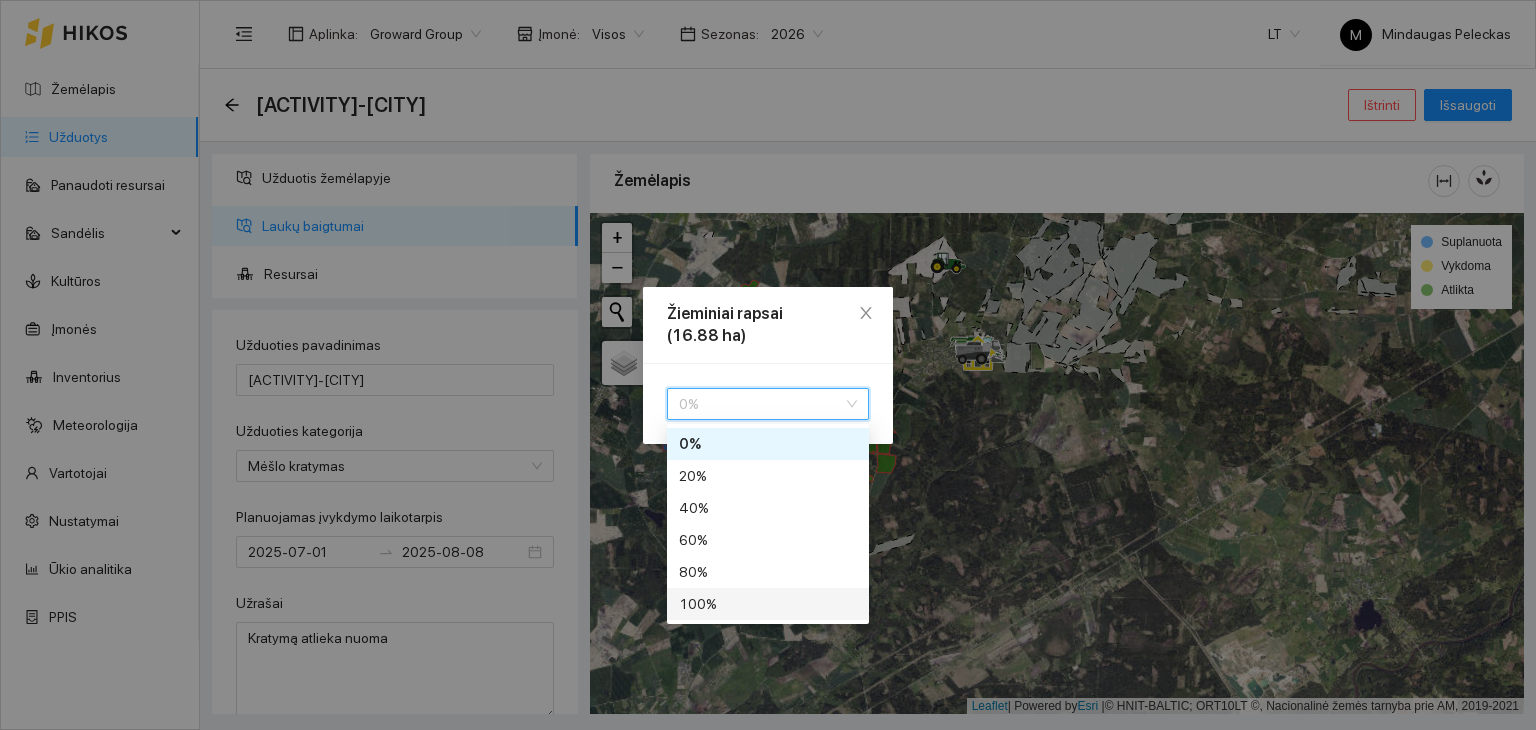 click on "100 %" at bounding box center (768, 604) 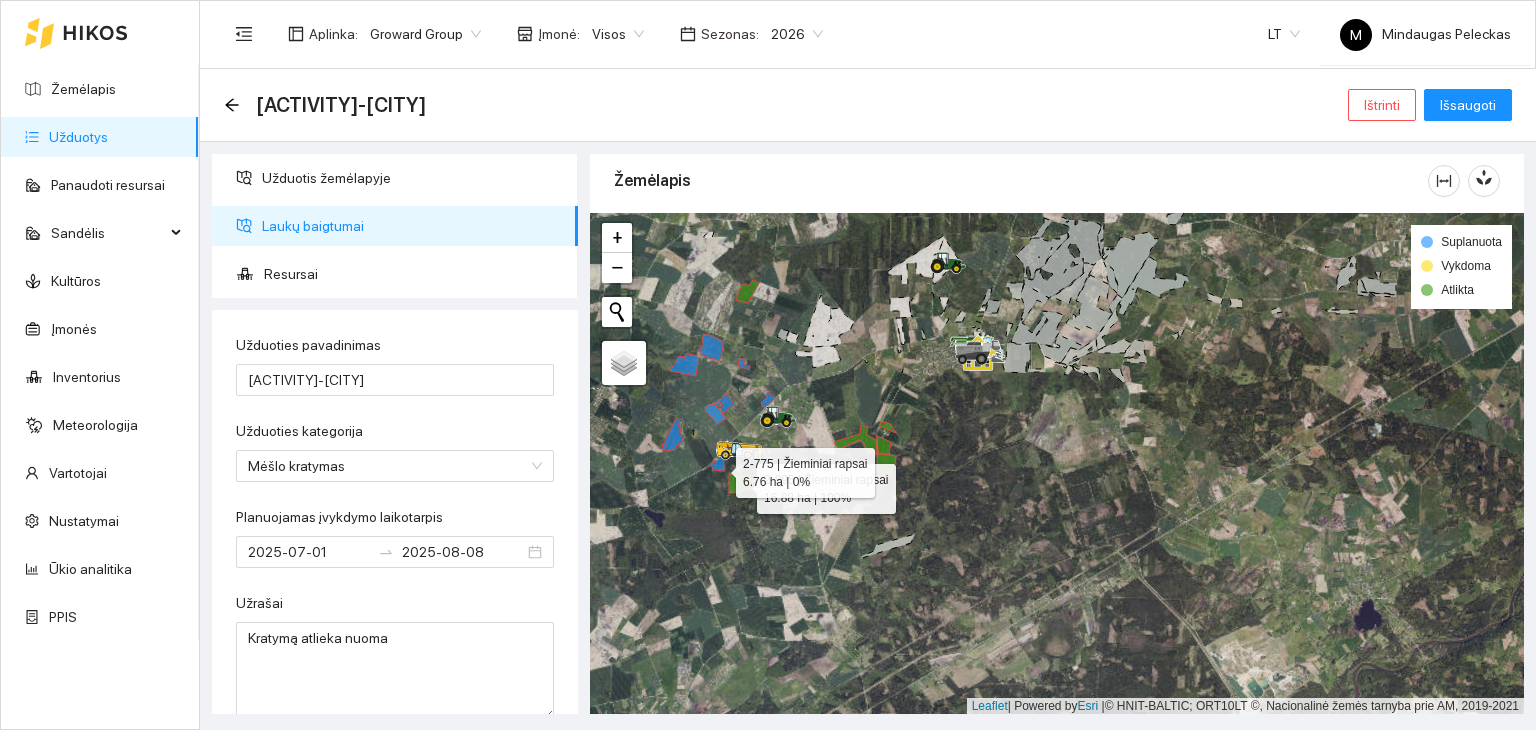 click 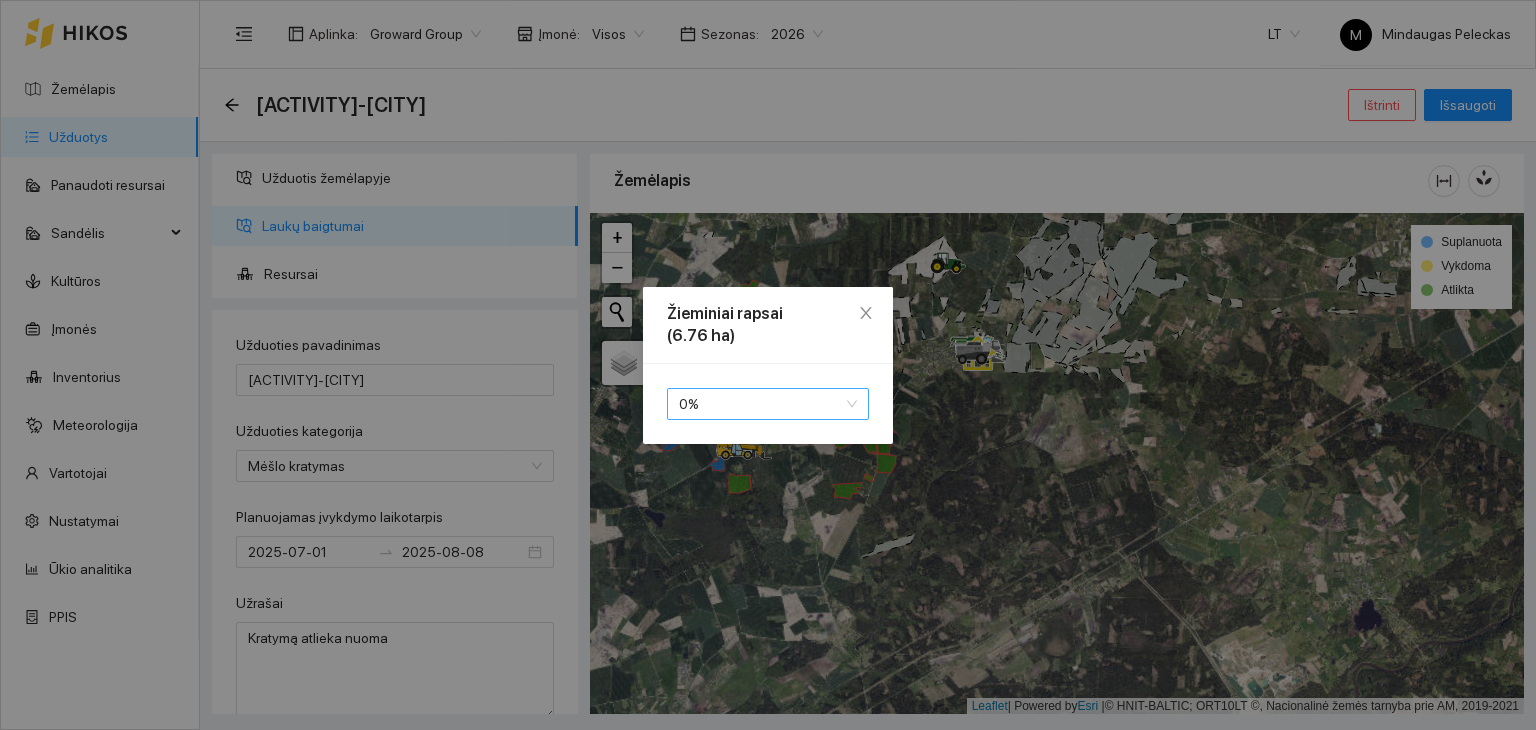 click on "0 %" at bounding box center [768, 404] 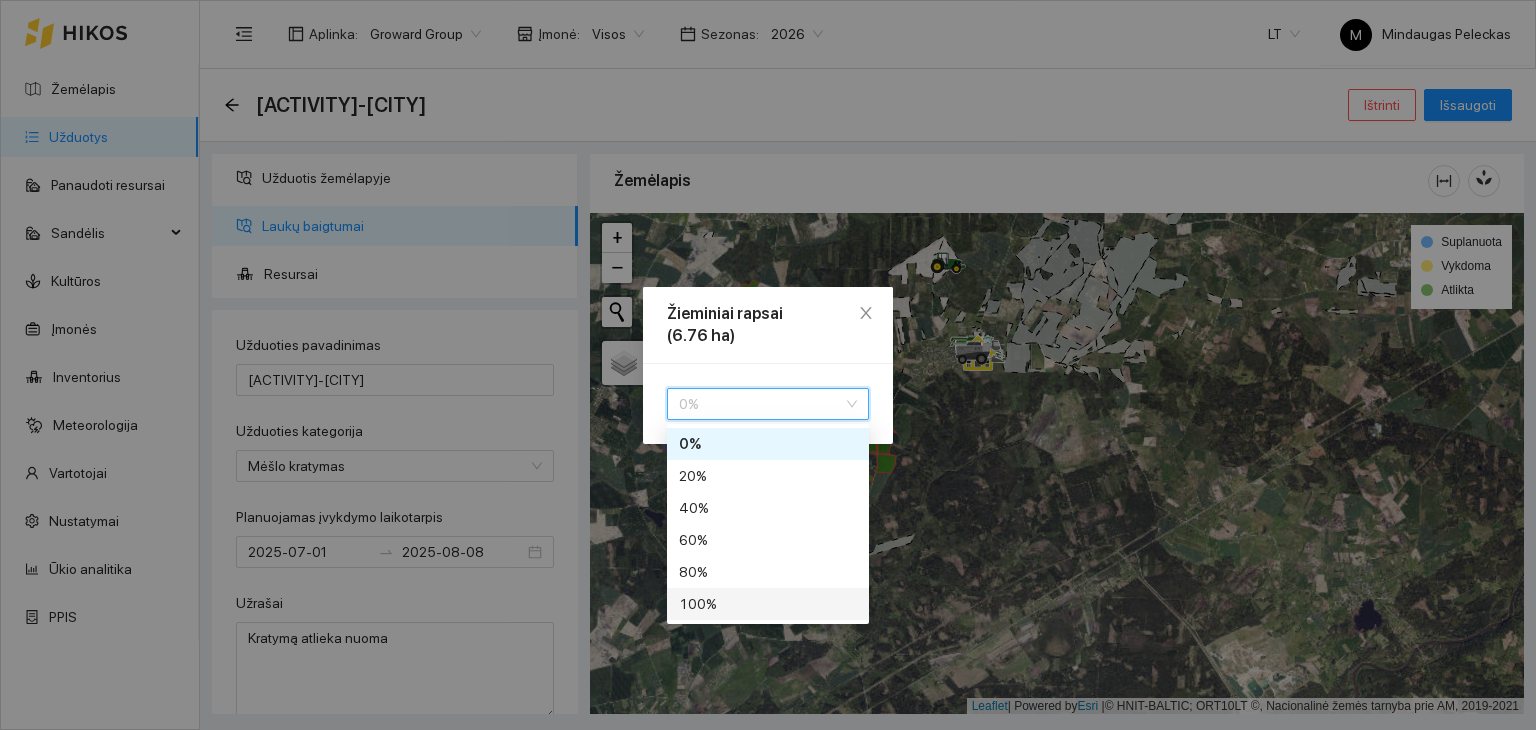 click on "100 %" at bounding box center [768, 604] 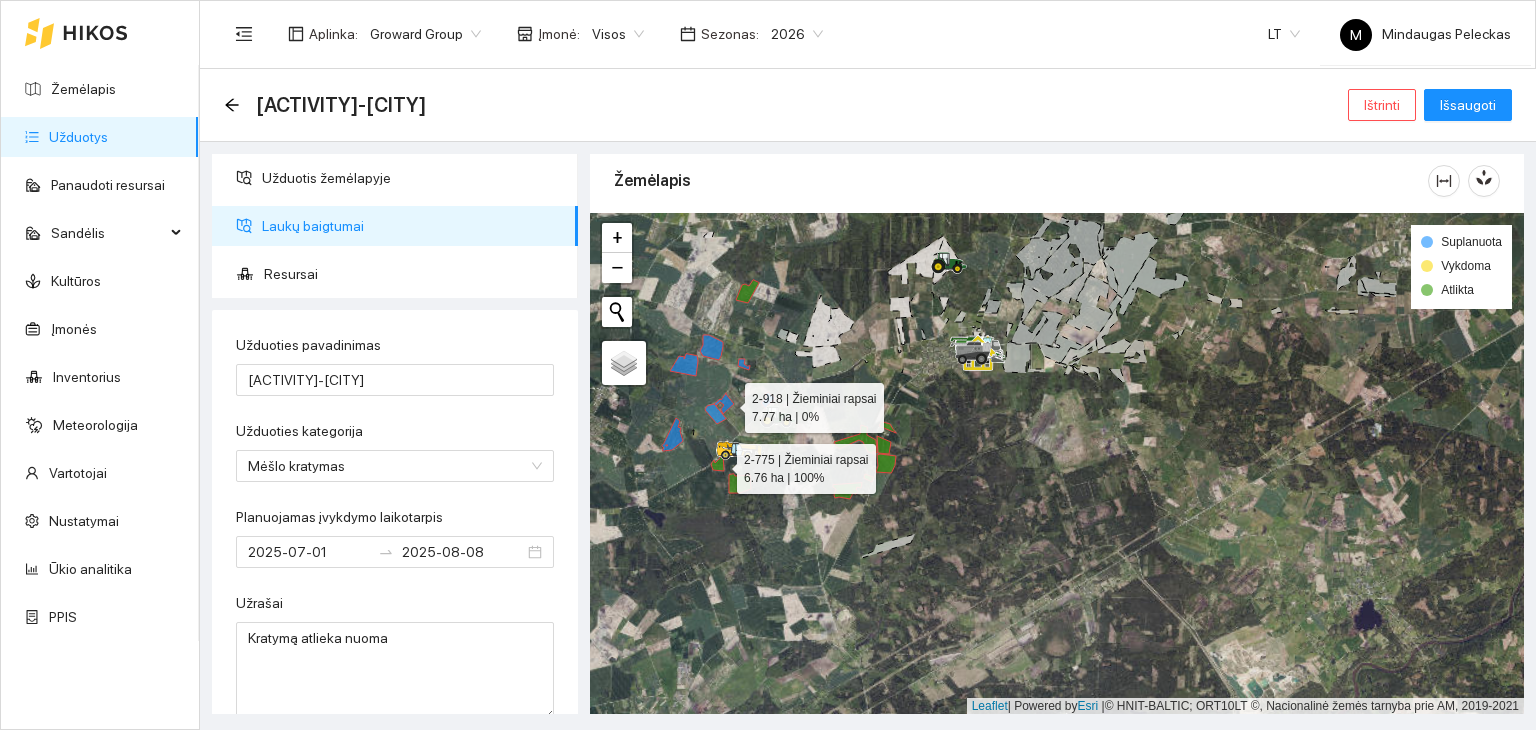 click 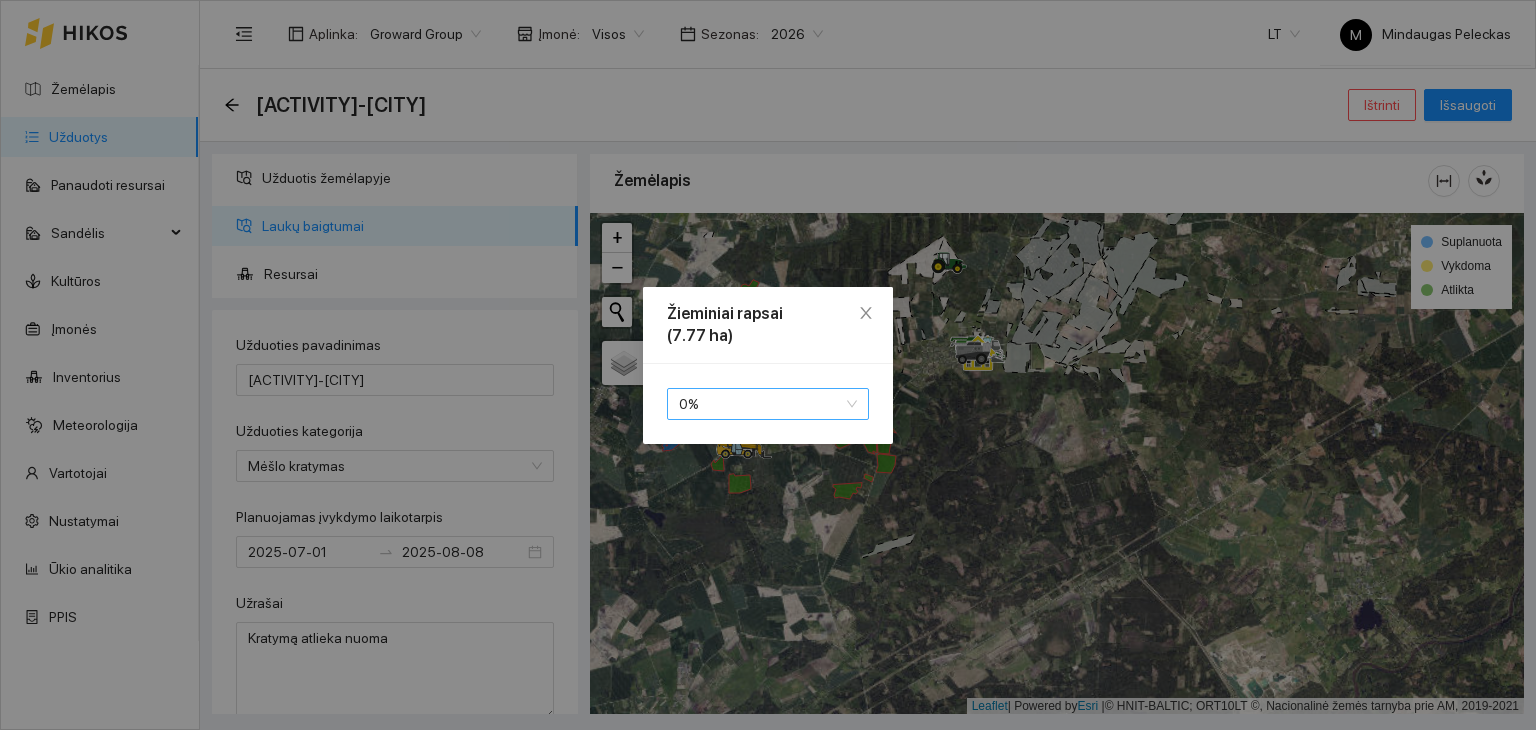 click on "0 %" at bounding box center (768, 404) 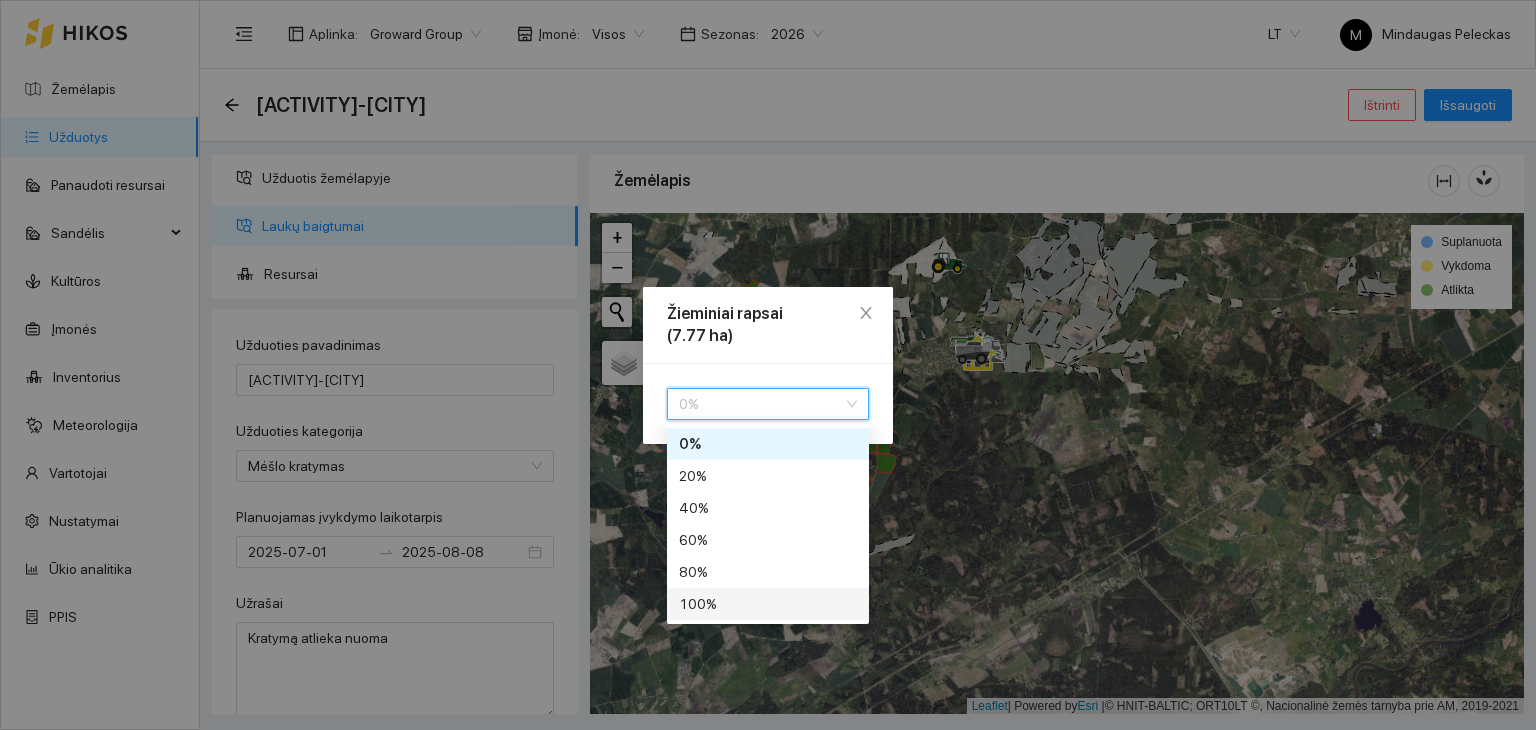 click on "100 %" at bounding box center [768, 604] 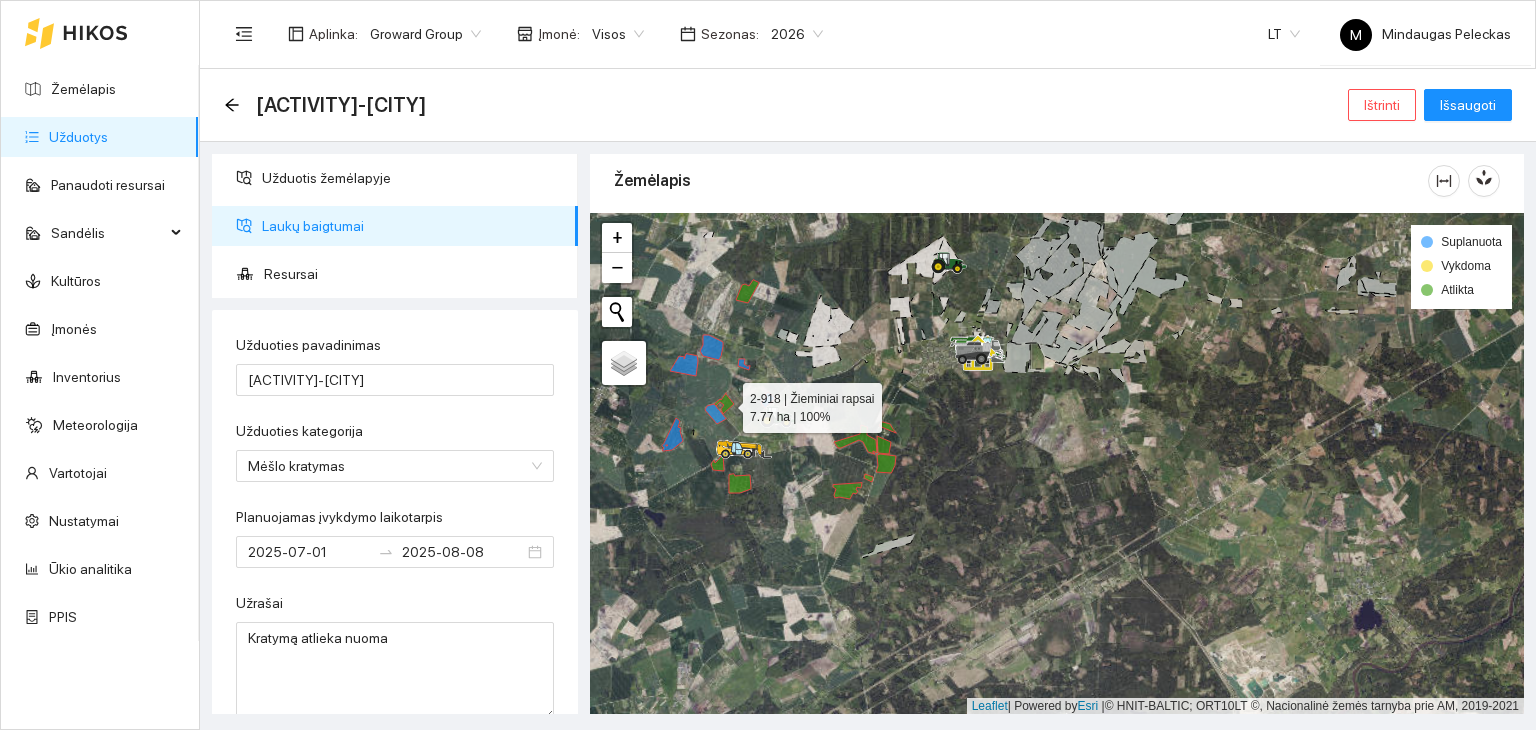click at bounding box center [1057, 464] 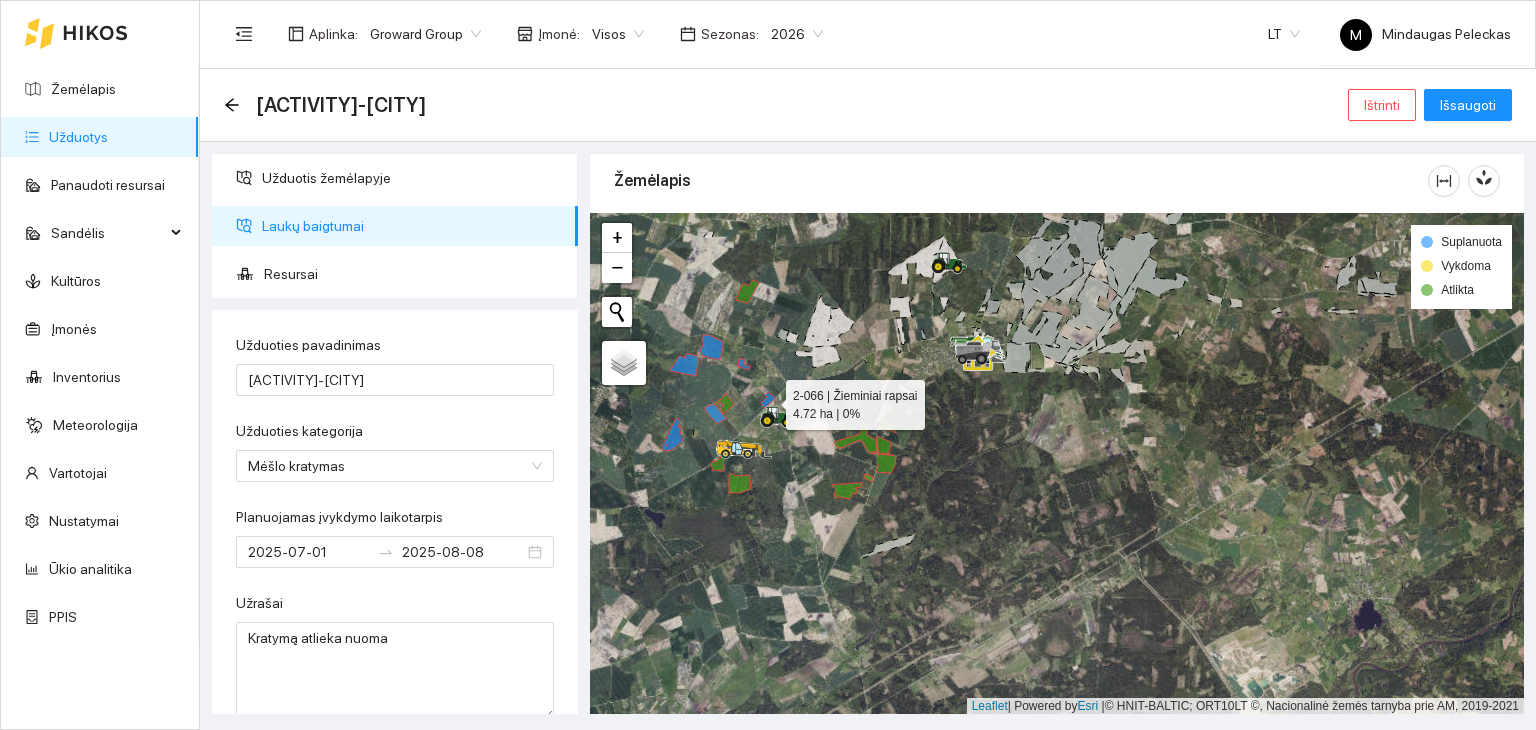click 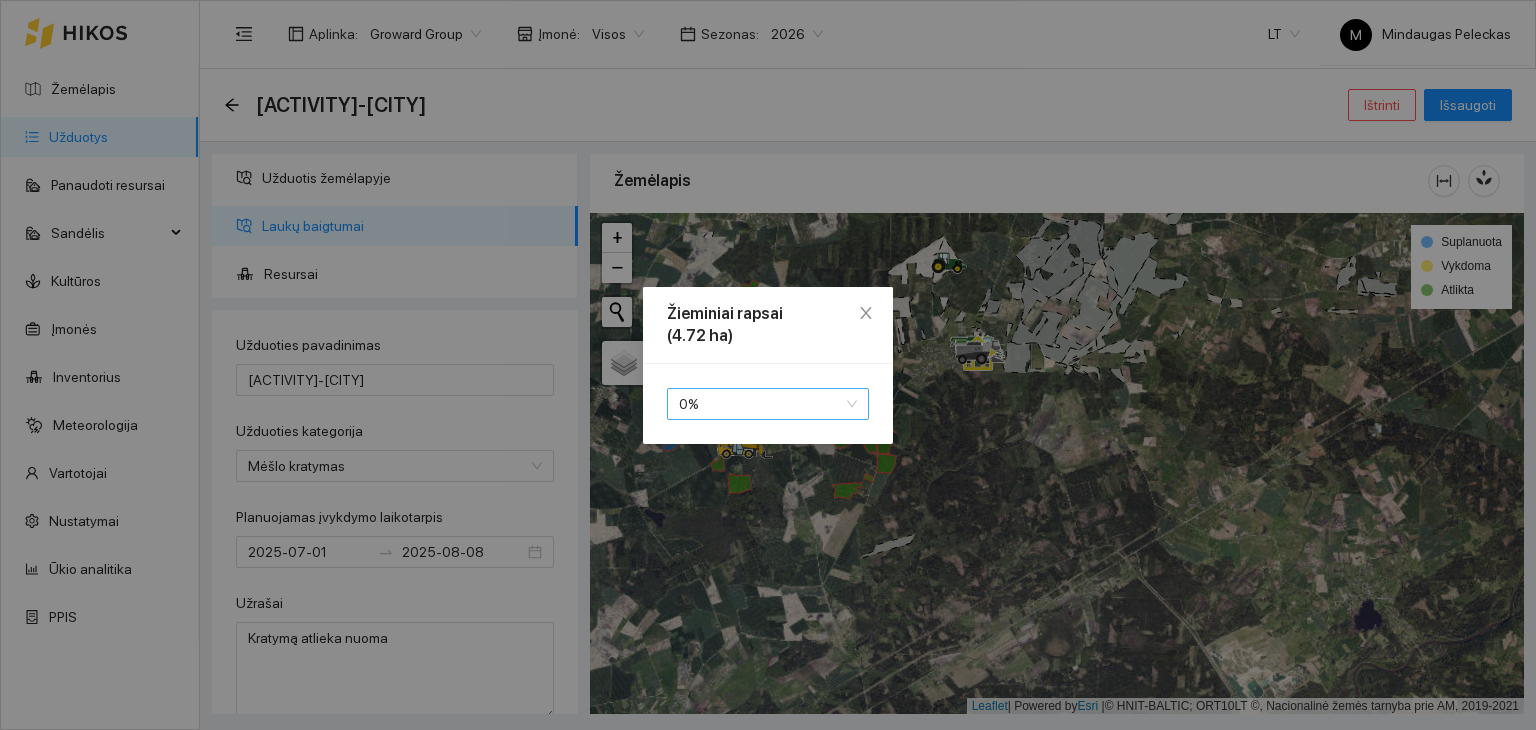click on "0 %" at bounding box center [768, 404] 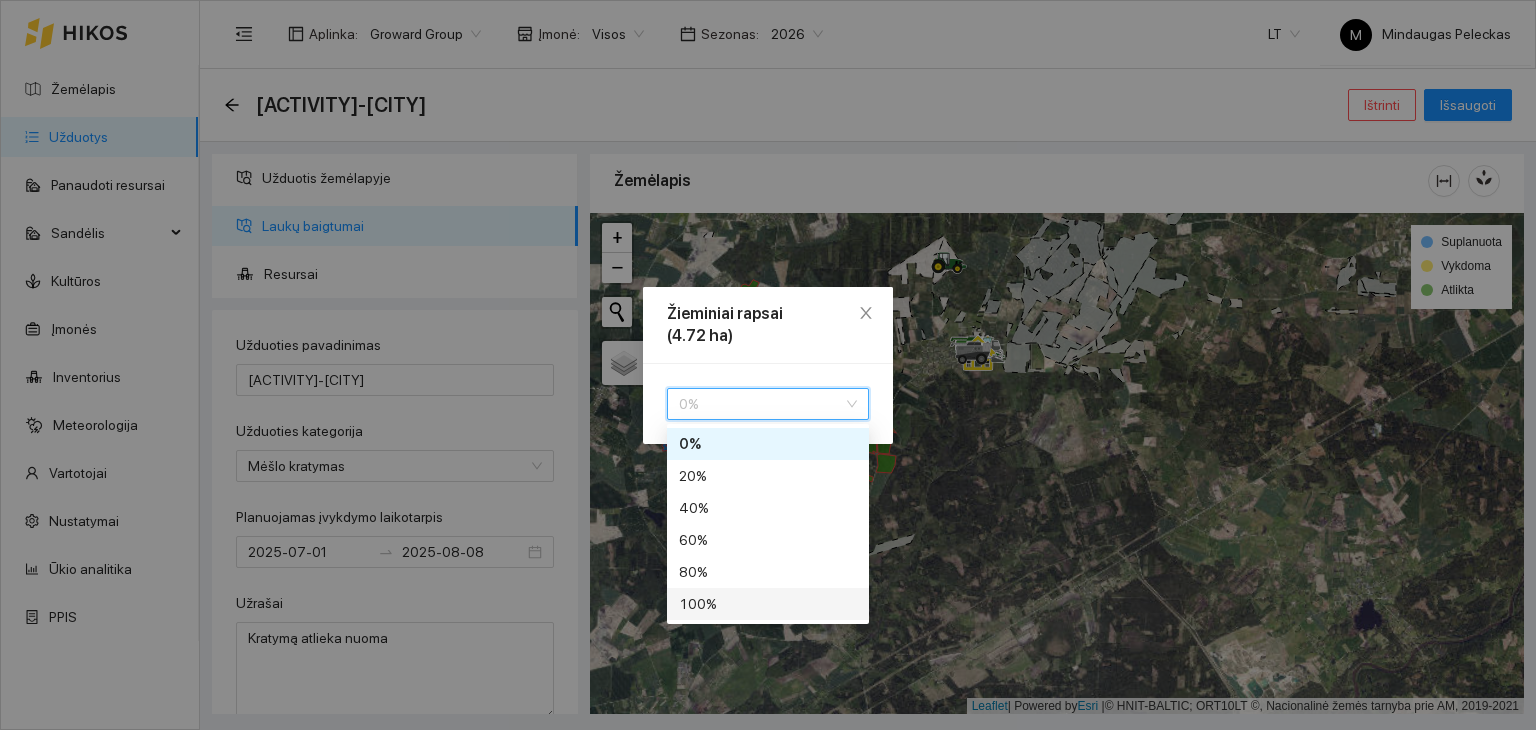 click on "100 %" at bounding box center [768, 604] 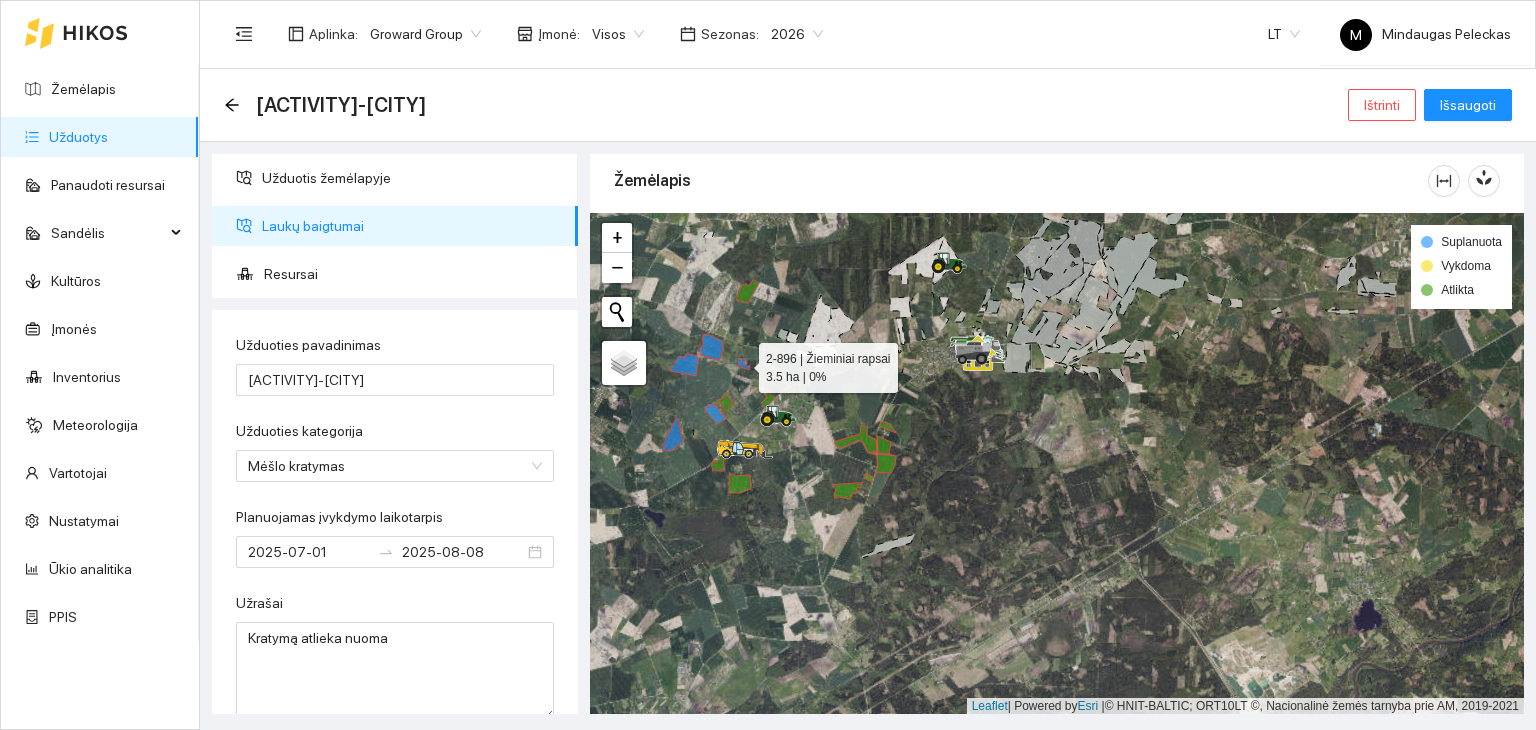 click 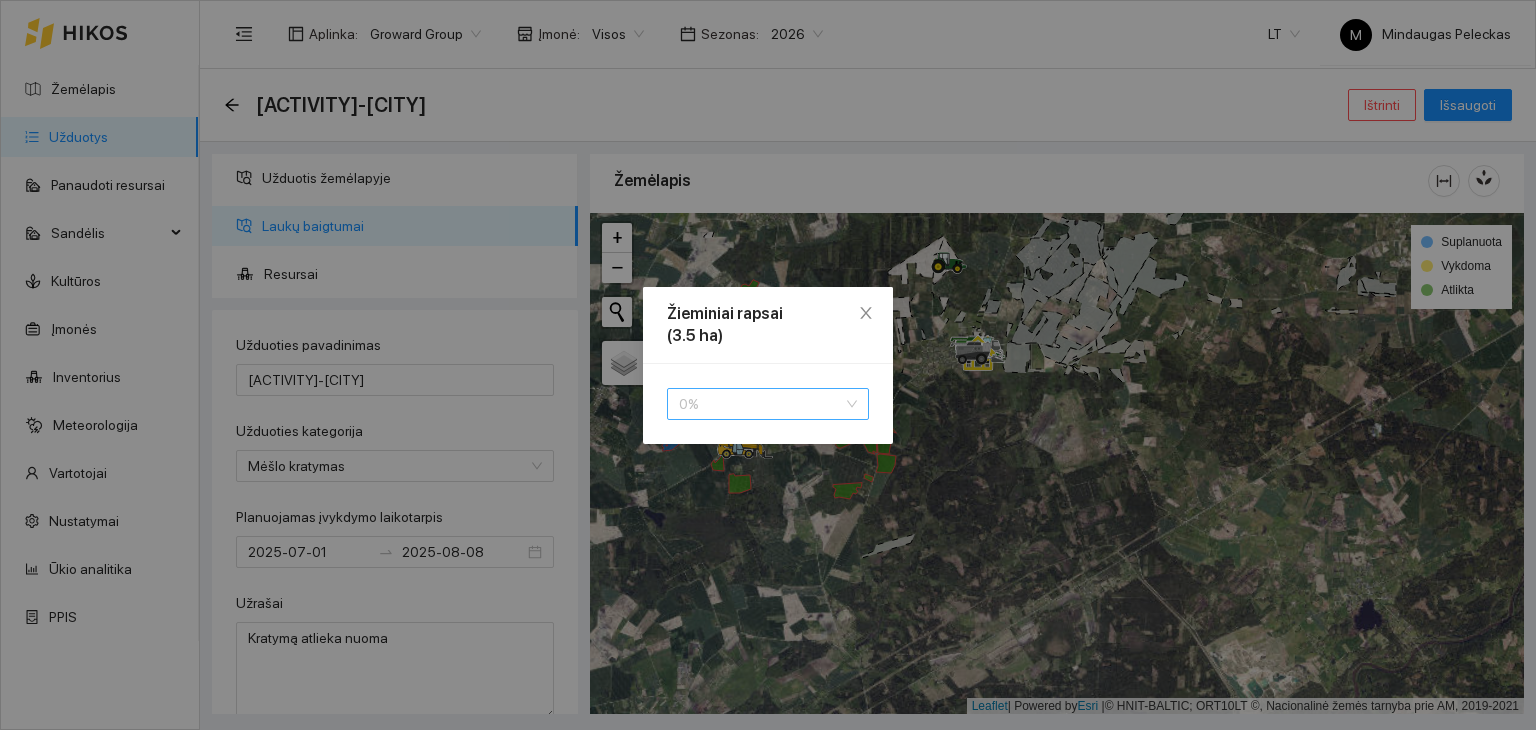 click on "0 %" at bounding box center (768, 404) 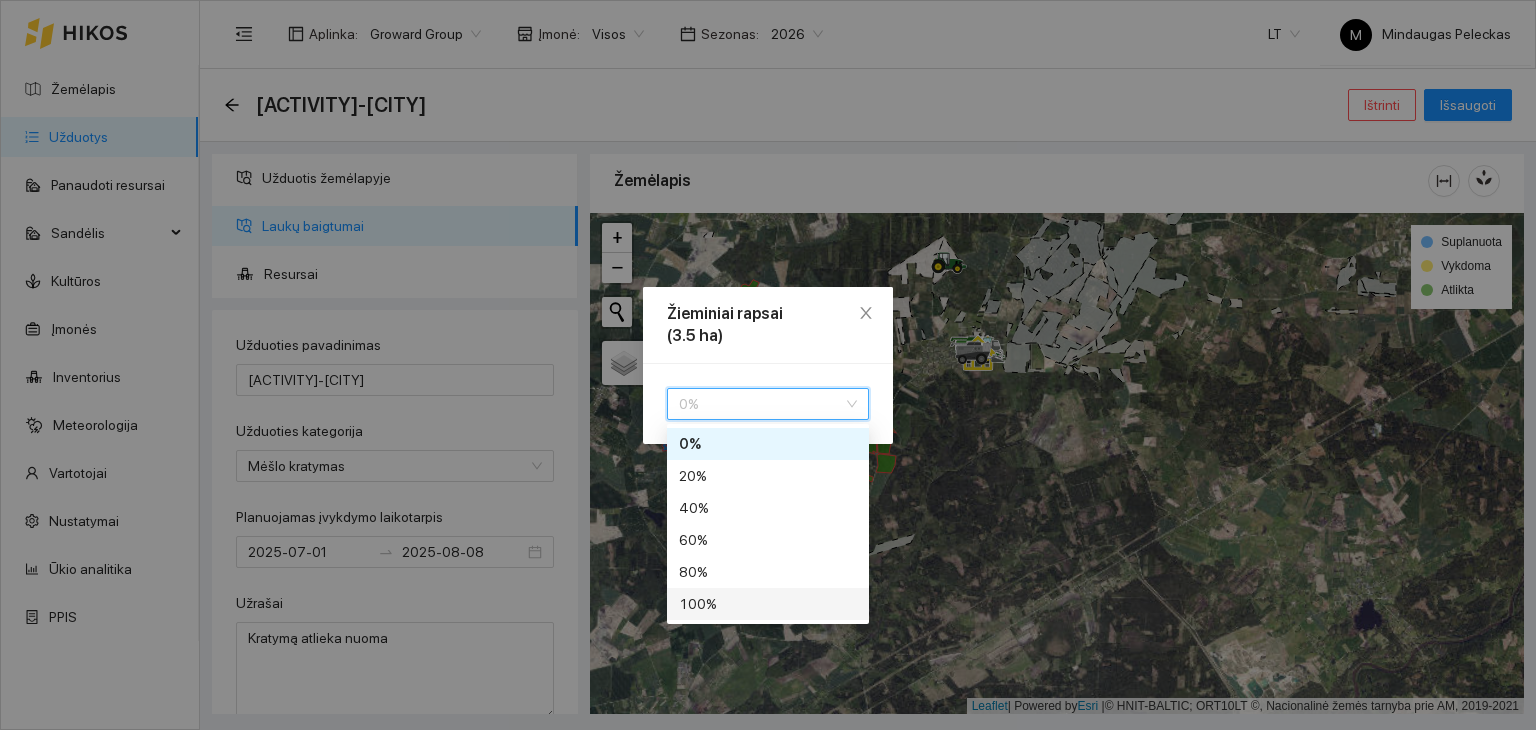 click on "100 %" at bounding box center [768, 604] 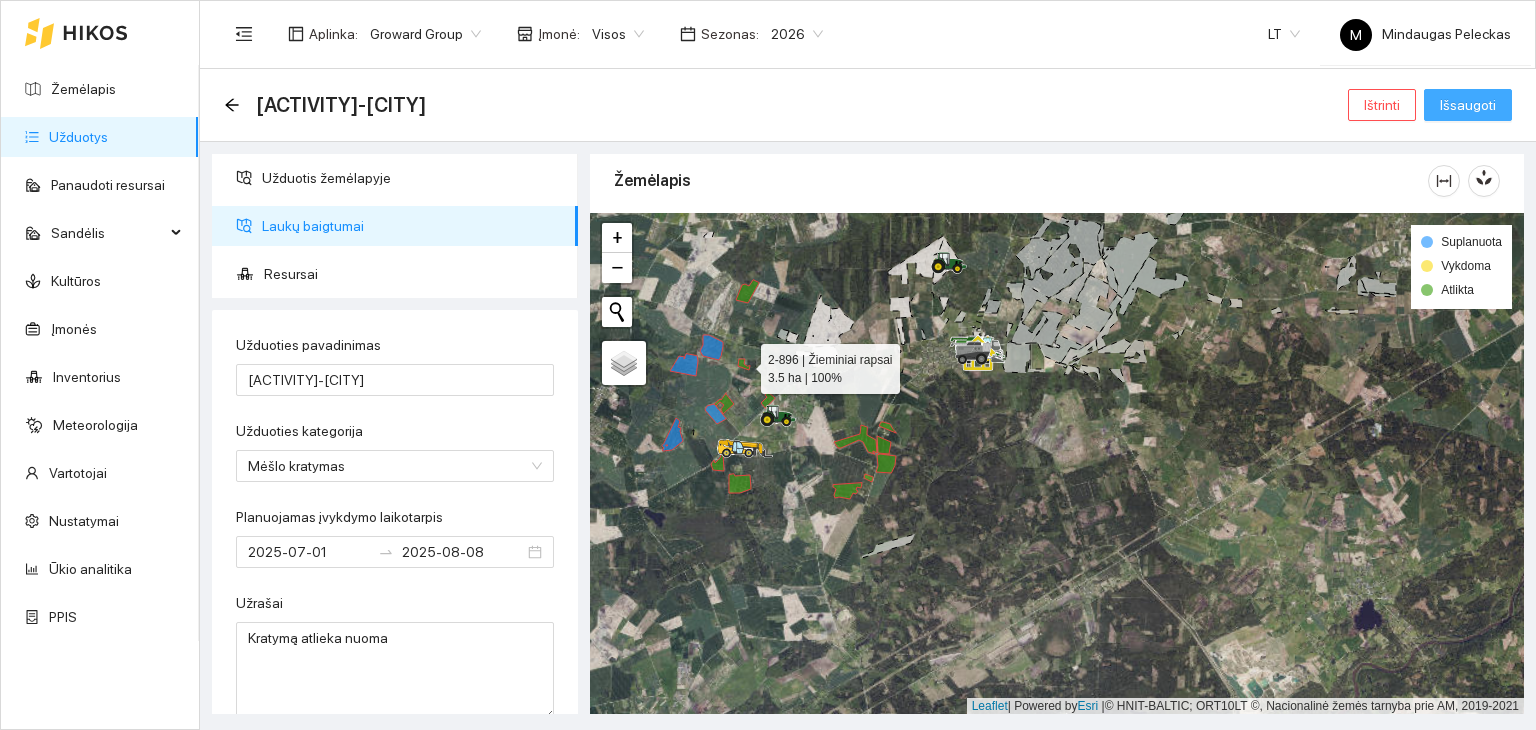 click on "Išsaugoti" at bounding box center (1468, 105) 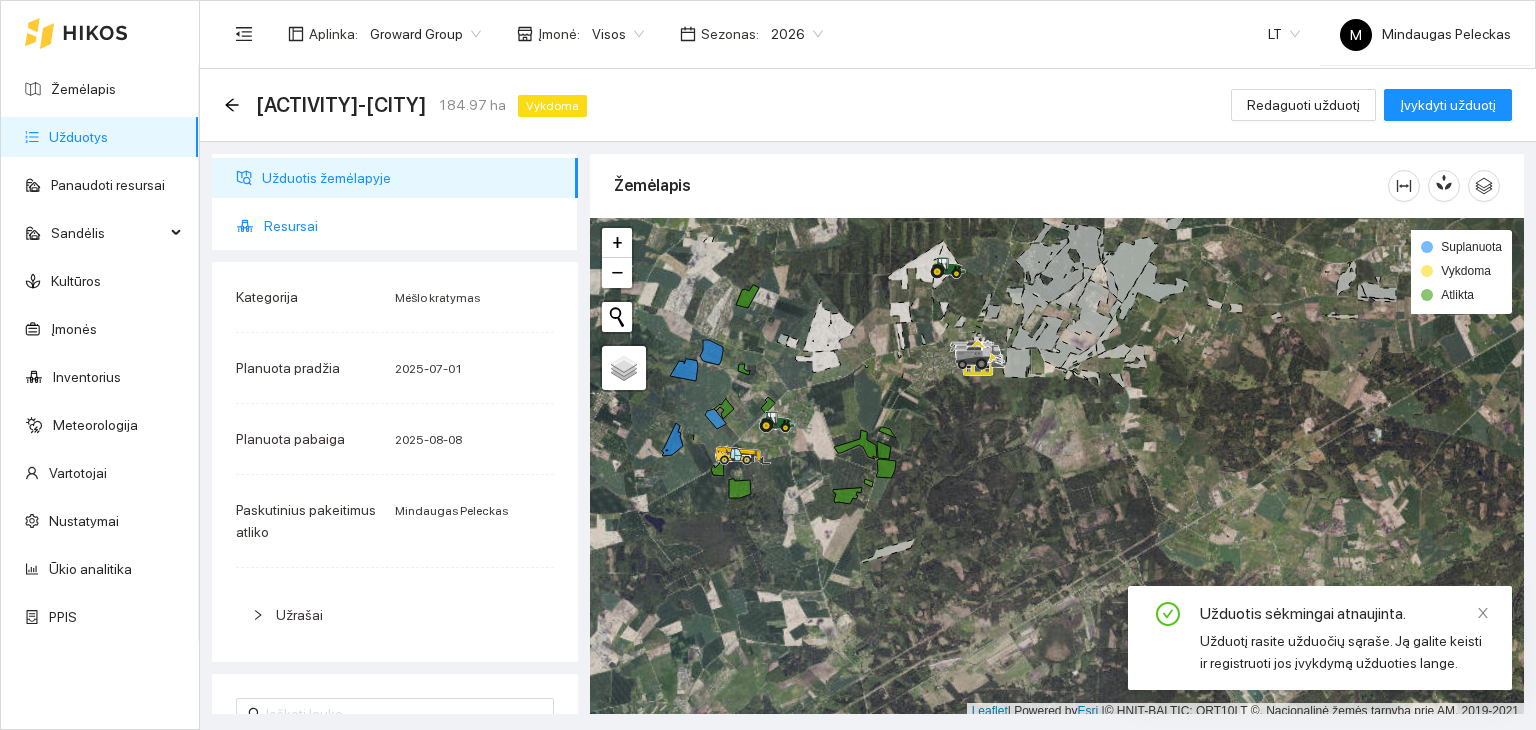click on "Resursai" at bounding box center [413, 226] 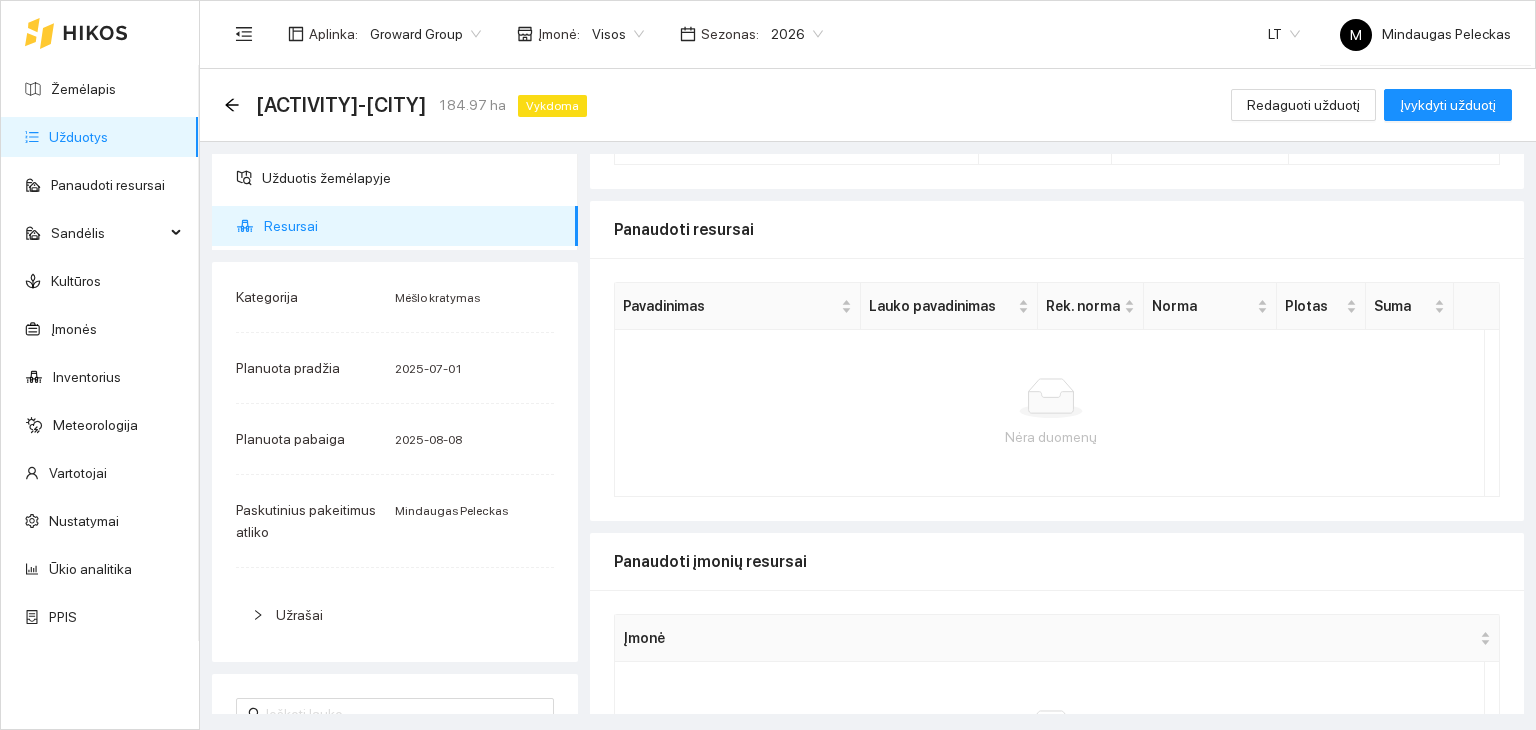 scroll, scrollTop: 0, scrollLeft: 0, axis: both 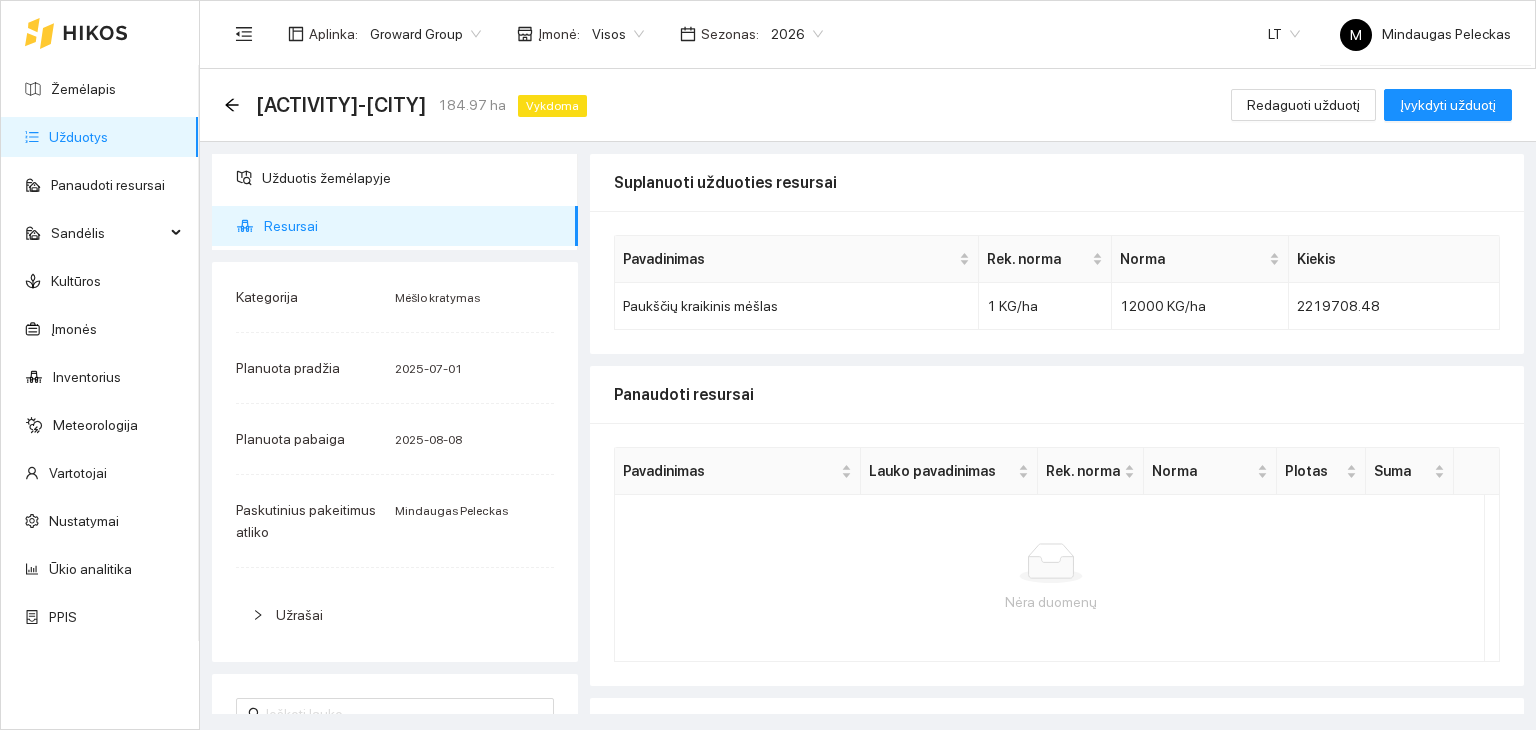 click on "Užduotys" at bounding box center (78, 137) 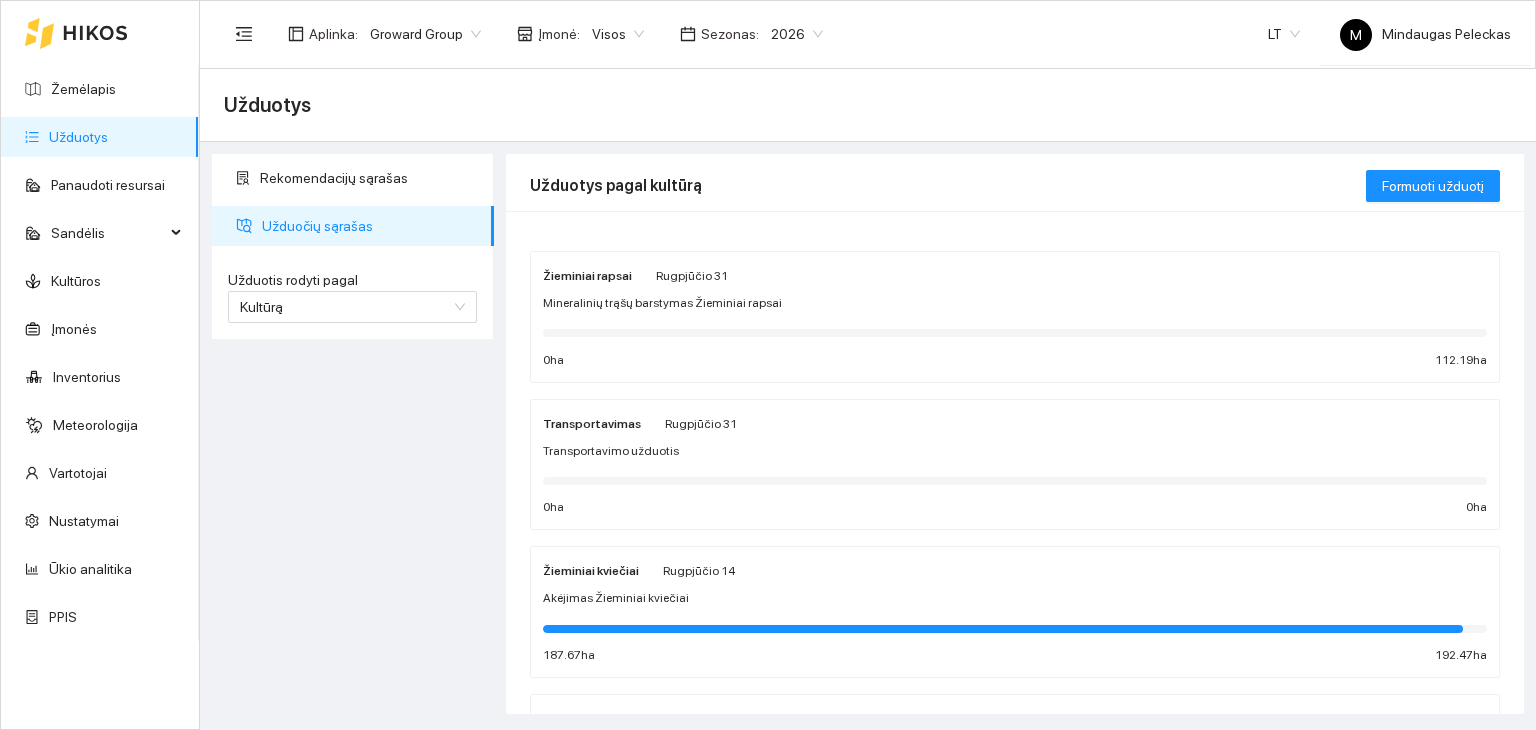 click on "Mineralinių trąšų barstymas Žieminiai rapsai" at bounding box center [662, 303] 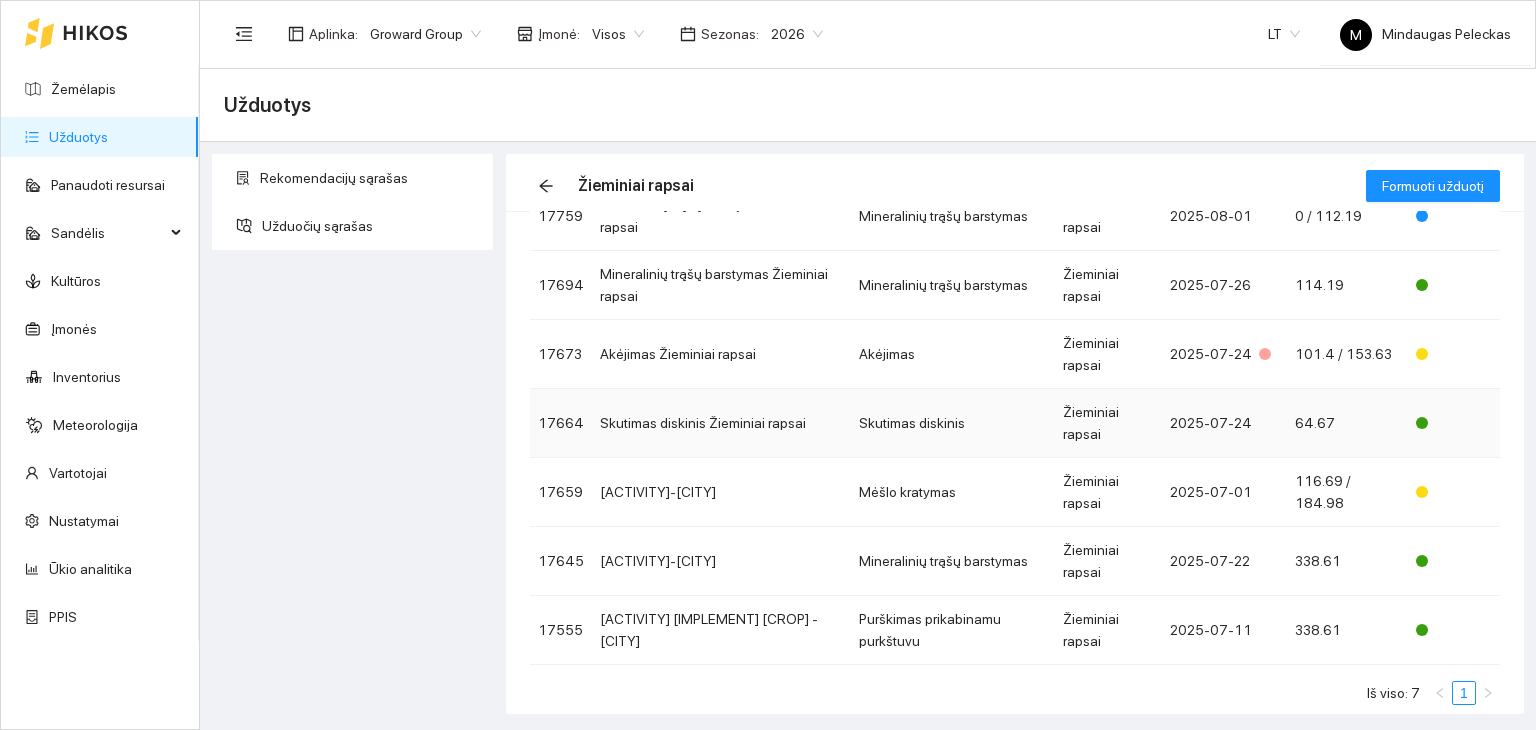scroll, scrollTop: 181, scrollLeft: 0, axis: vertical 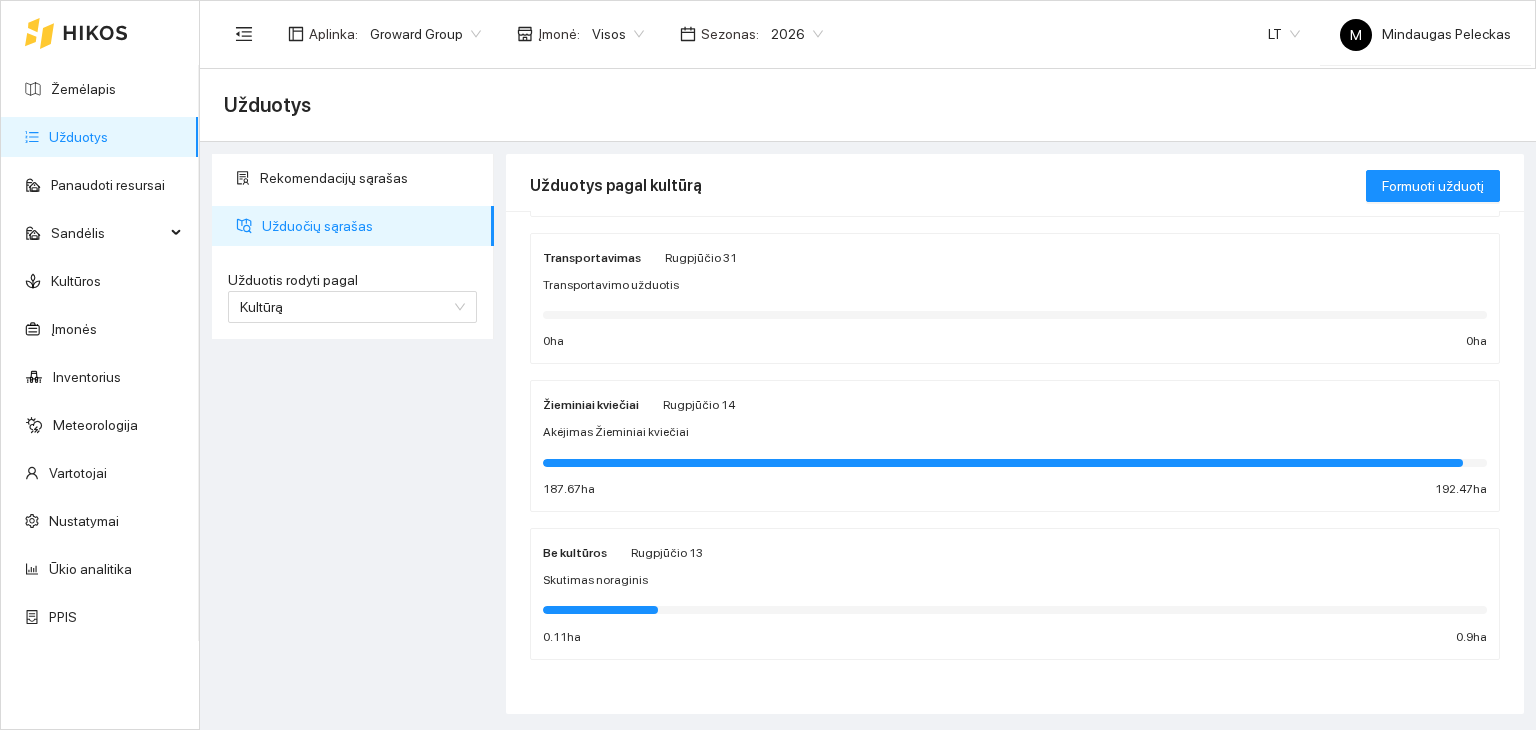 click on "Žieminiai kviečiai Rugpjūčio 14 Akėjimas Žieminiai kviečiai 187.67  ha 192.47  ha" at bounding box center [1015, 446] 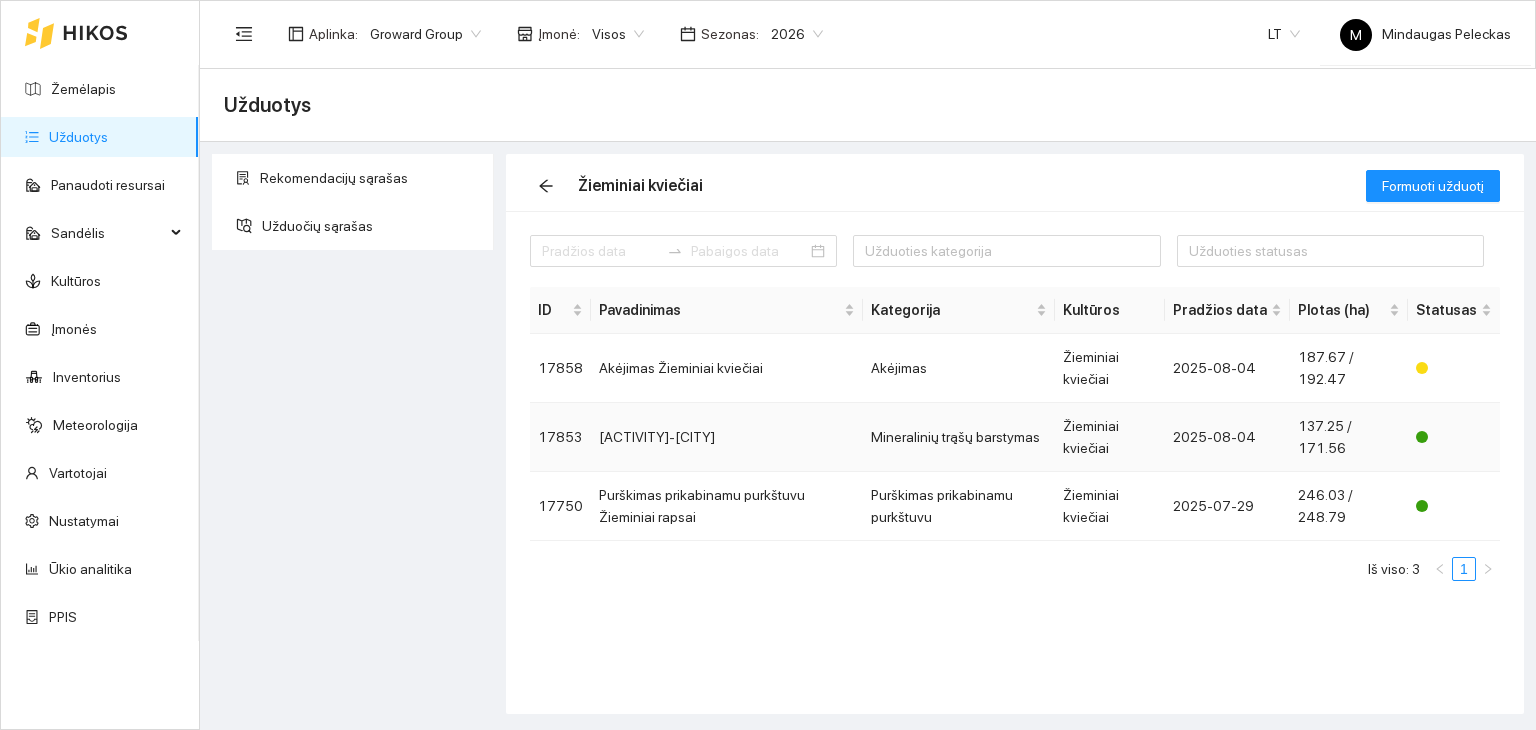 click on "Kalkių kratymas-Jonava" at bounding box center (727, 437) 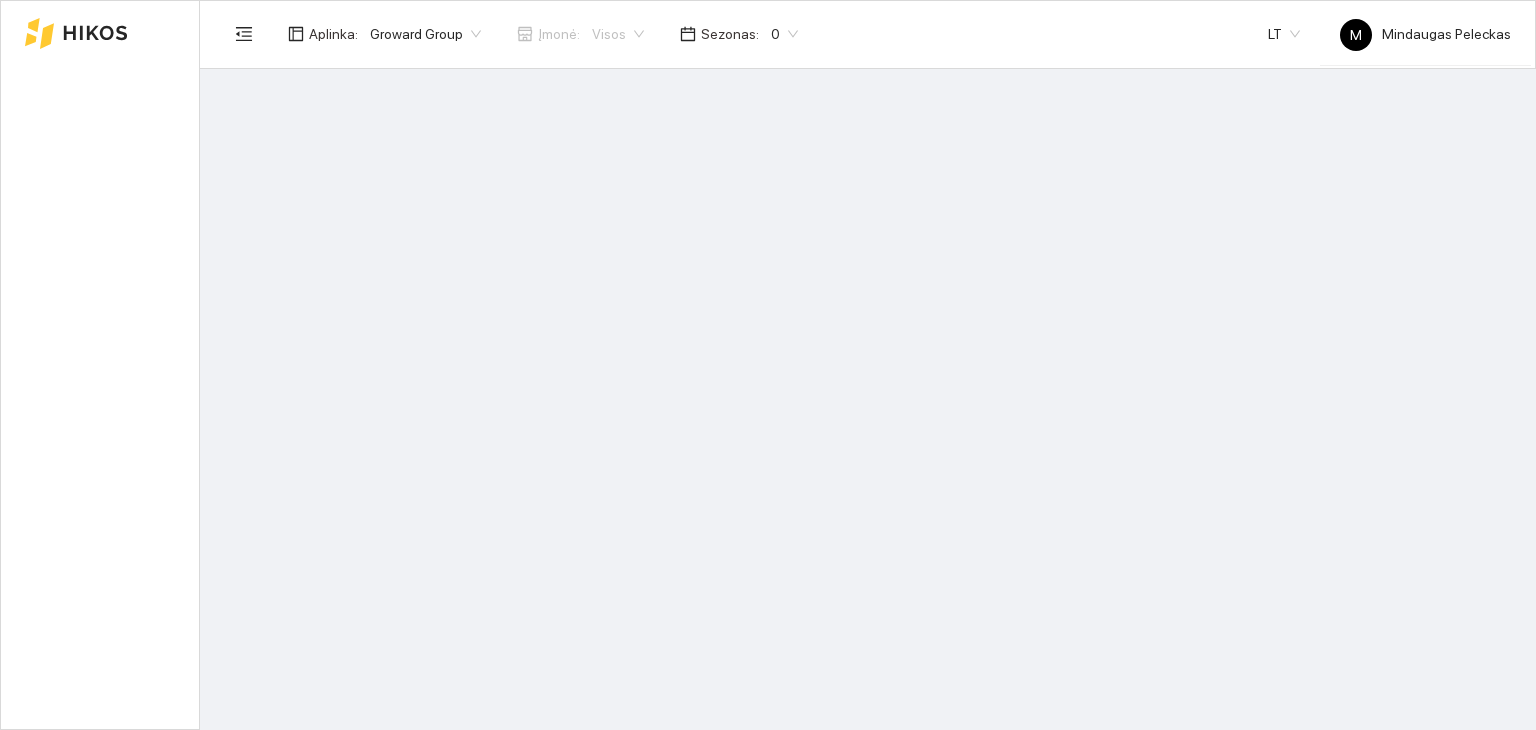 scroll, scrollTop: 0, scrollLeft: 0, axis: both 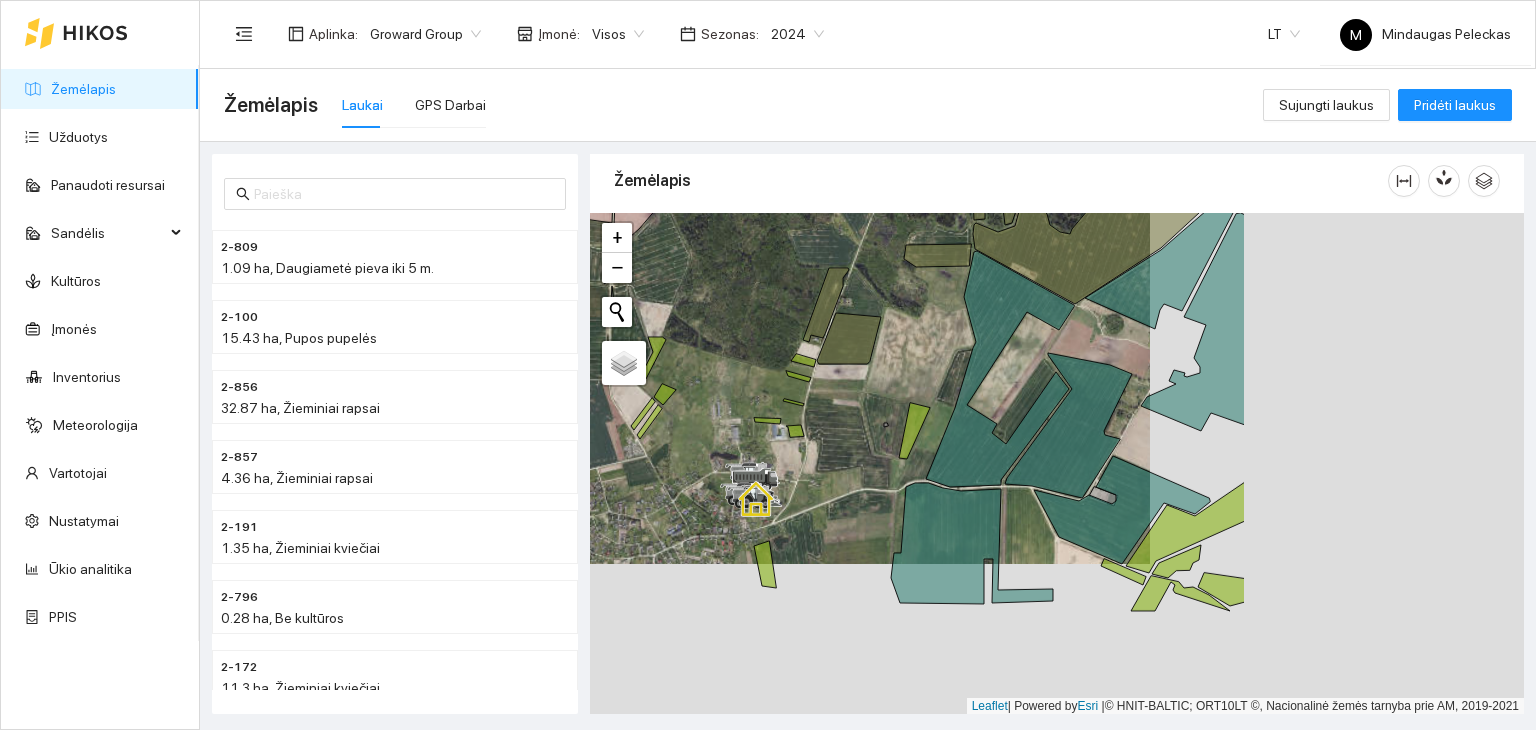 drag, startPoint x: 1072, startPoint y: 526, endPoint x: 694, endPoint y: 371, distance: 408.54498 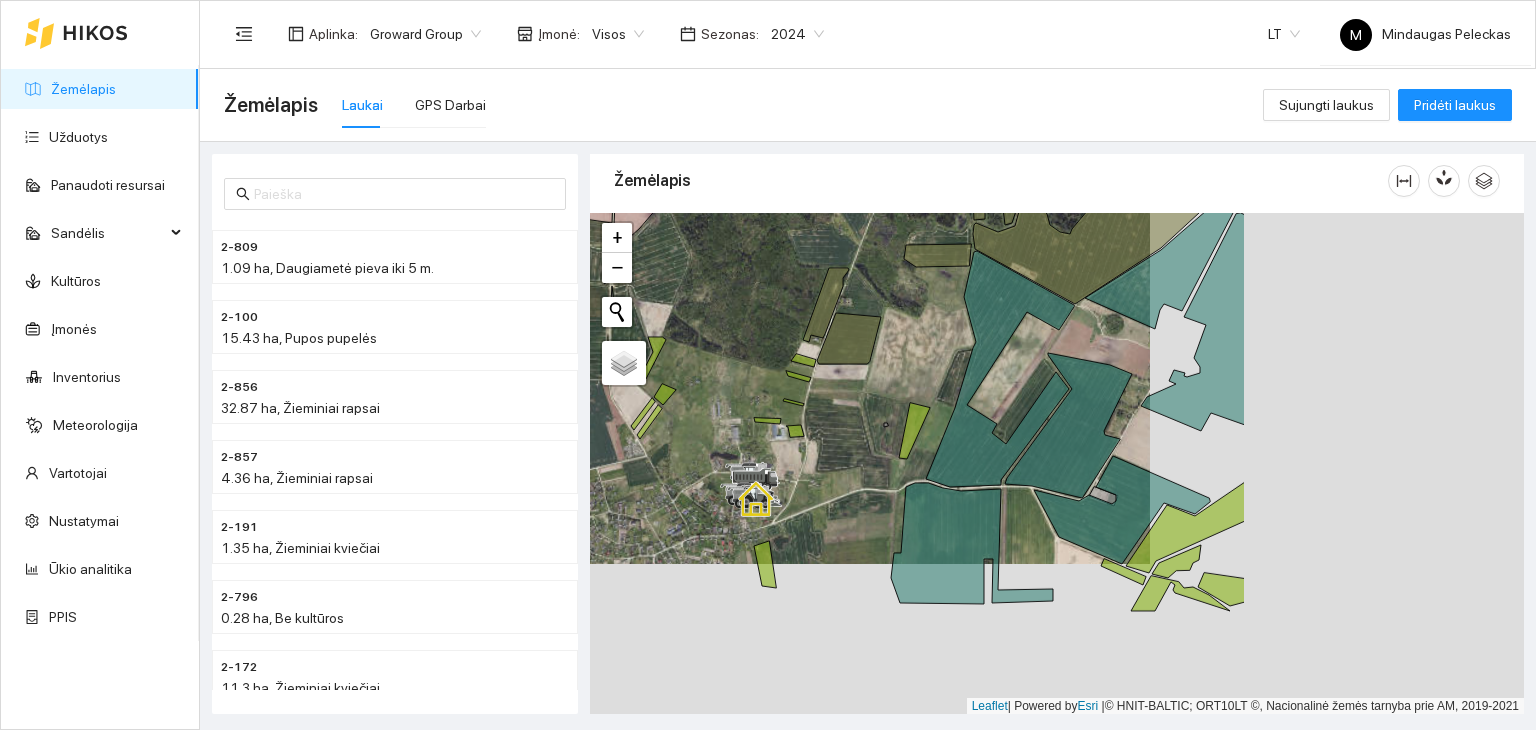 click at bounding box center [1057, 464] 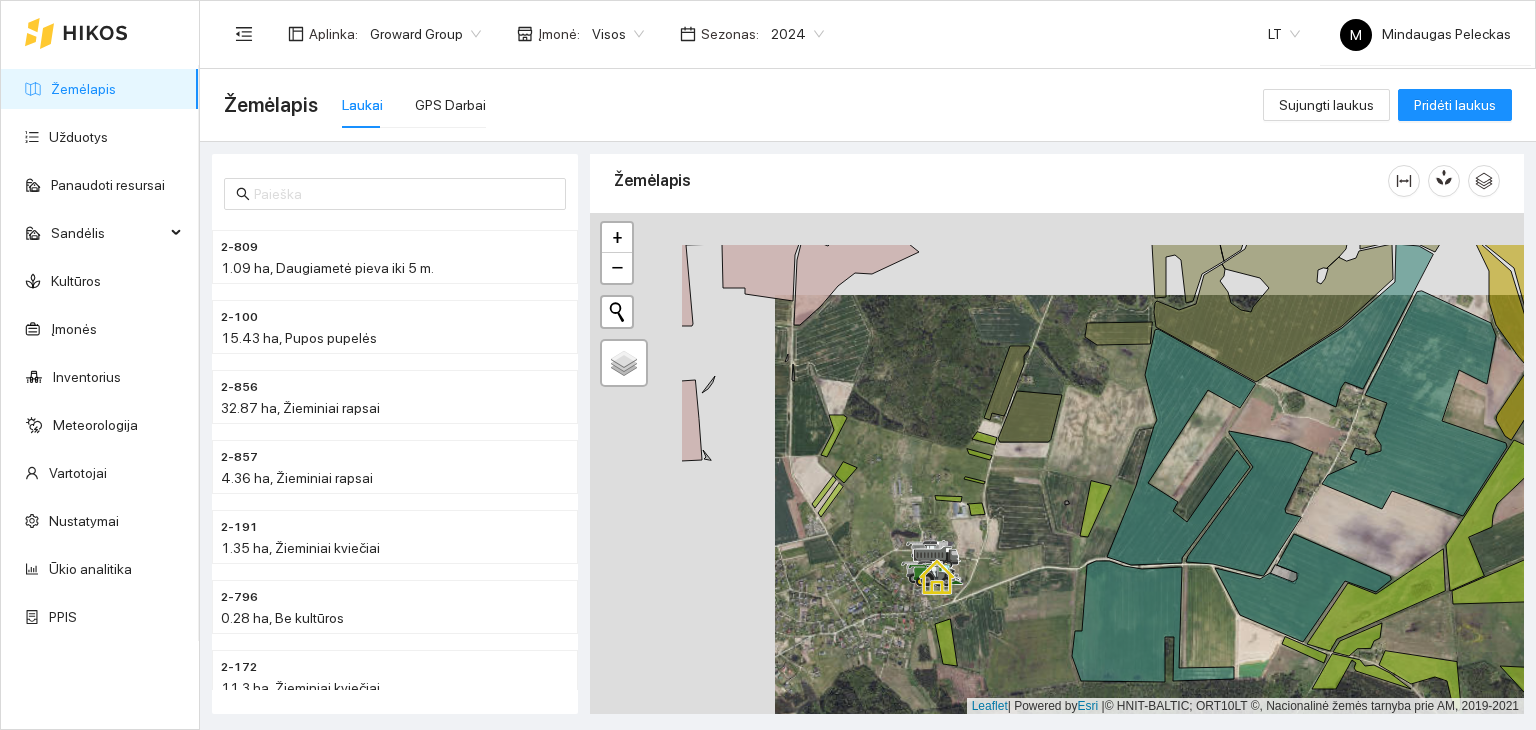 drag, startPoint x: 799, startPoint y: 351, endPoint x: 1027, endPoint y: 459, distance: 252.28555 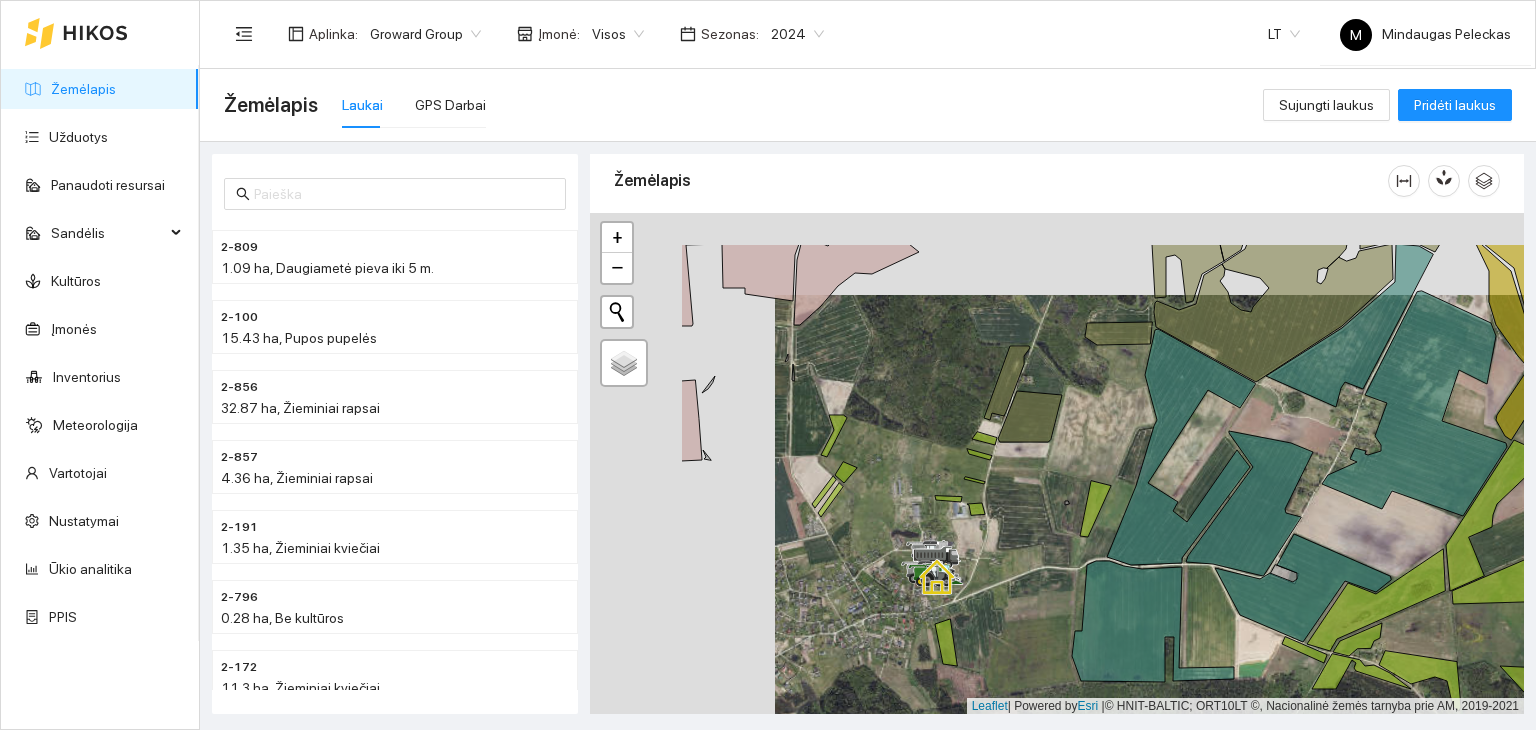 click 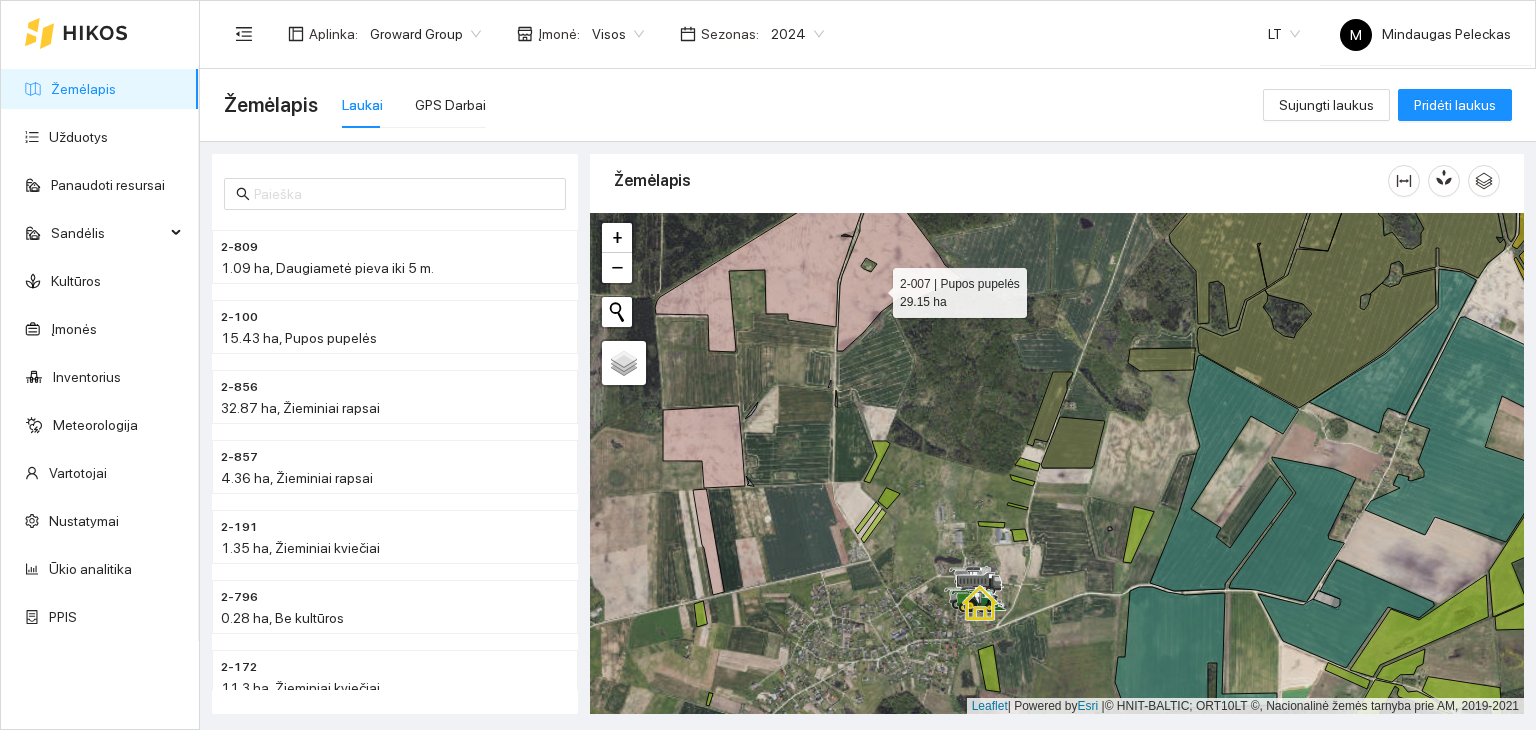 click 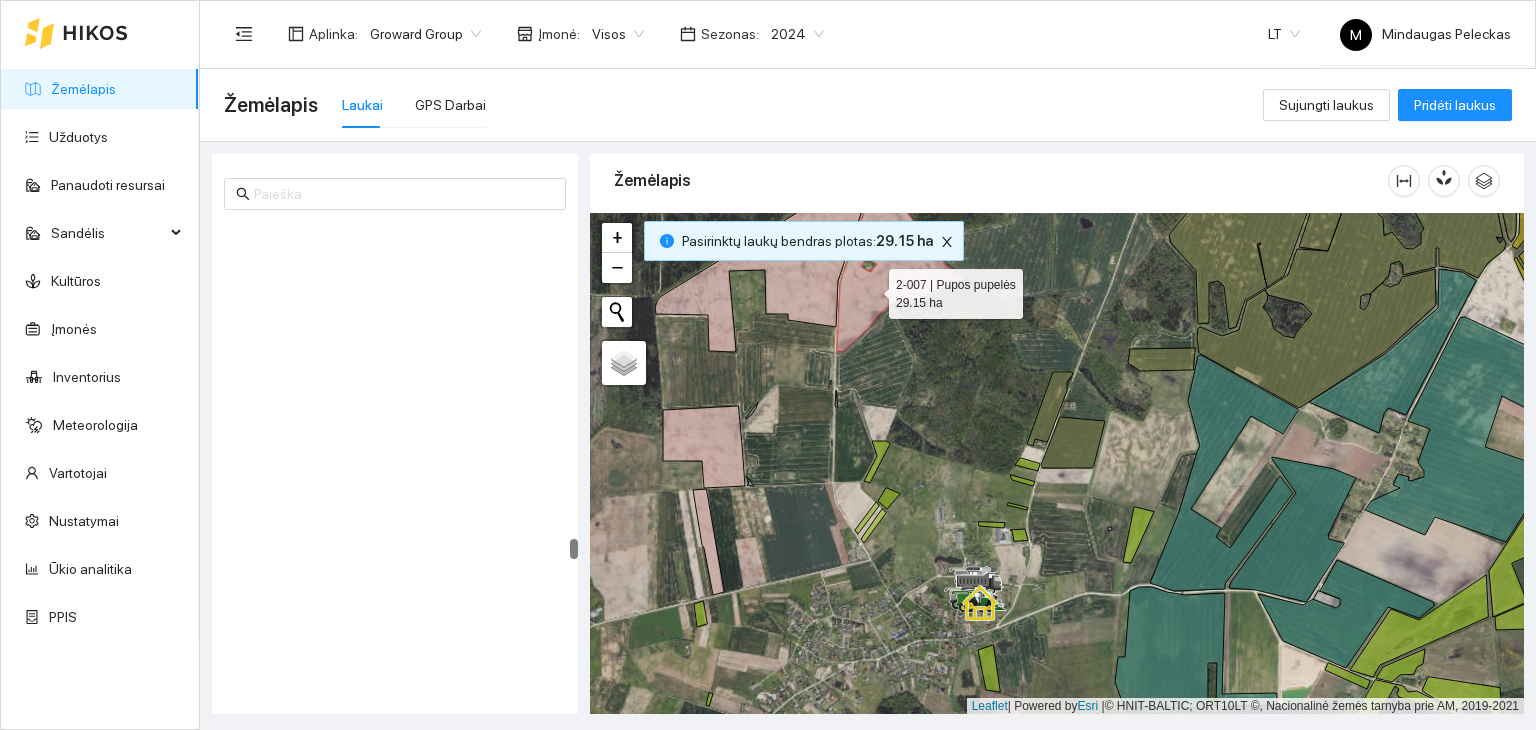 scroll, scrollTop: 7959, scrollLeft: 0, axis: vertical 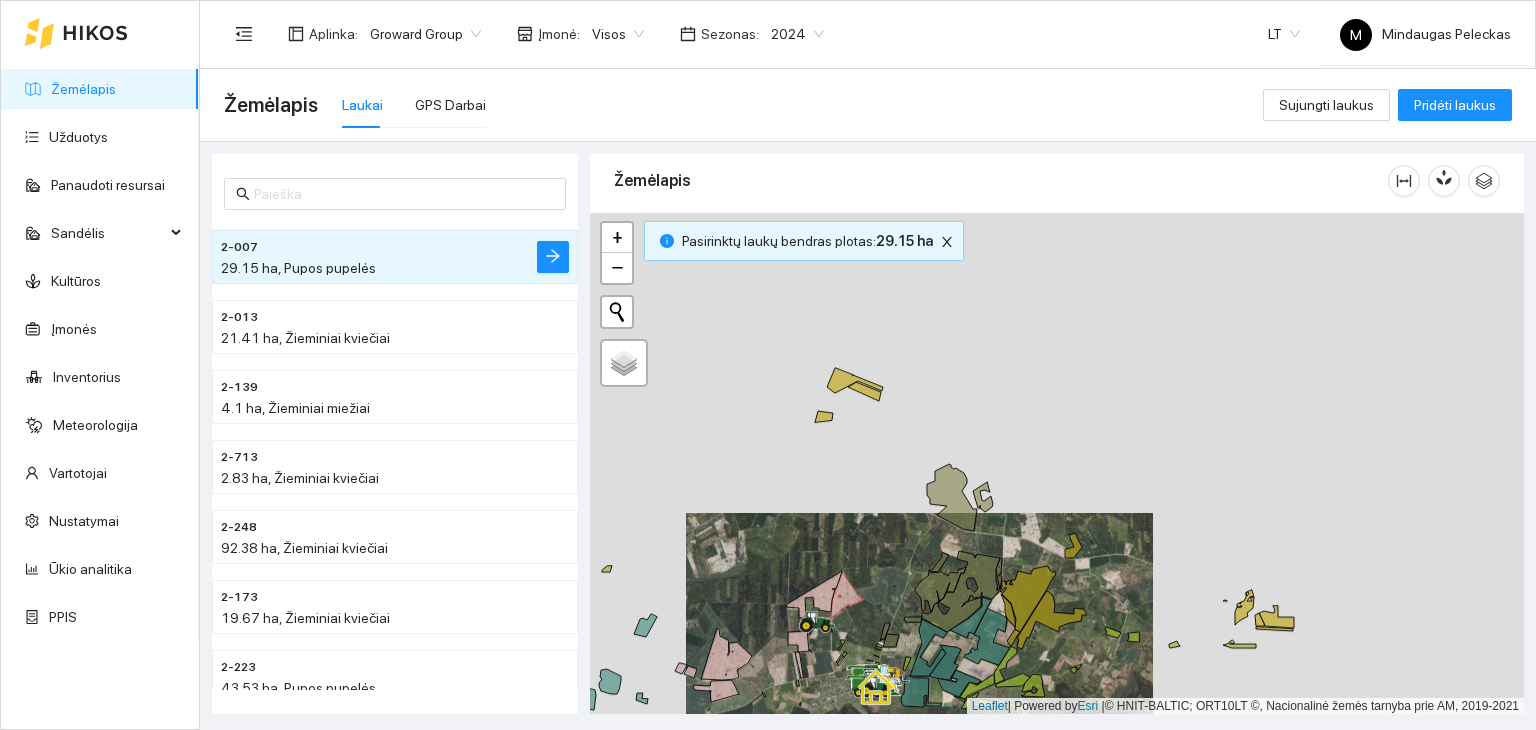 drag, startPoint x: 1074, startPoint y: 365, endPoint x: 902, endPoint y: 561, distance: 260.7681 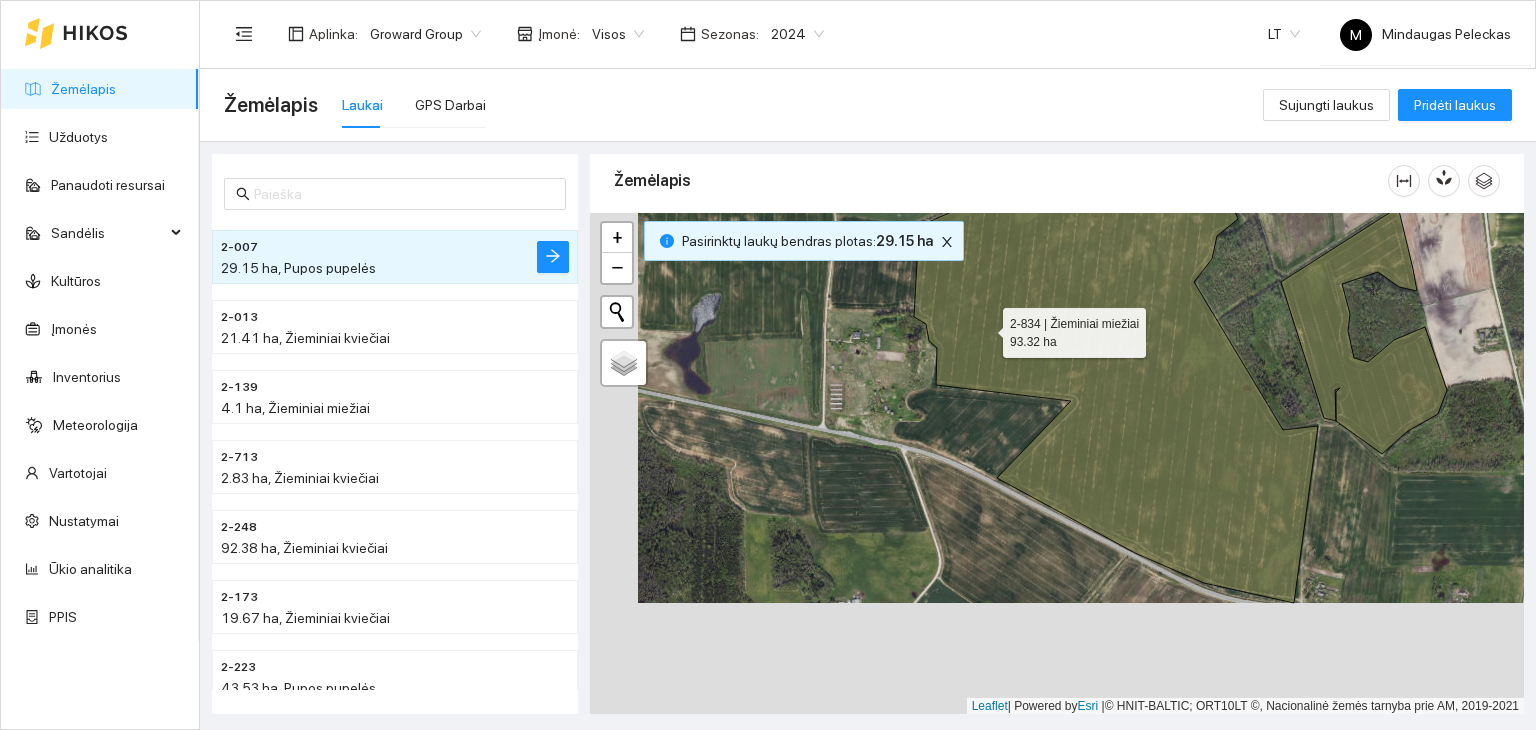 drag, startPoint x: 936, startPoint y: 439, endPoint x: 984, endPoint y: 327, distance: 121.85237 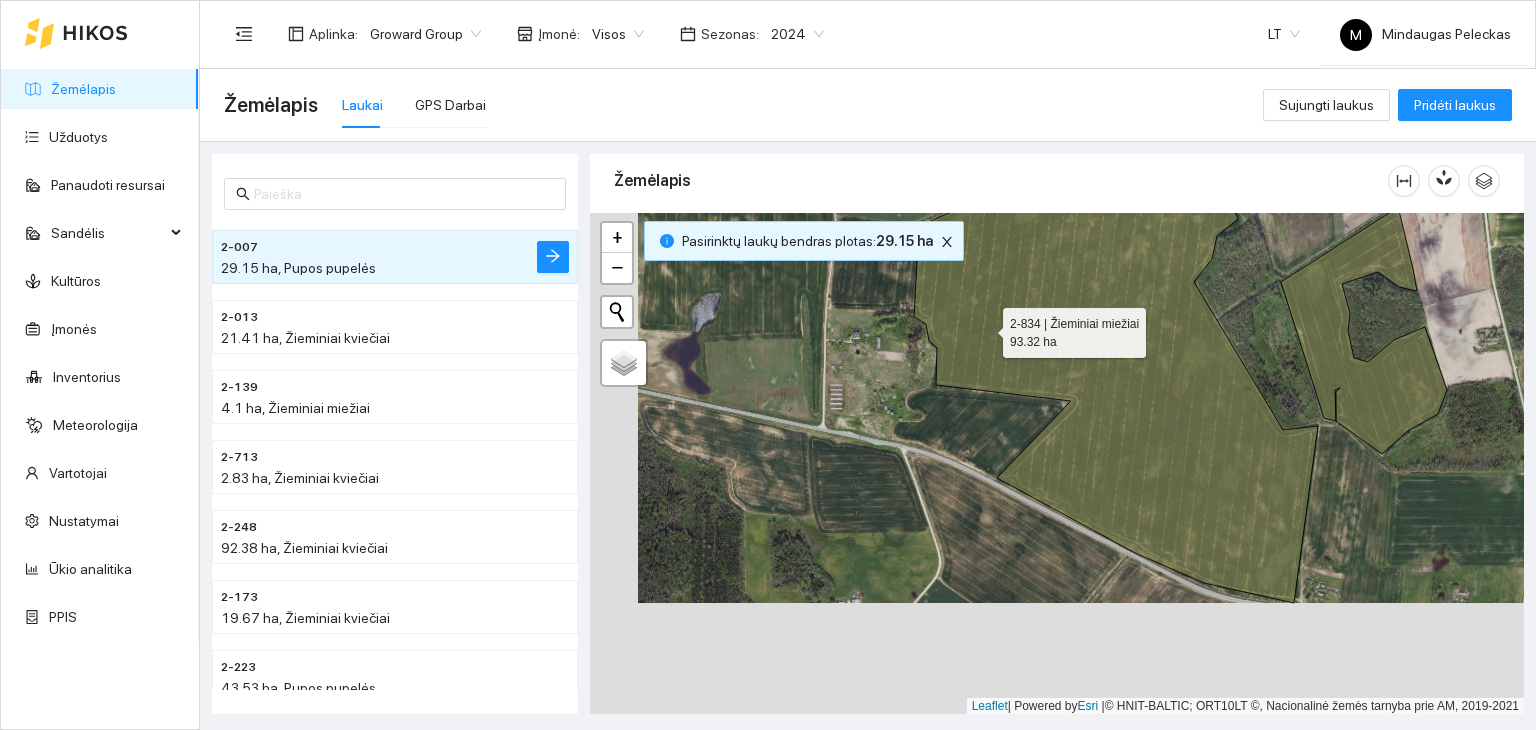 click 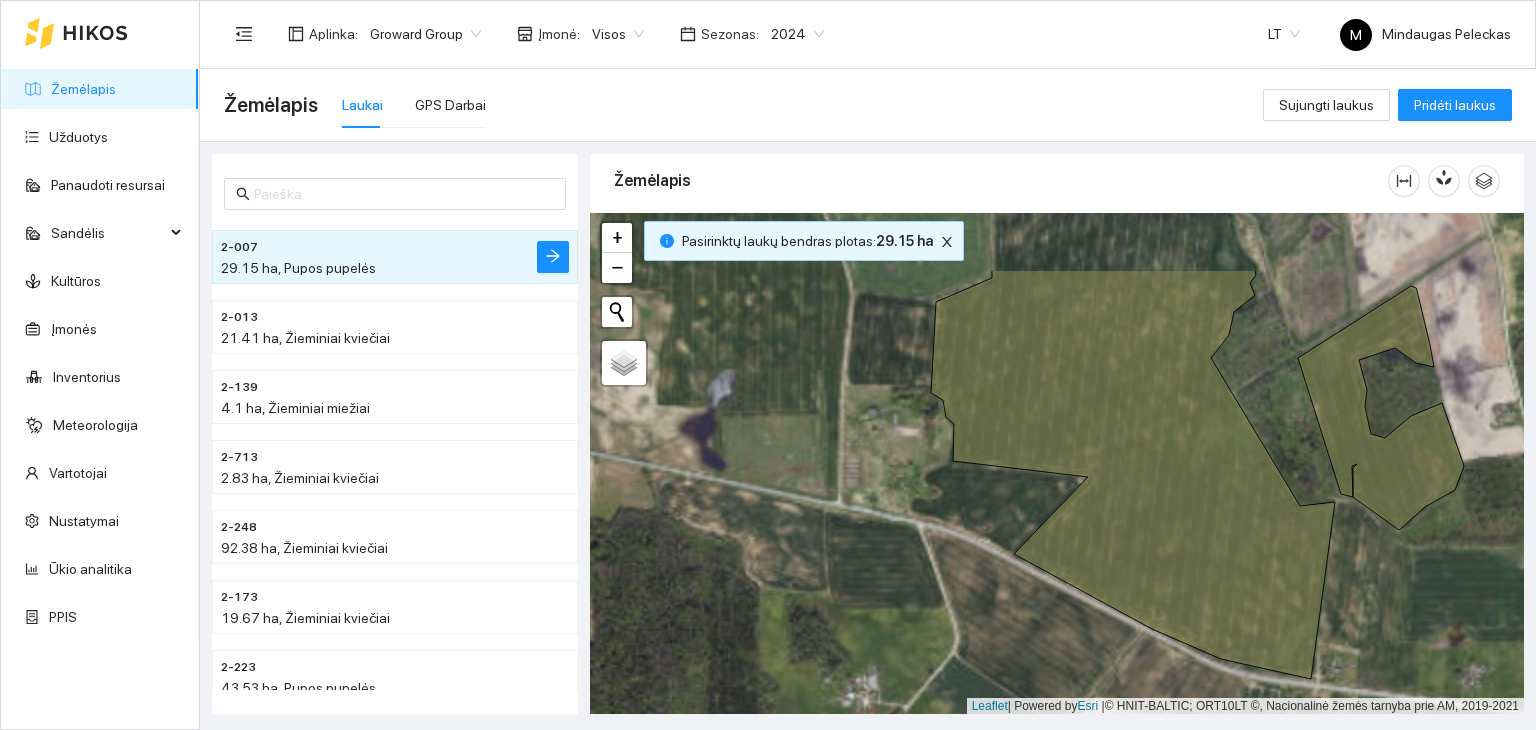 drag, startPoint x: 1027, startPoint y: 378, endPoint x: 1028, endPoint y: 486, distance: 108.00463 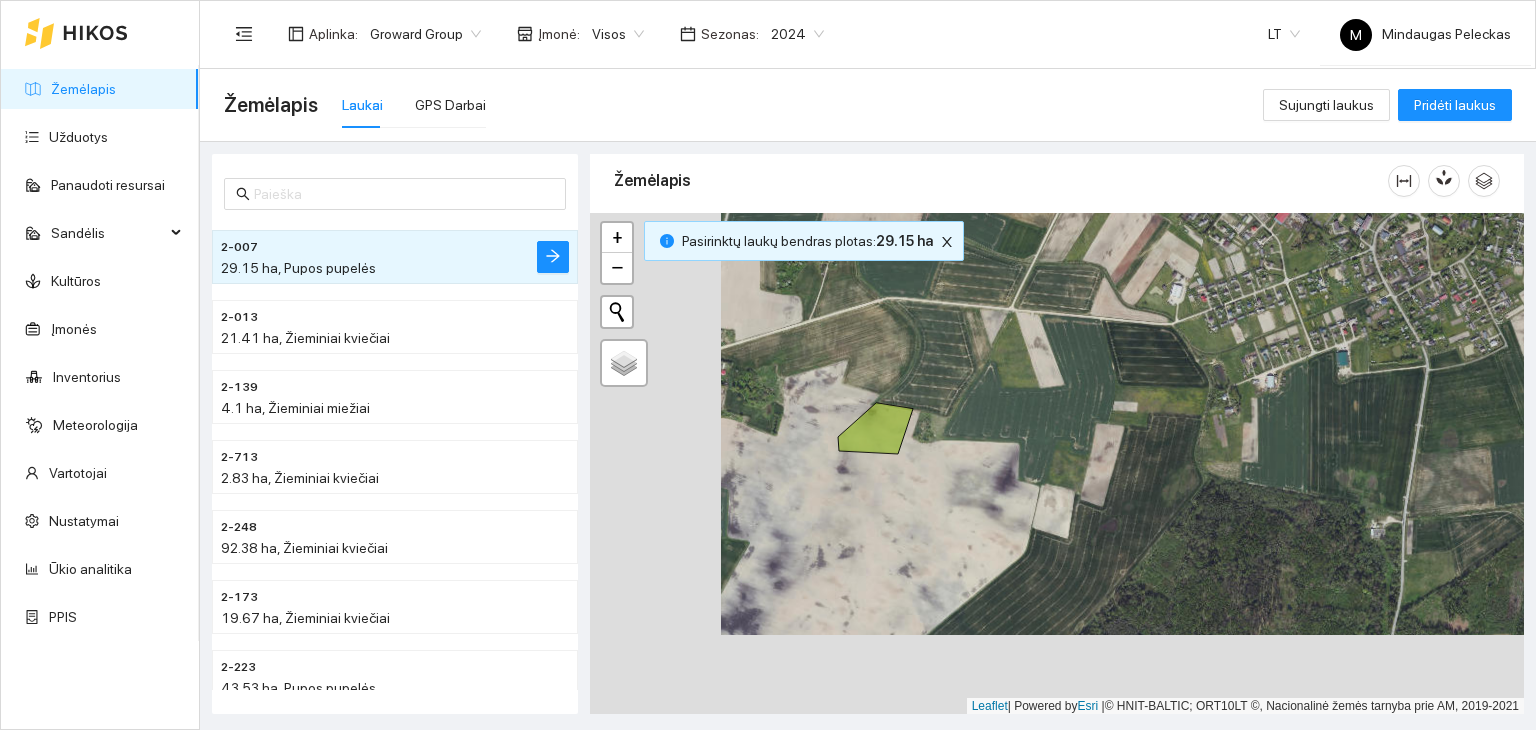 drag, startPoint x: 709, startPoint y: 569, endPoint x: 840, endPoint y: 489, distance: 153.49593 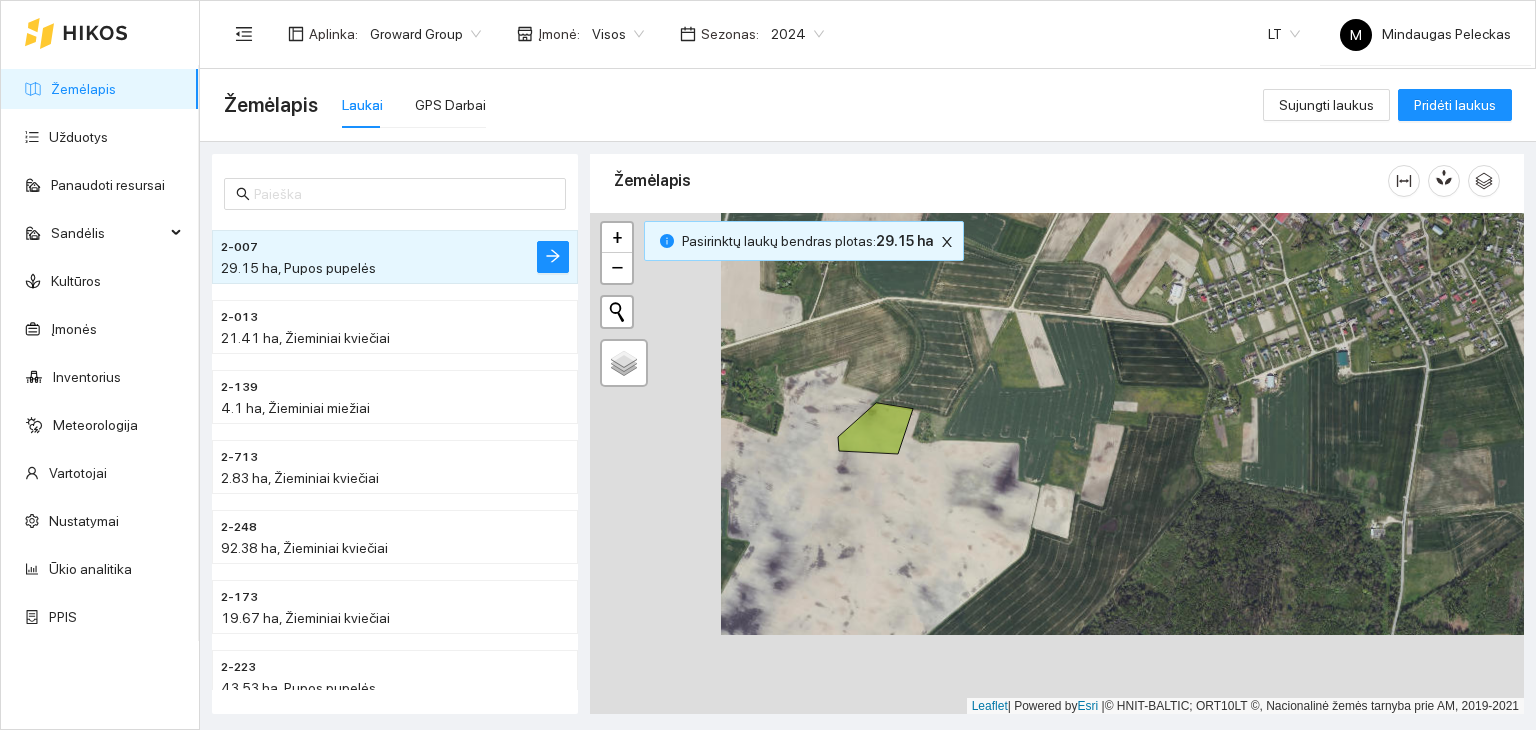 click at bounding box center [1057, 464] 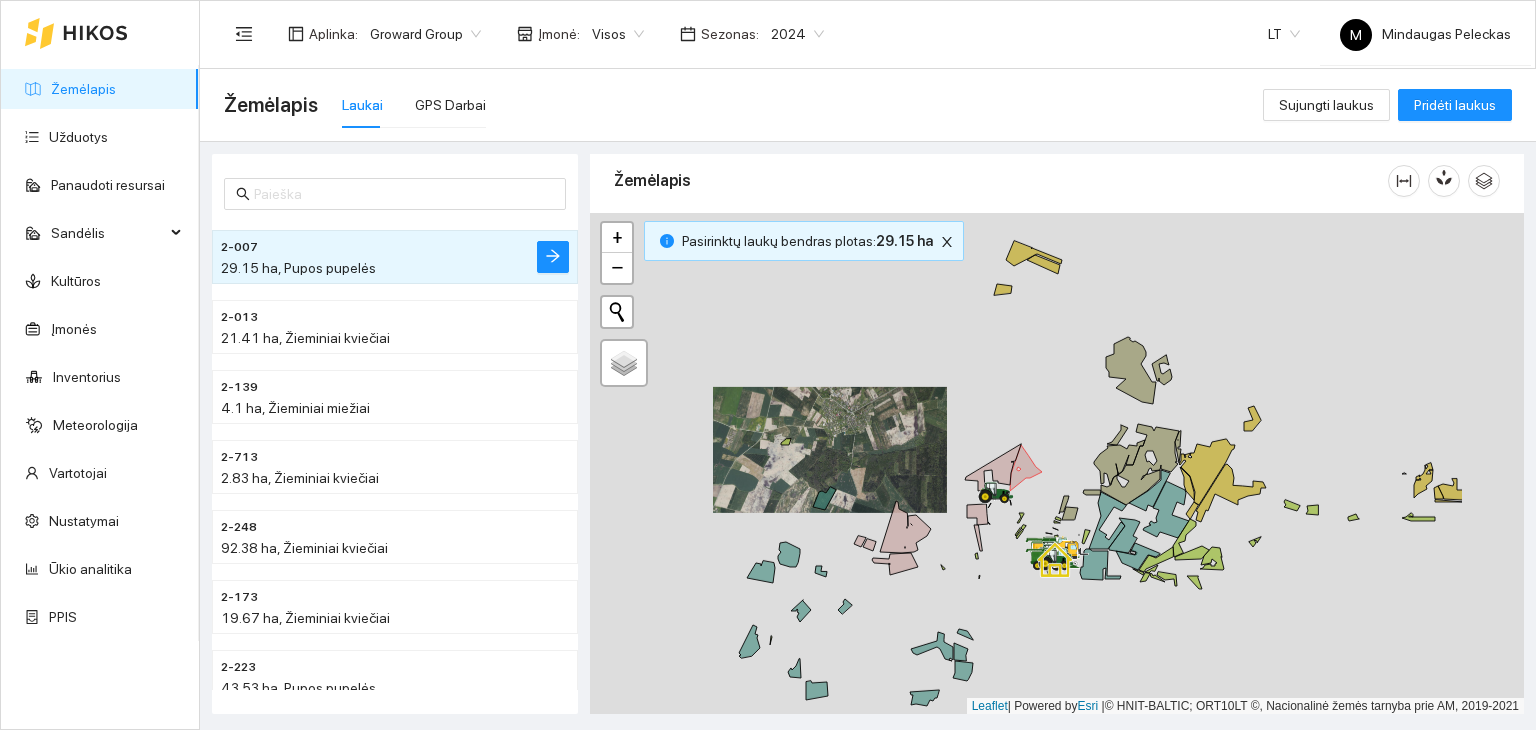 drag, startPoint x: 1048, startPoint y: 518, endPoint x: 892, endPoint y: 469, distance: 163.51453 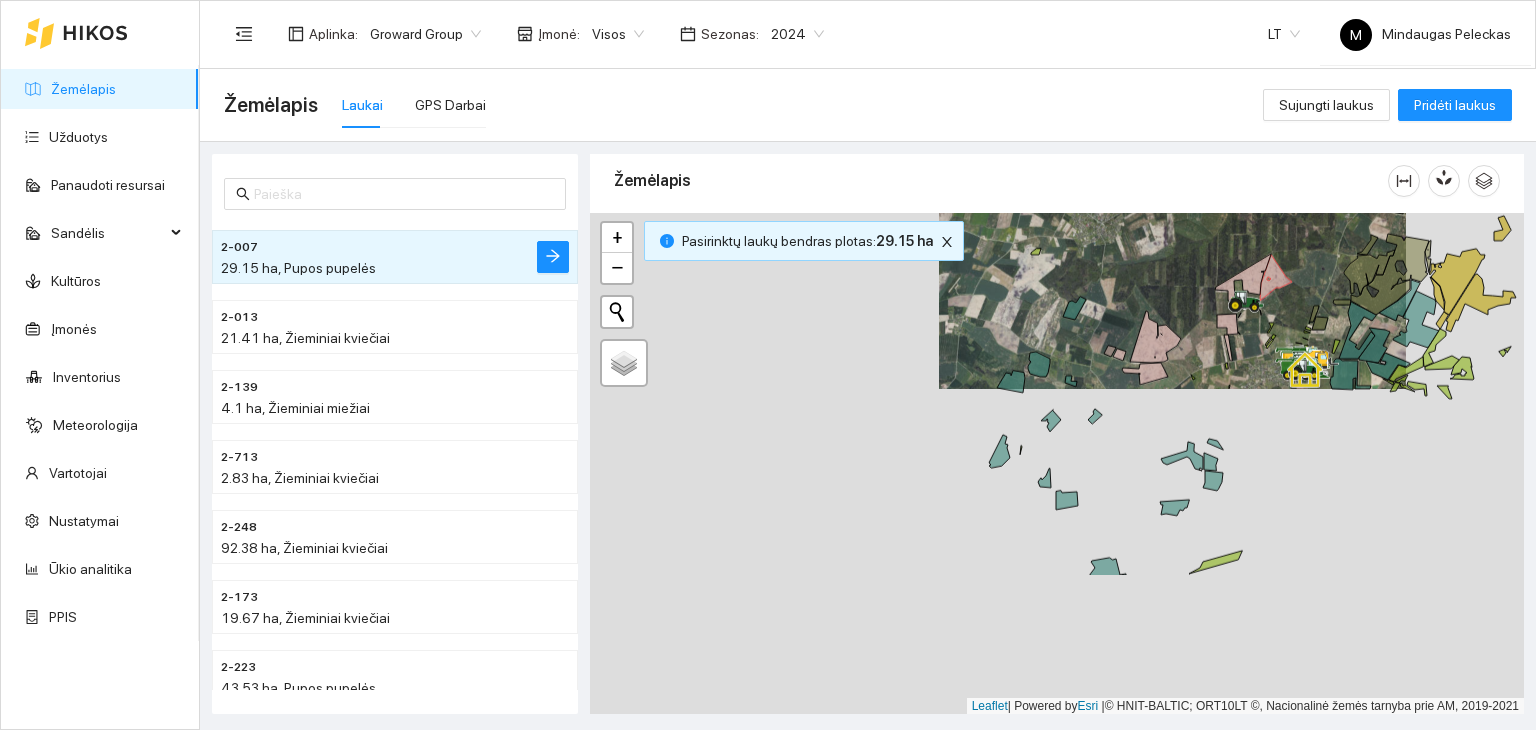 drag, startPoint x: 745, startPoint y: 527, endPoint x: 1000, endPoint y: 333, distance: 320.40756 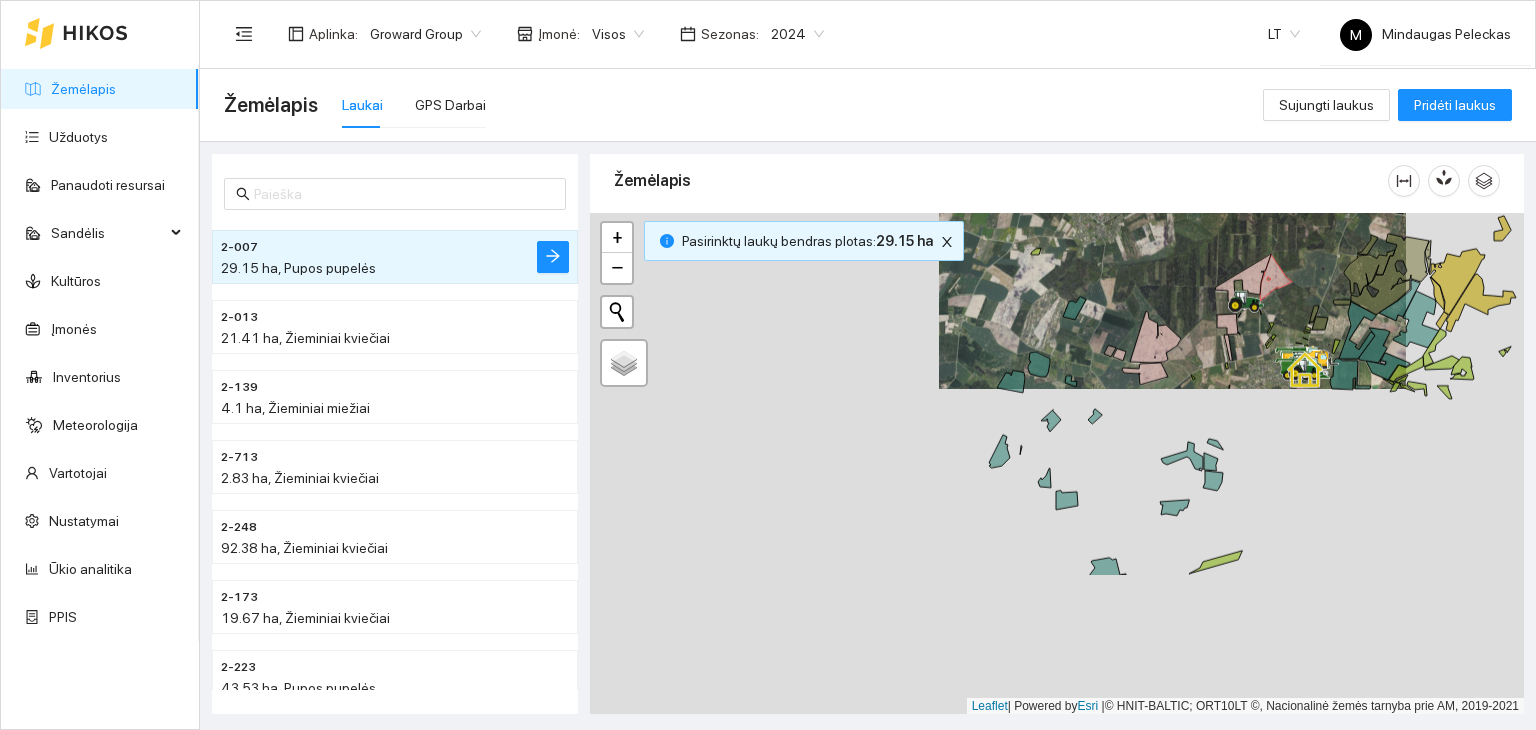 click at bounding box center [1057, 464] 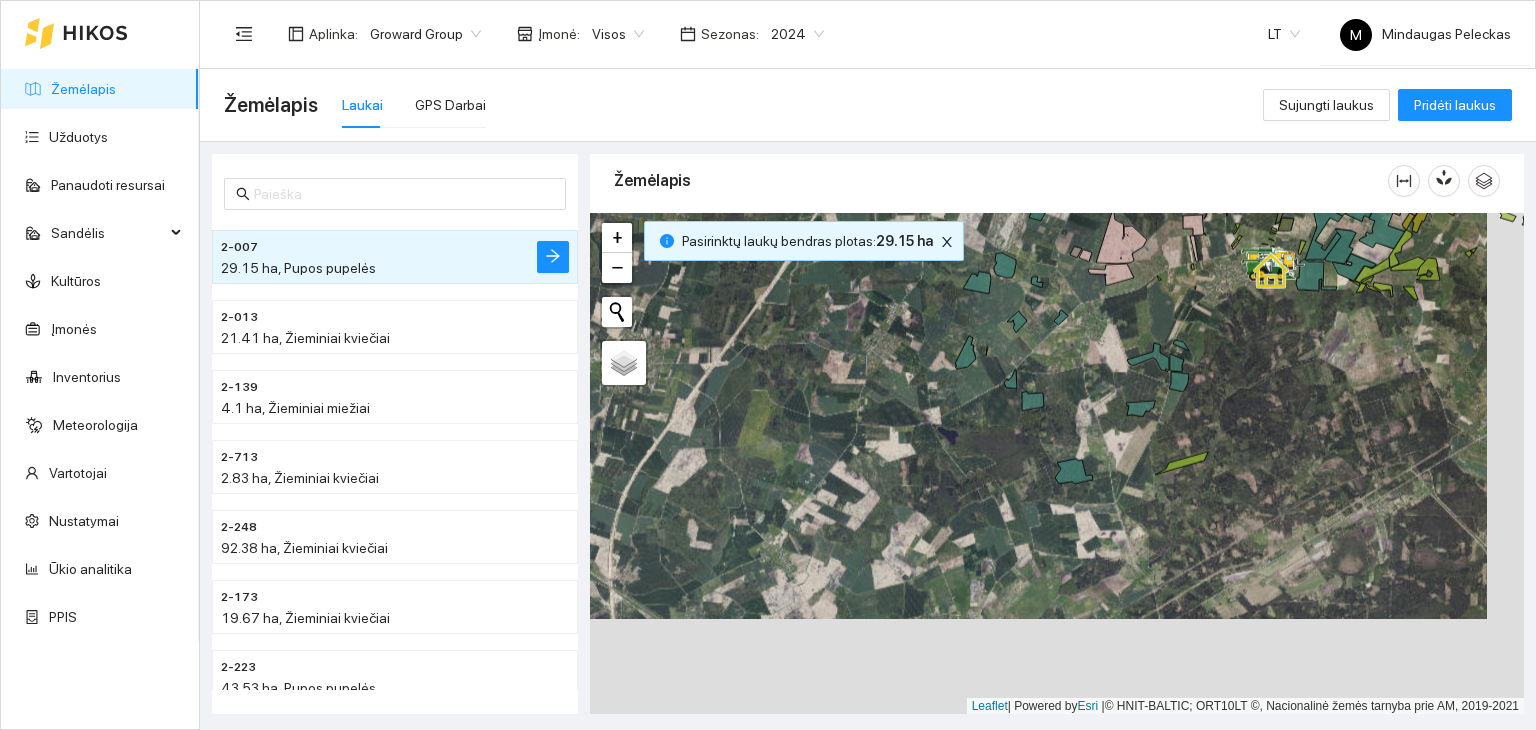 drag, startPoint x: 955, startPoint y: 558, endPoint x: 920, endPoint y: 463, distance: 101.24229 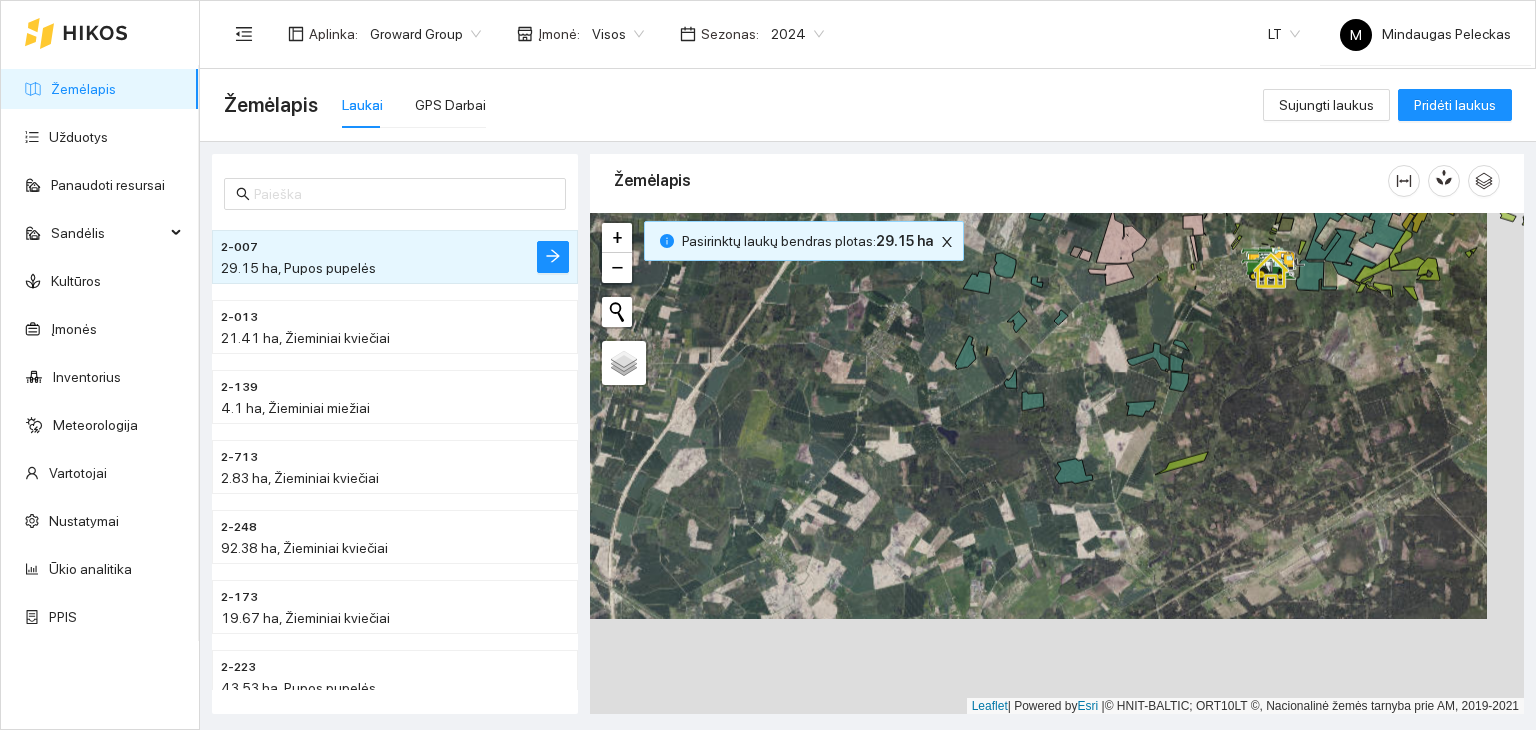 click at bounding box center (1057, 464) 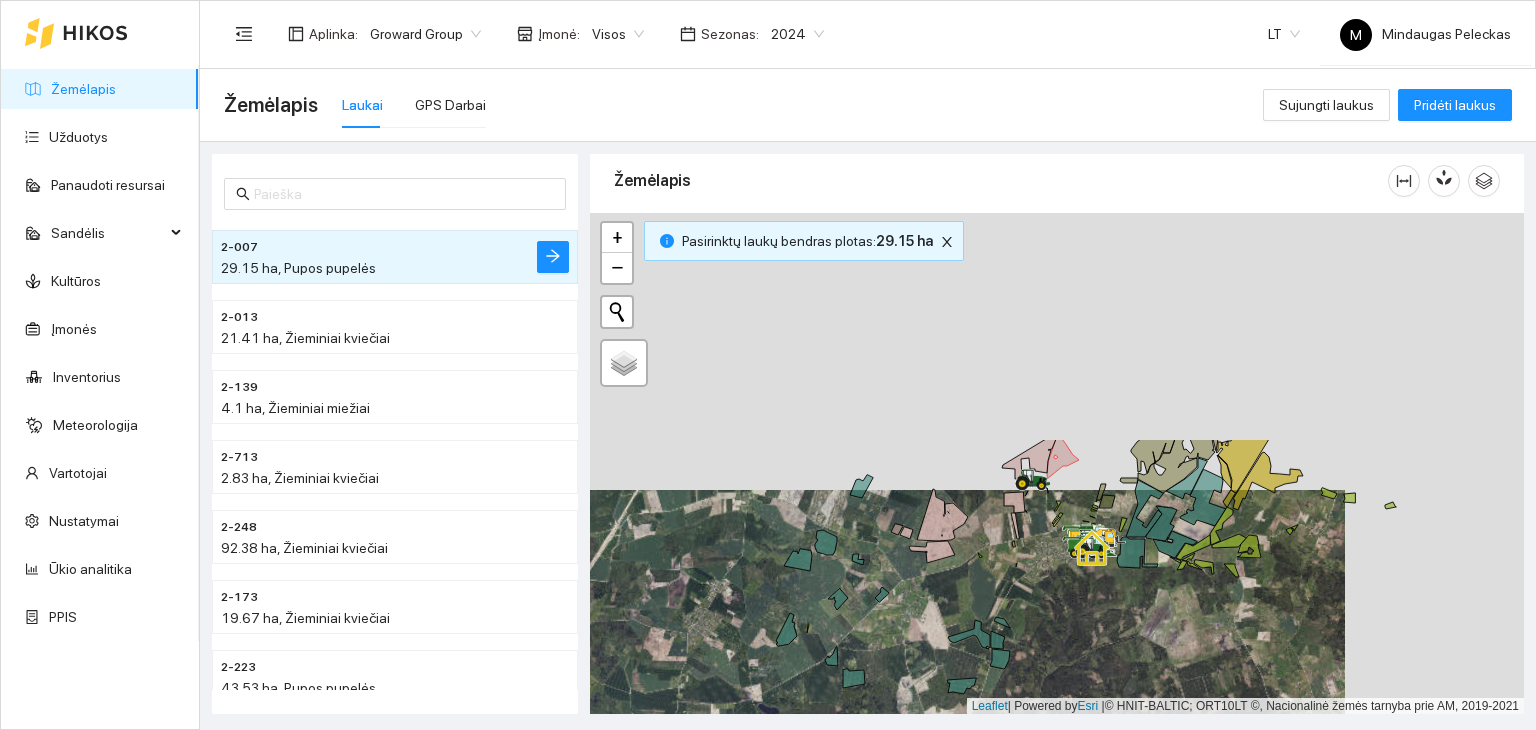 drag, startPoint x: 1163, startPoint y: 295, endPoint x: 979, endPoint y: 575, distance: 335.04626 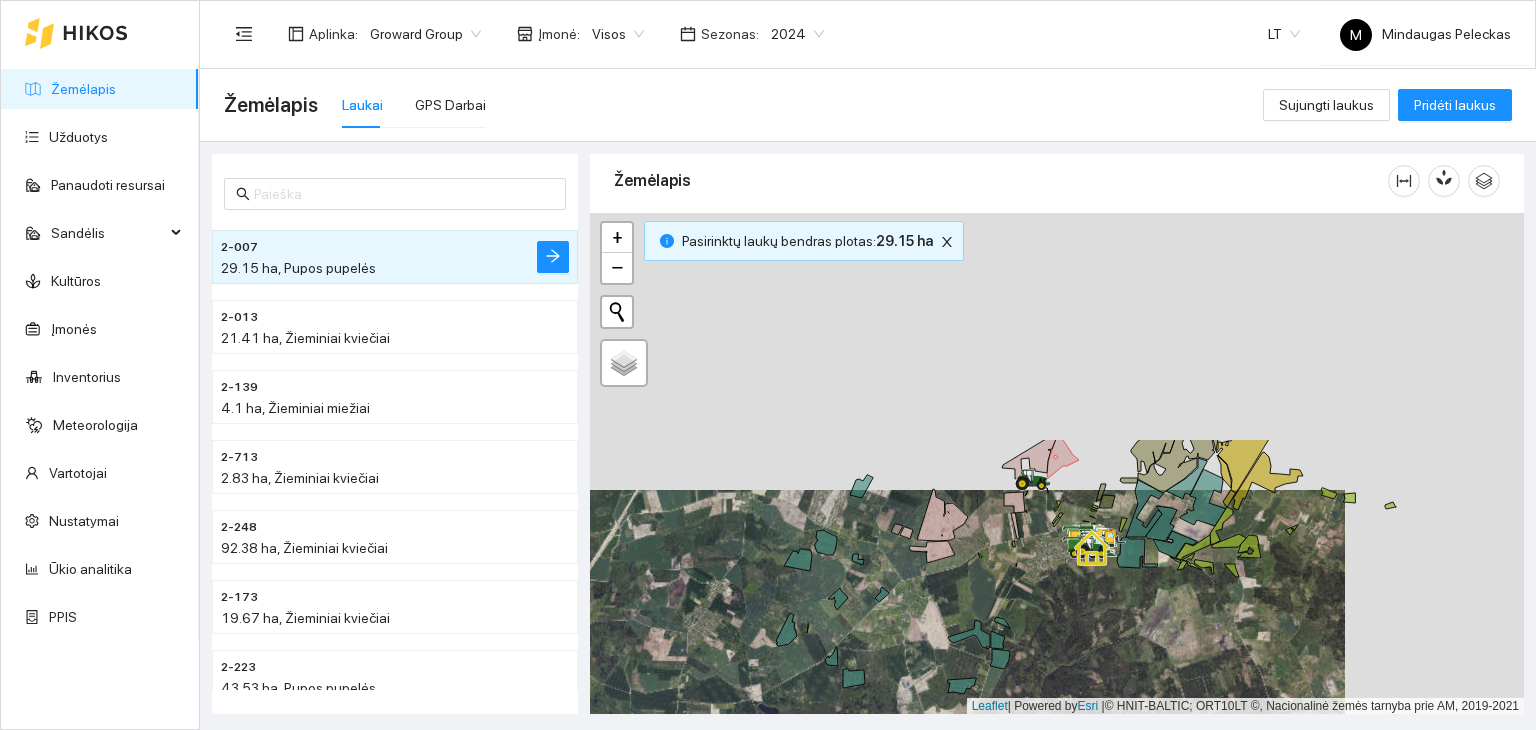 click at bounding box center [1057, 464] 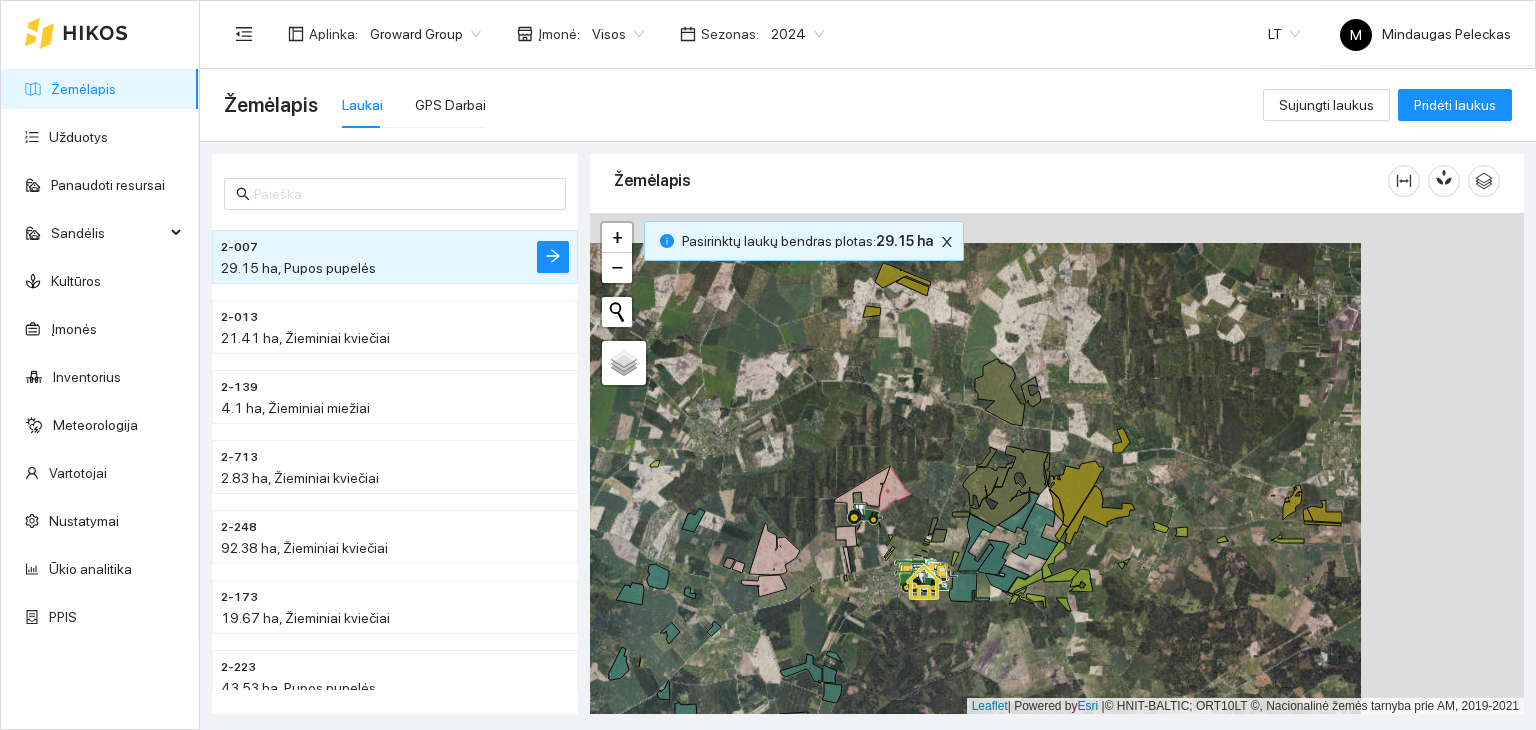 drag, startPoint x: 1115, startPoint y: 412, endPoint x: 952, endPoint y: 442, distance: 165.73775 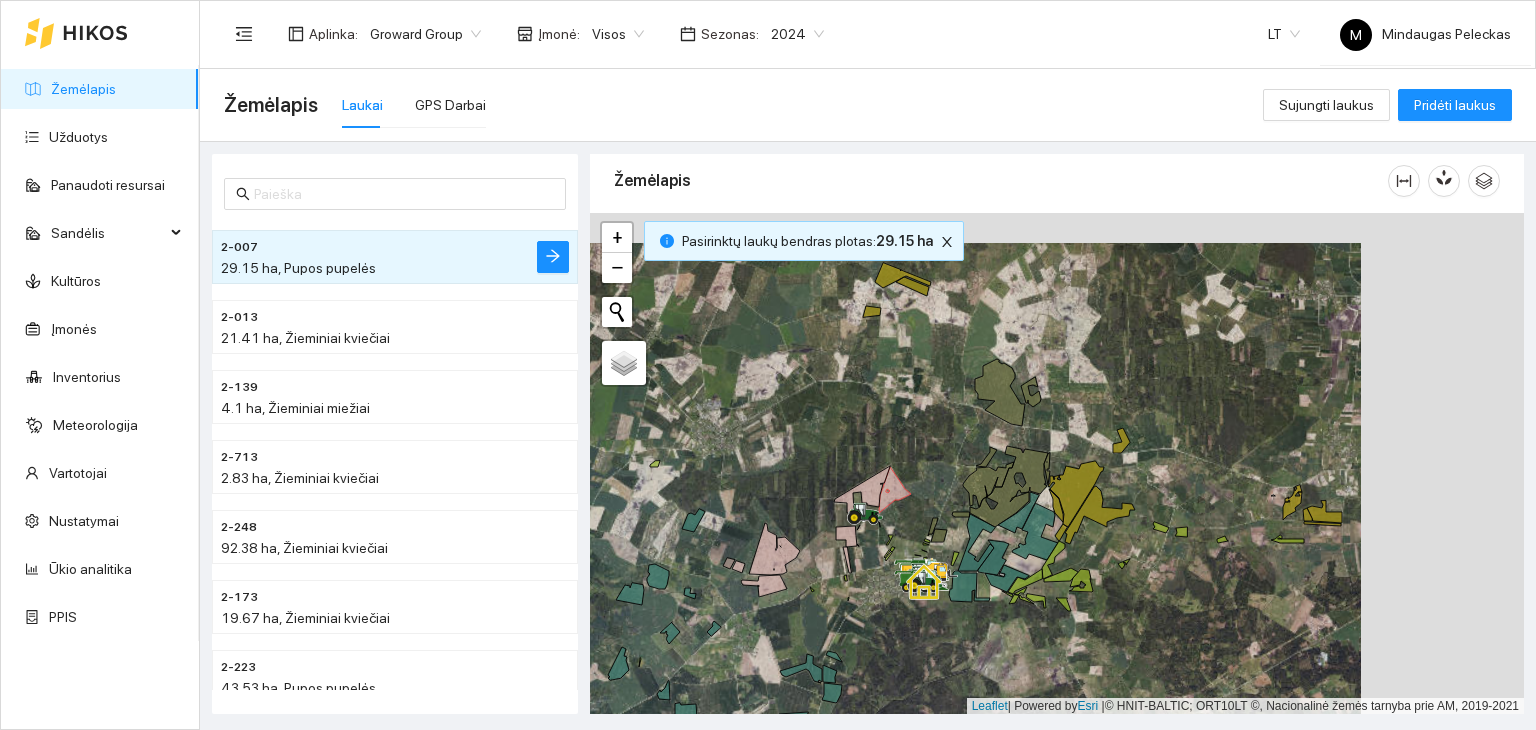 click at bounding box center [1057, 464] 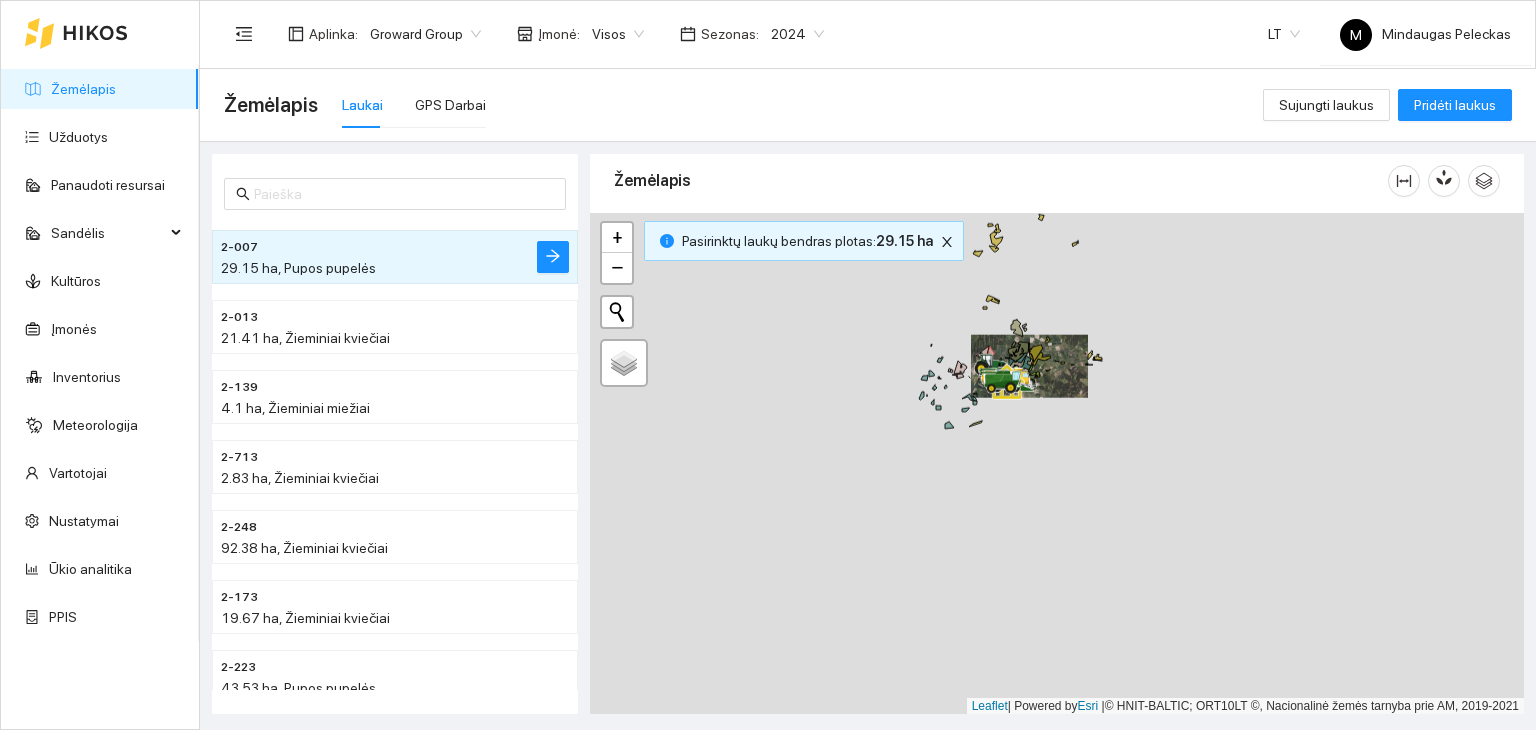 drag, startPoint x: 844, startPoint y: 691, endPoint x: 1062, endPoint y: 430, distance: 340.06616 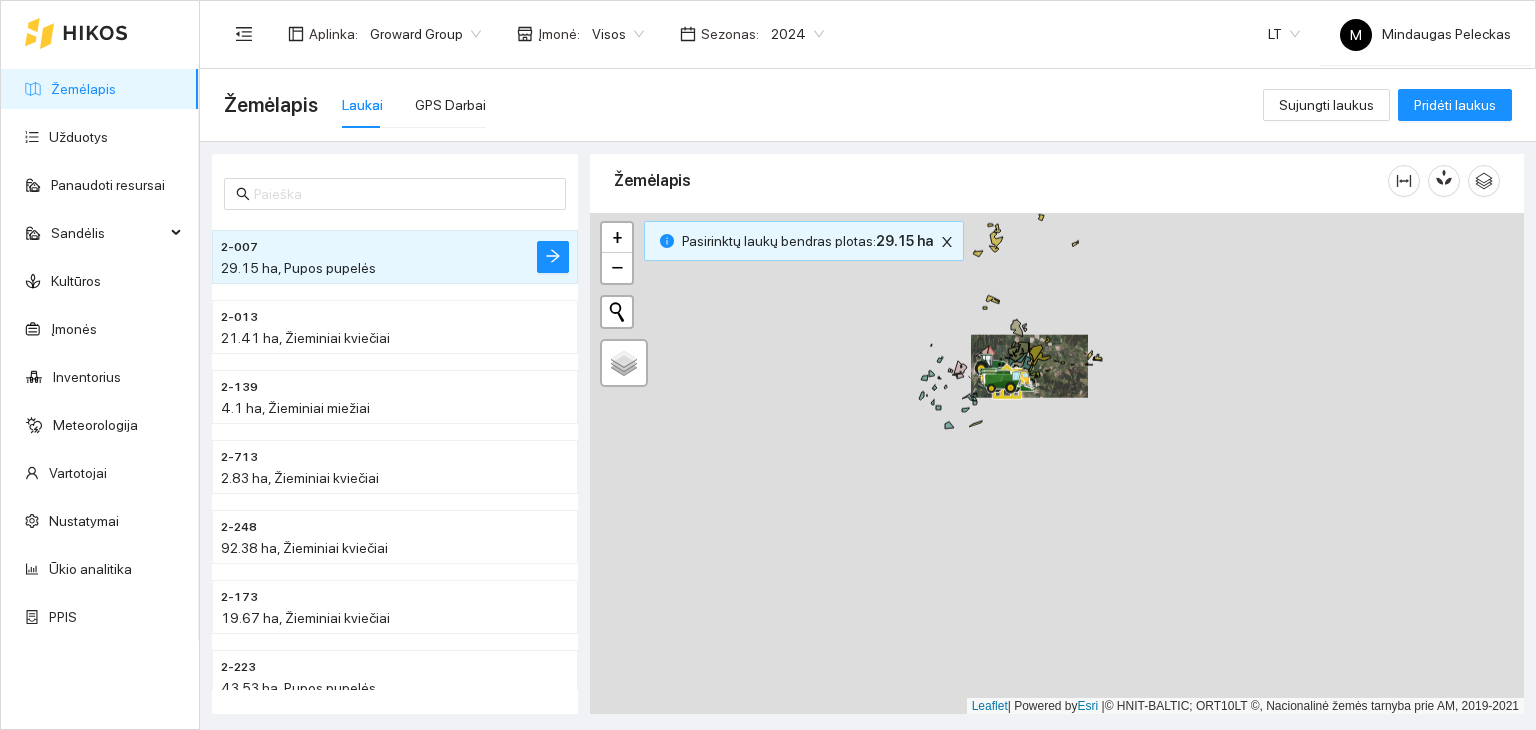 click at bounding box center [1057, 464] 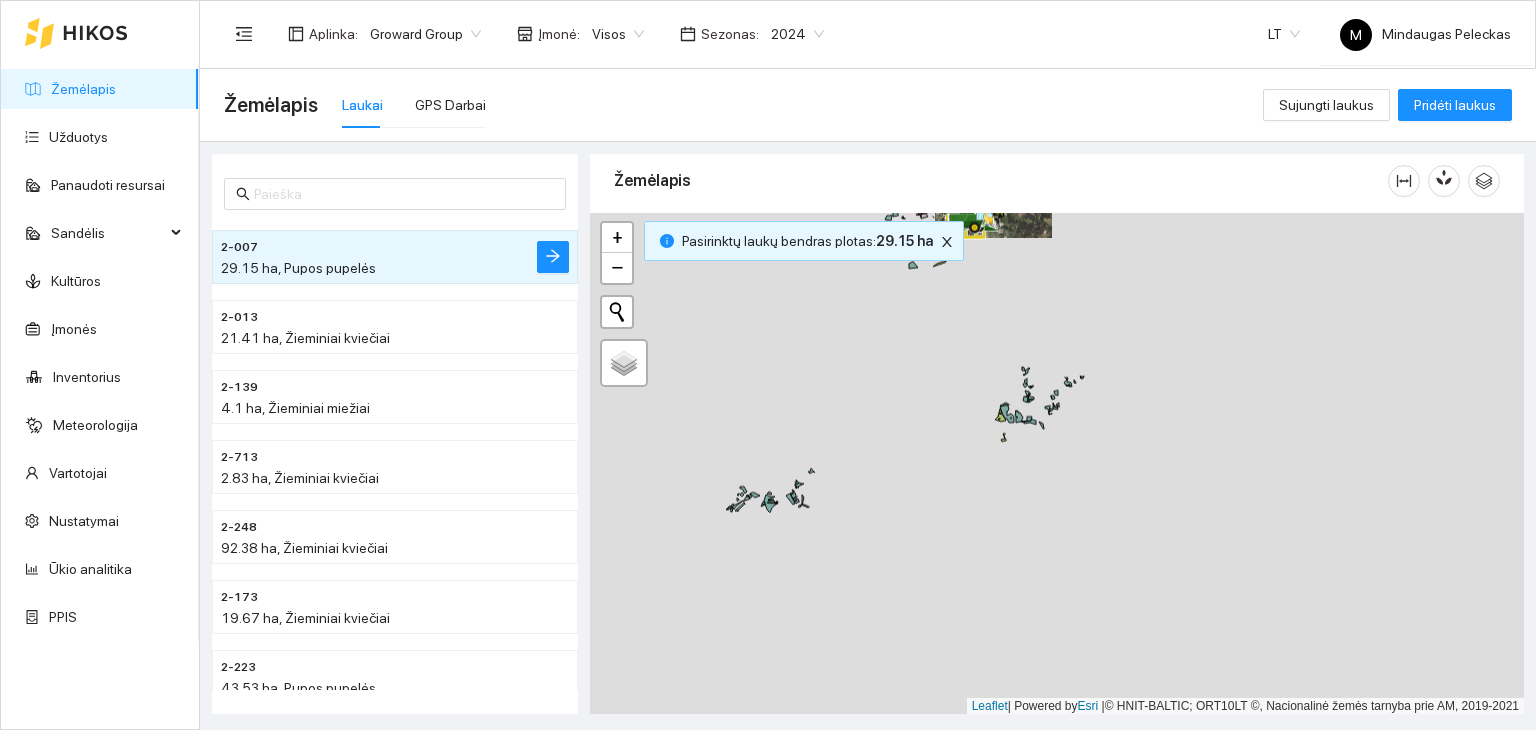 drag, startPoint x: 944, startPoint y: 649, endPoint x: 908, endPoint y: 489, distance: 164 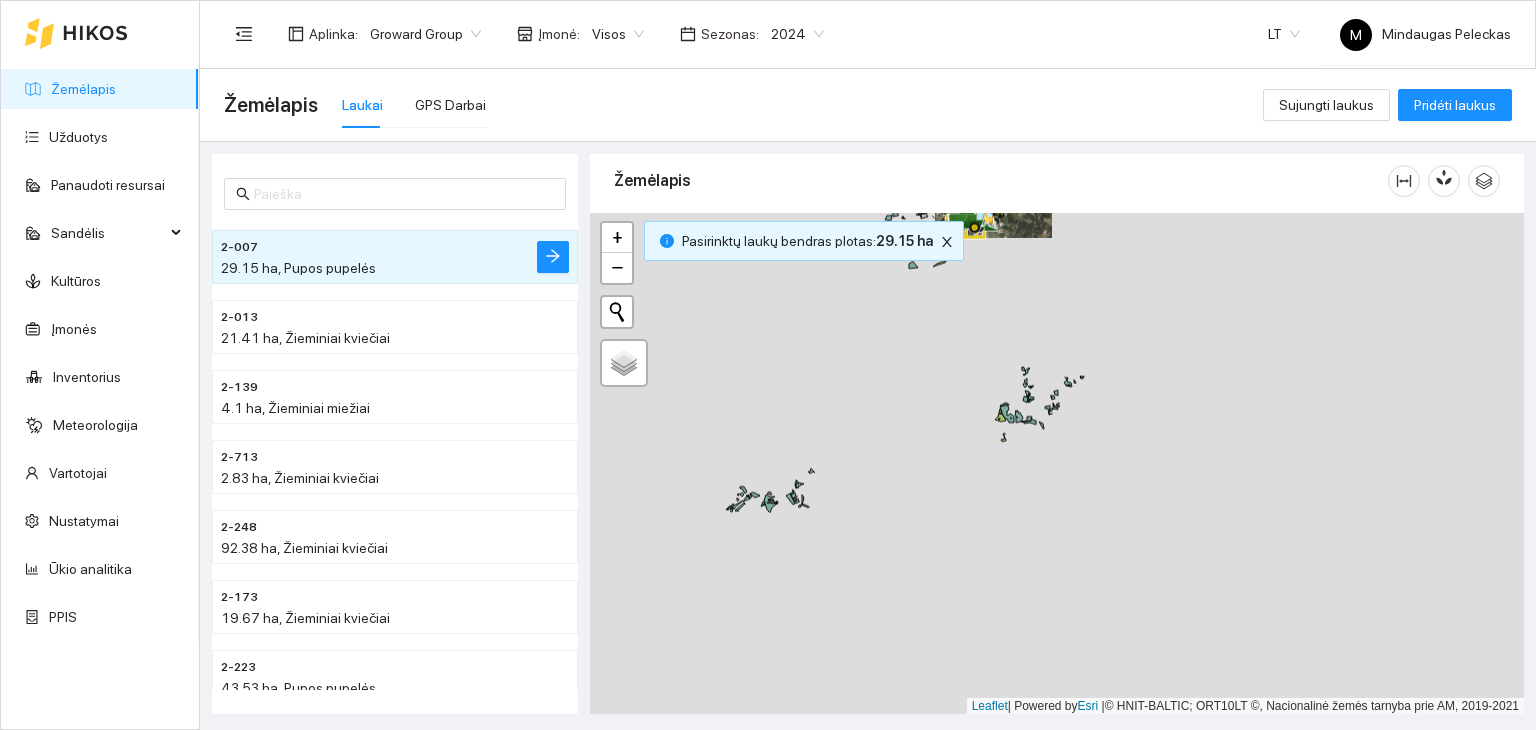 click at bounding box center [1057, 464] 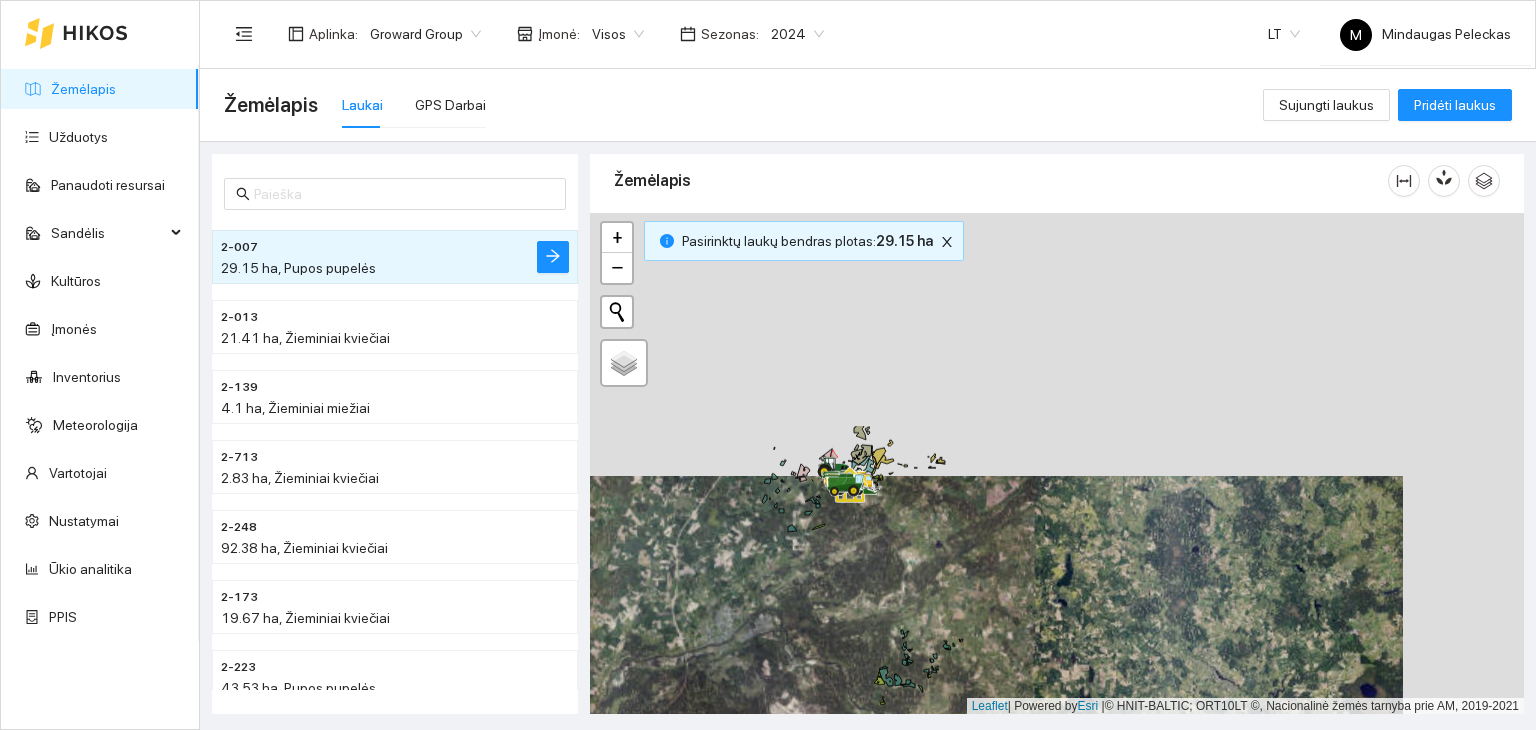 drag, startPoint x: 960, startPoint y: 366, endPoint x: 826, endPoint y: 642, distance: 306.8094 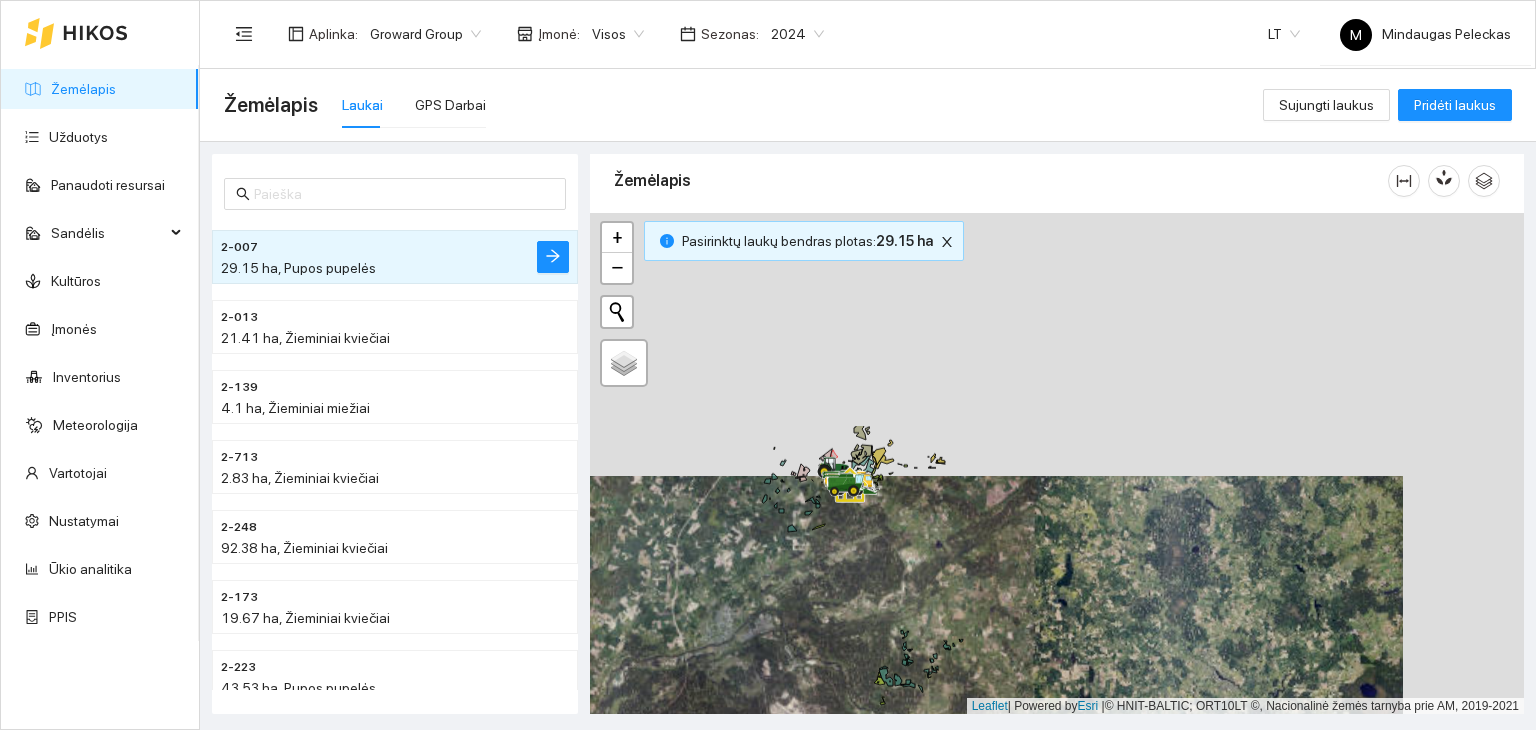 click at bounding box center [1057, 464] 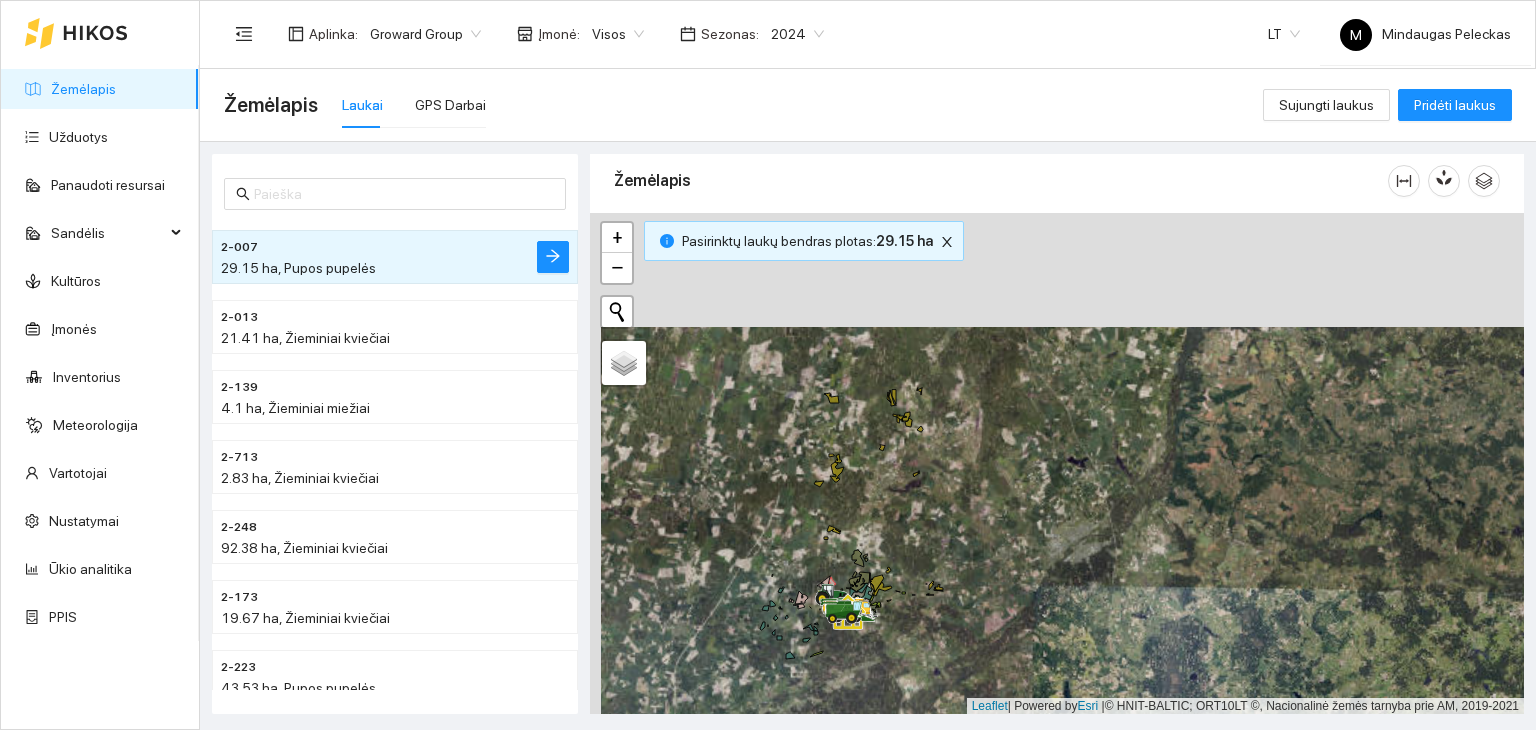 drag, startPoint x: 853, startPoint y: 307, endPoint x: 863, endPoint y: 421, distance: 114.43776 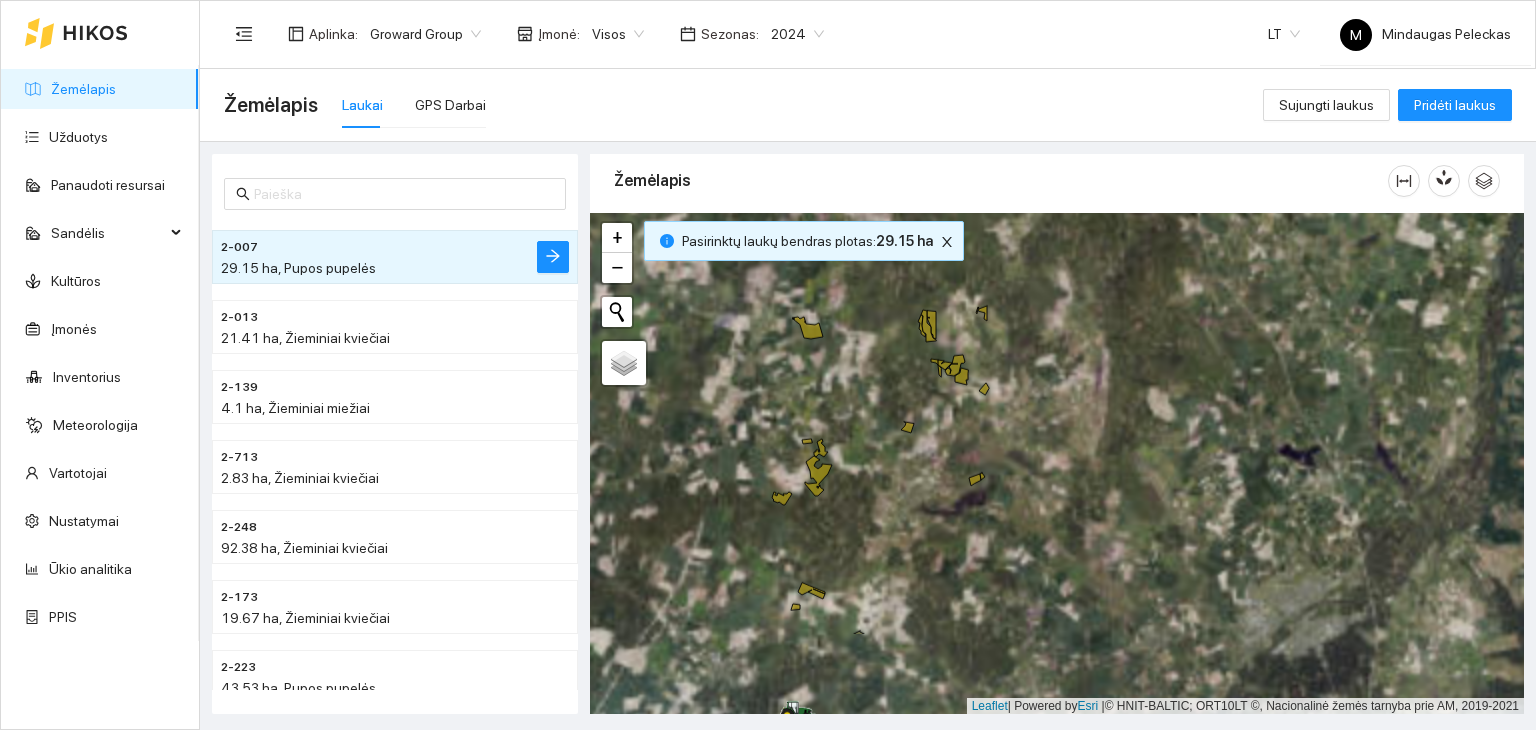 drag, startPoint x: 838, startPoint y: 641, endPoint x: 890, endPoint y: 484, distance: 165.38742 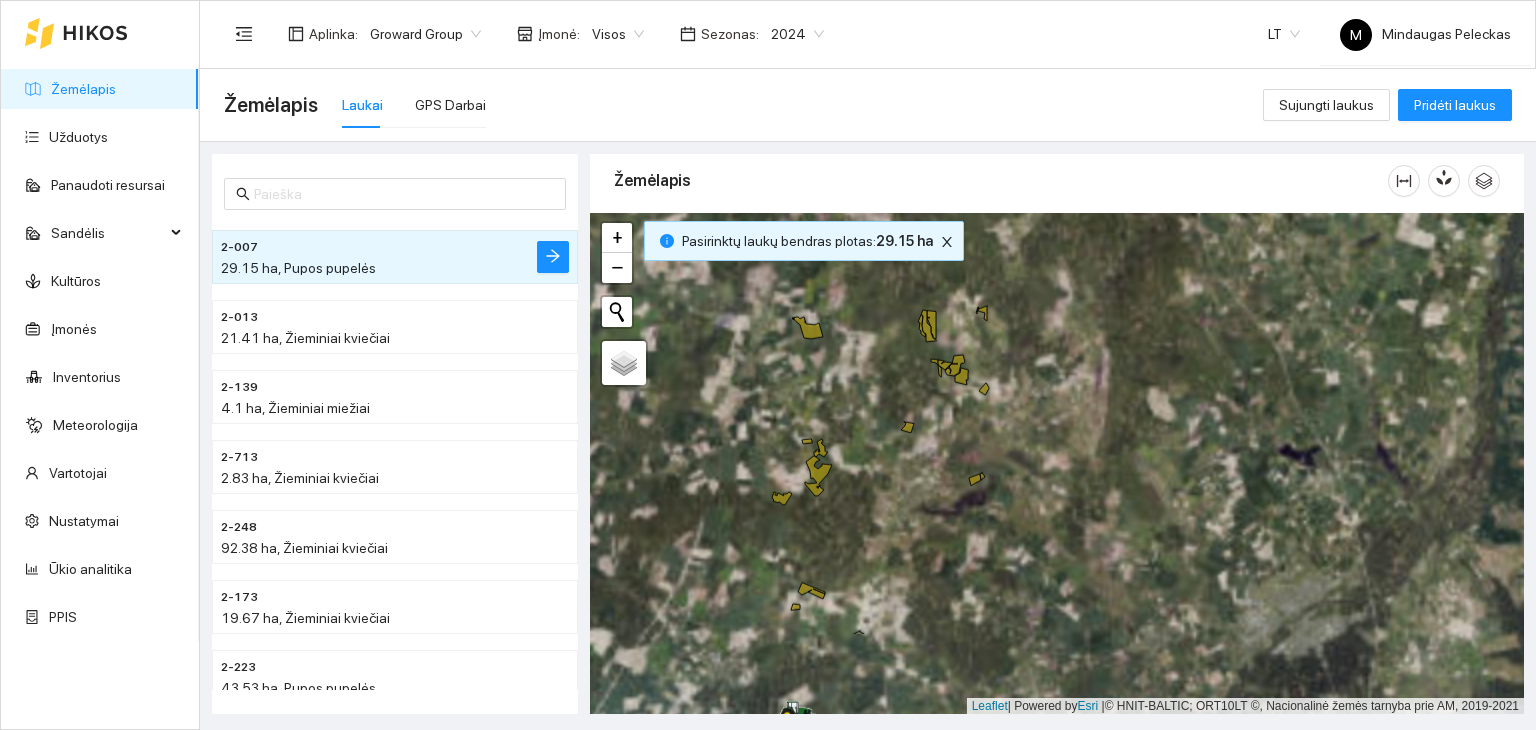 click at bounding box center (1057, 464) 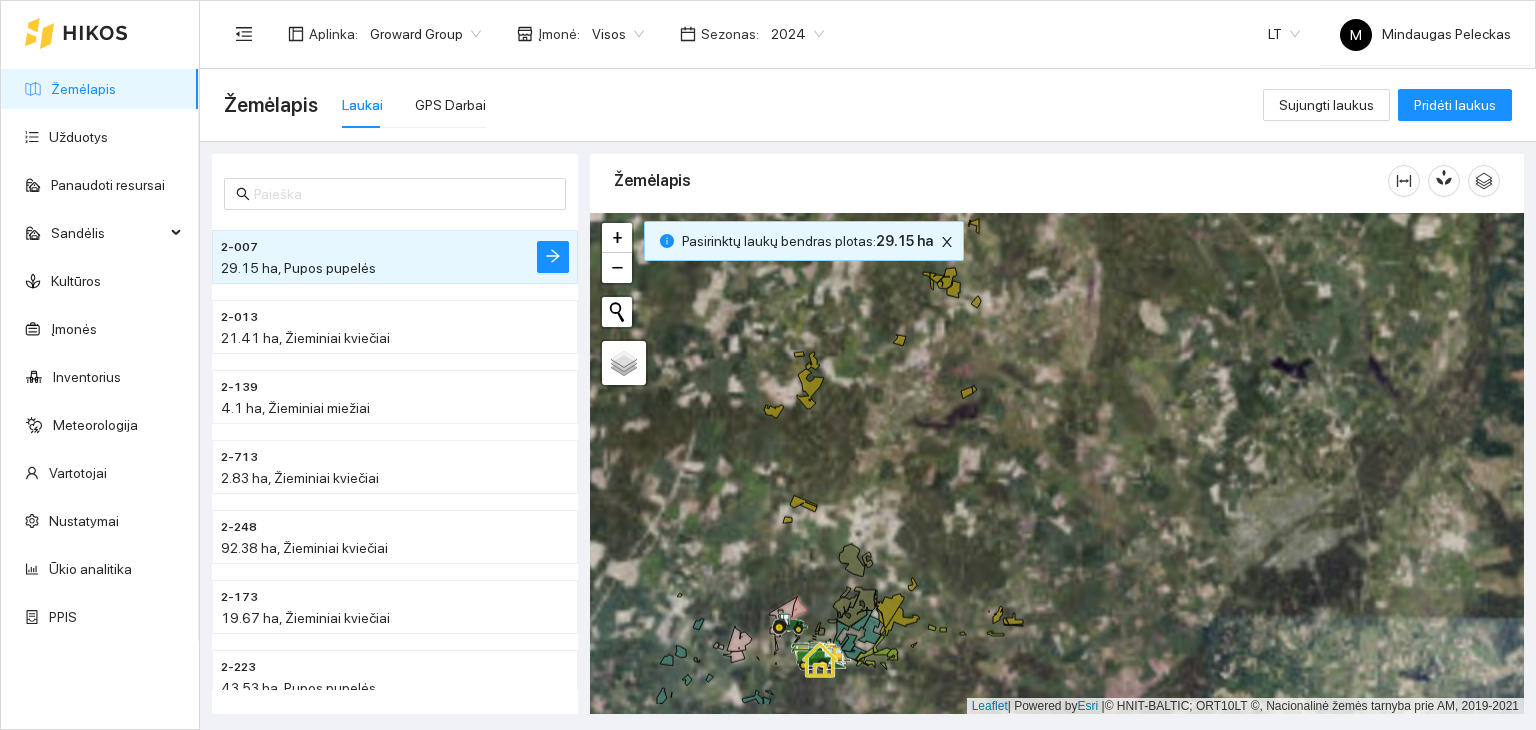 drag, startPoint x: 927, startPoint y: 620, endPoint x: 912, endPoint y: 560, distance: 61.846584 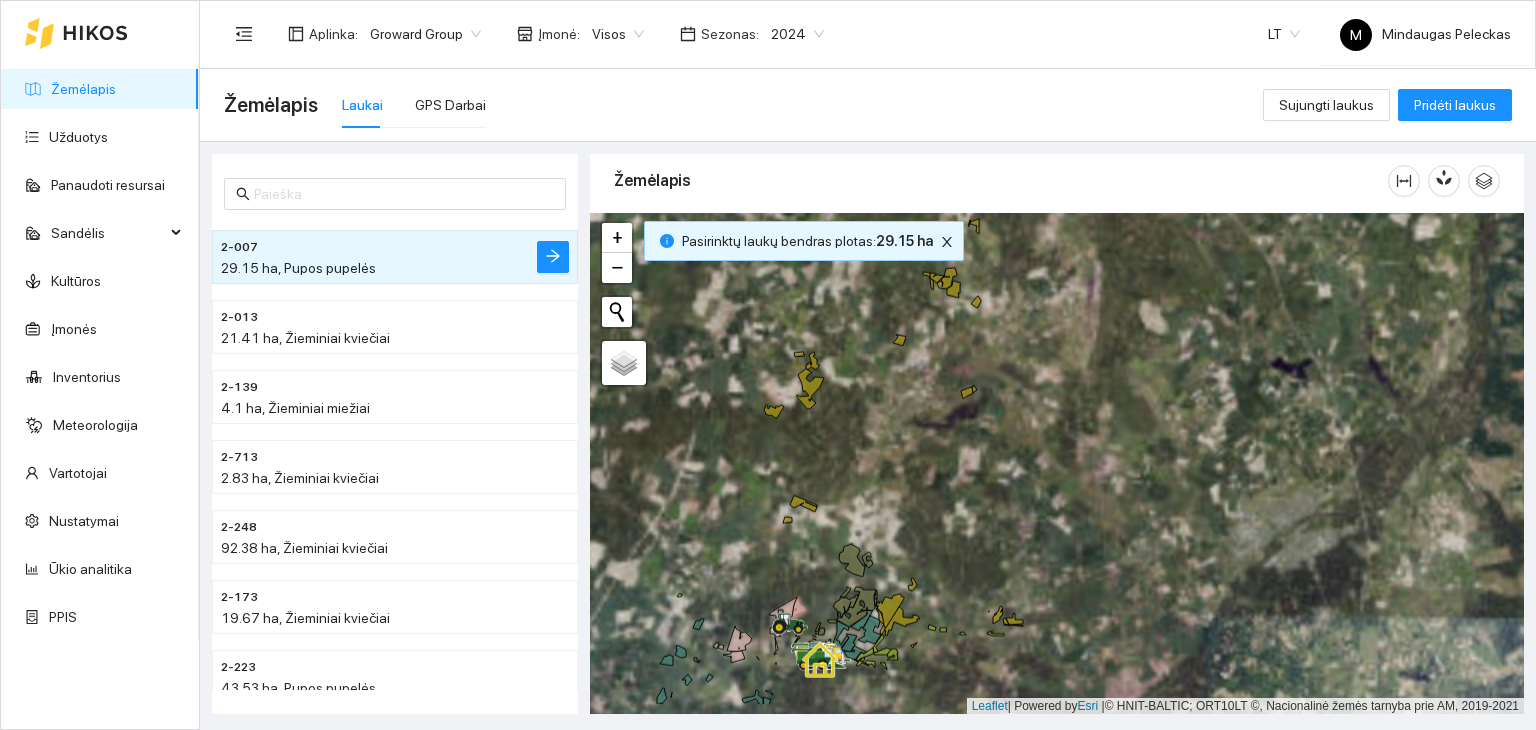 click at bounding box center (1057, 464) 